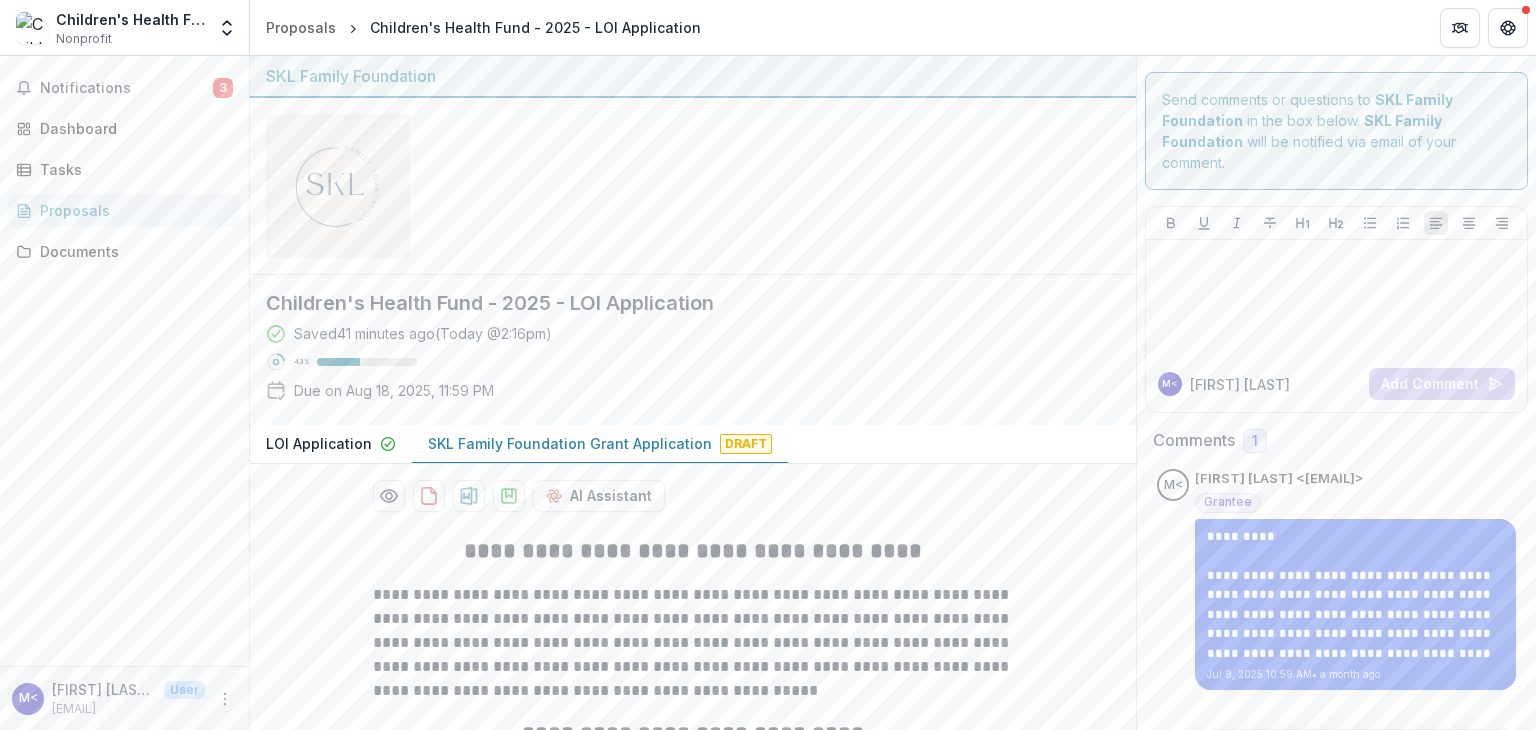 scroll, scrollTop: 0, scrollLeft: 0, axis: both 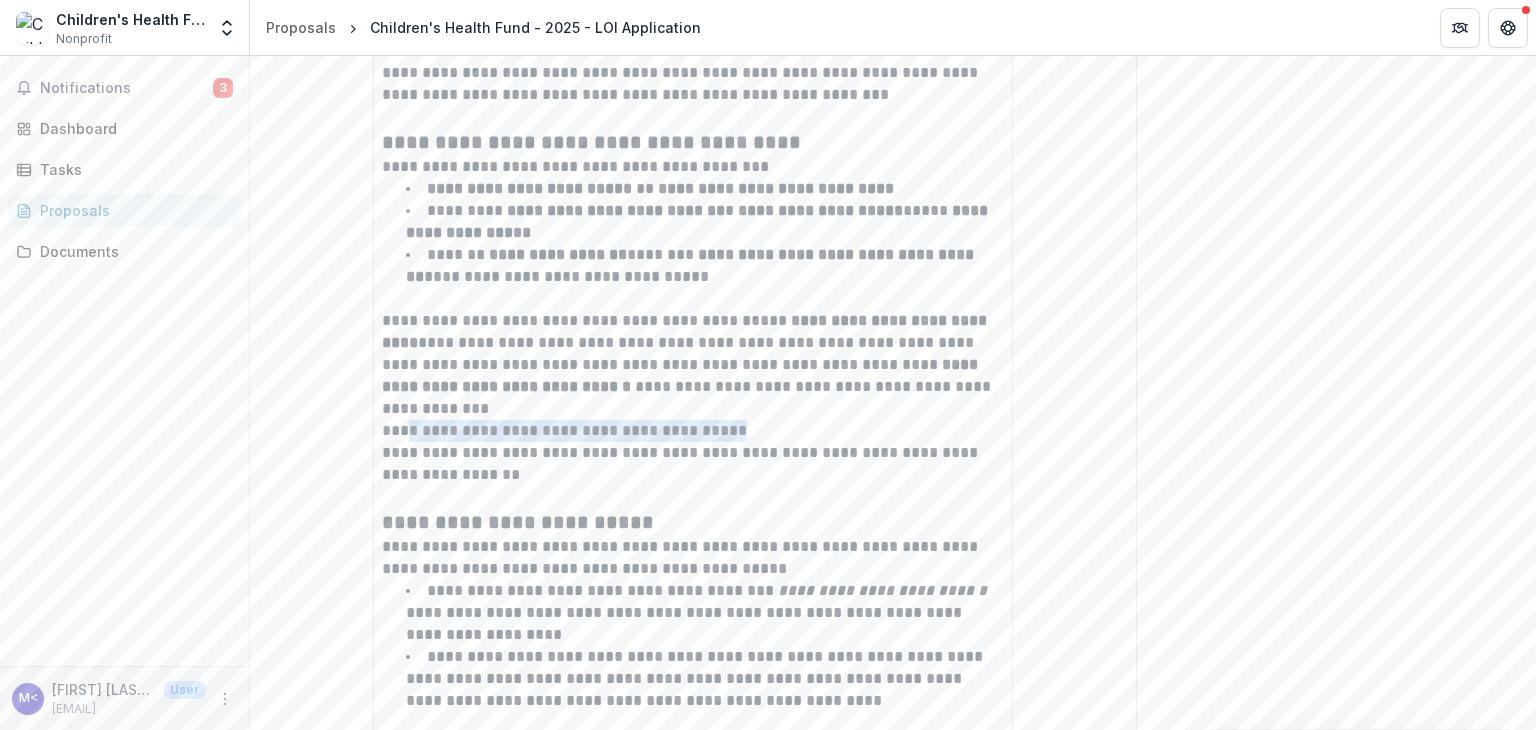 drag, startPoint x: 408, startPoint y: 397, endPoint x: 753, endPoint y: 403, distance: 345.0522 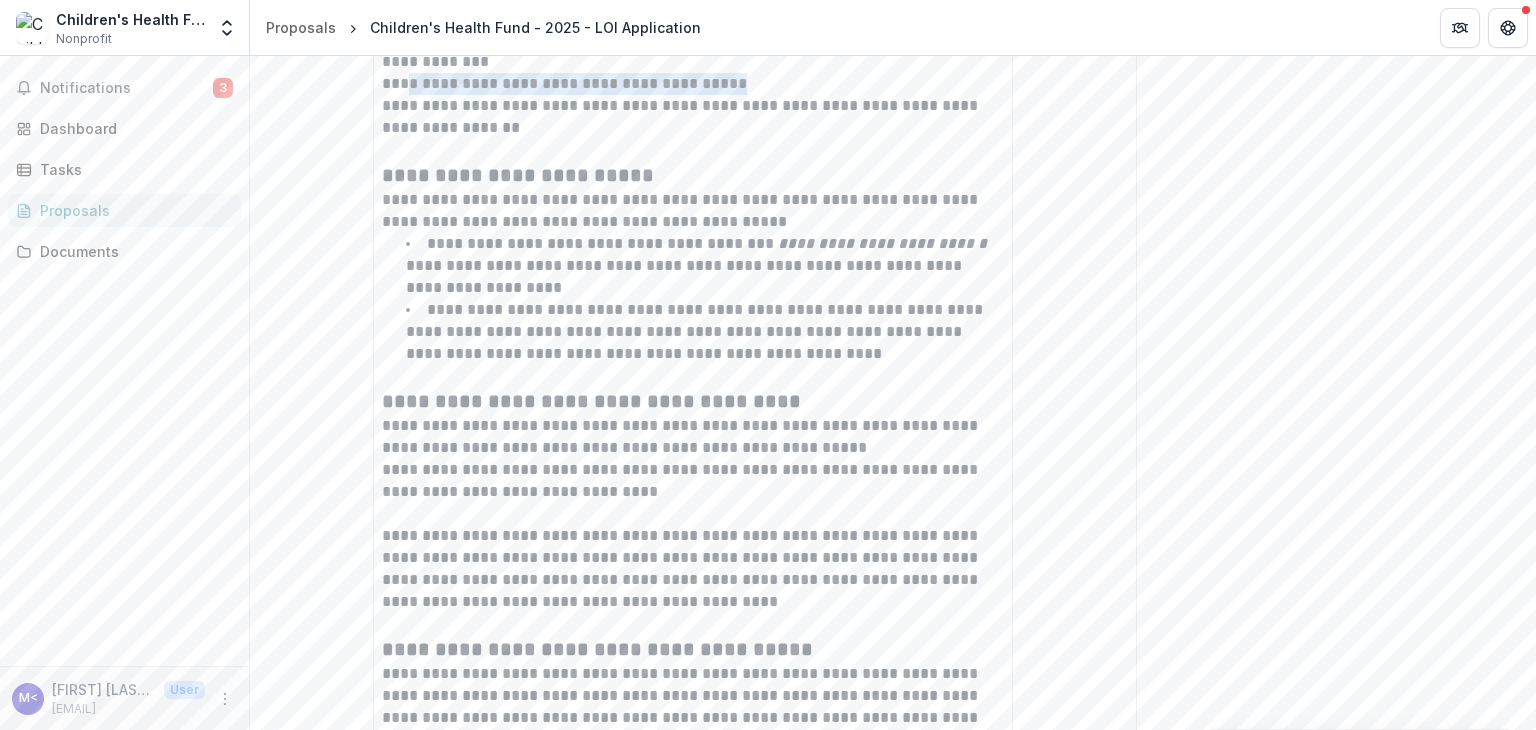 scroll, scrollTop: 7264, scrollLeft: 0, axis: vertical 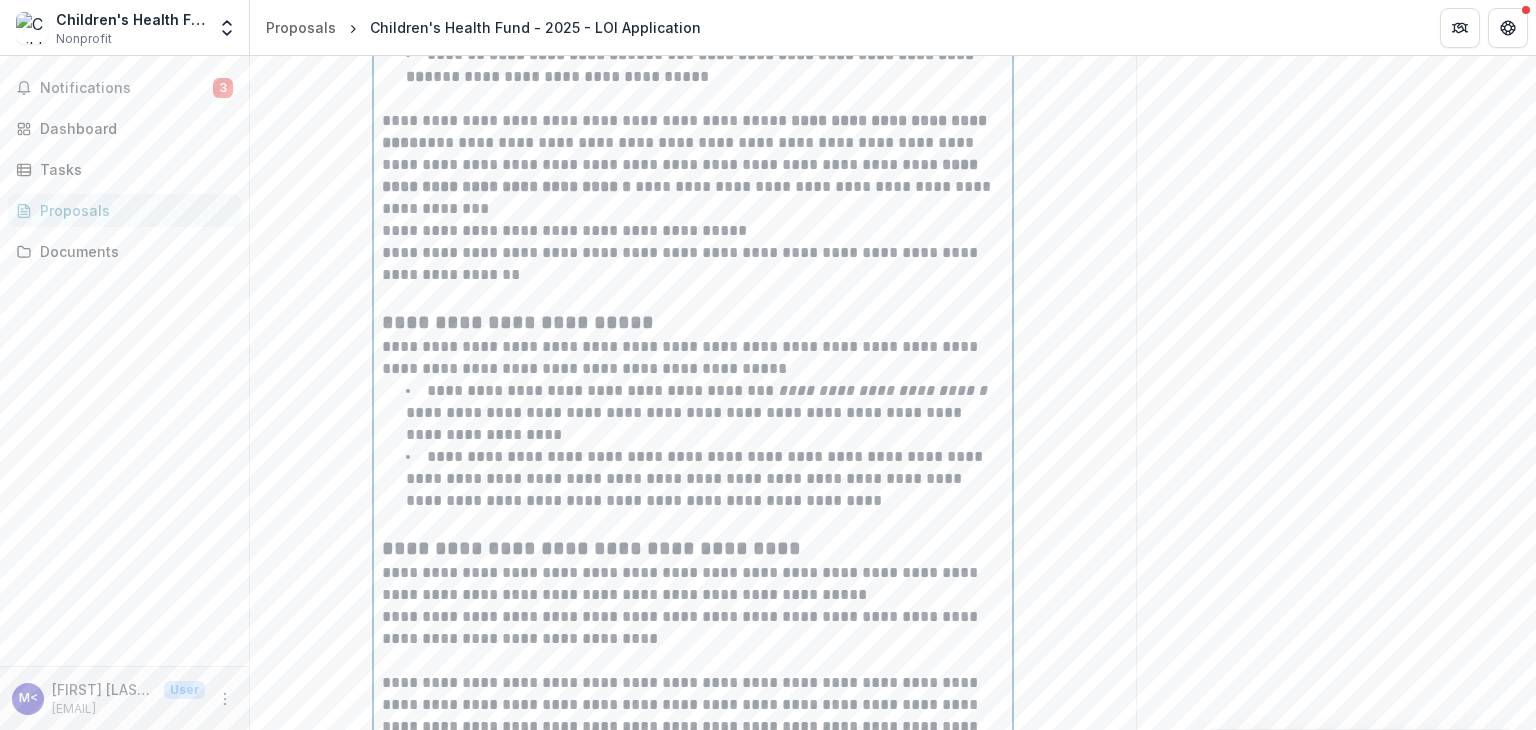 click on "**********" at bounding box center (693, 253) 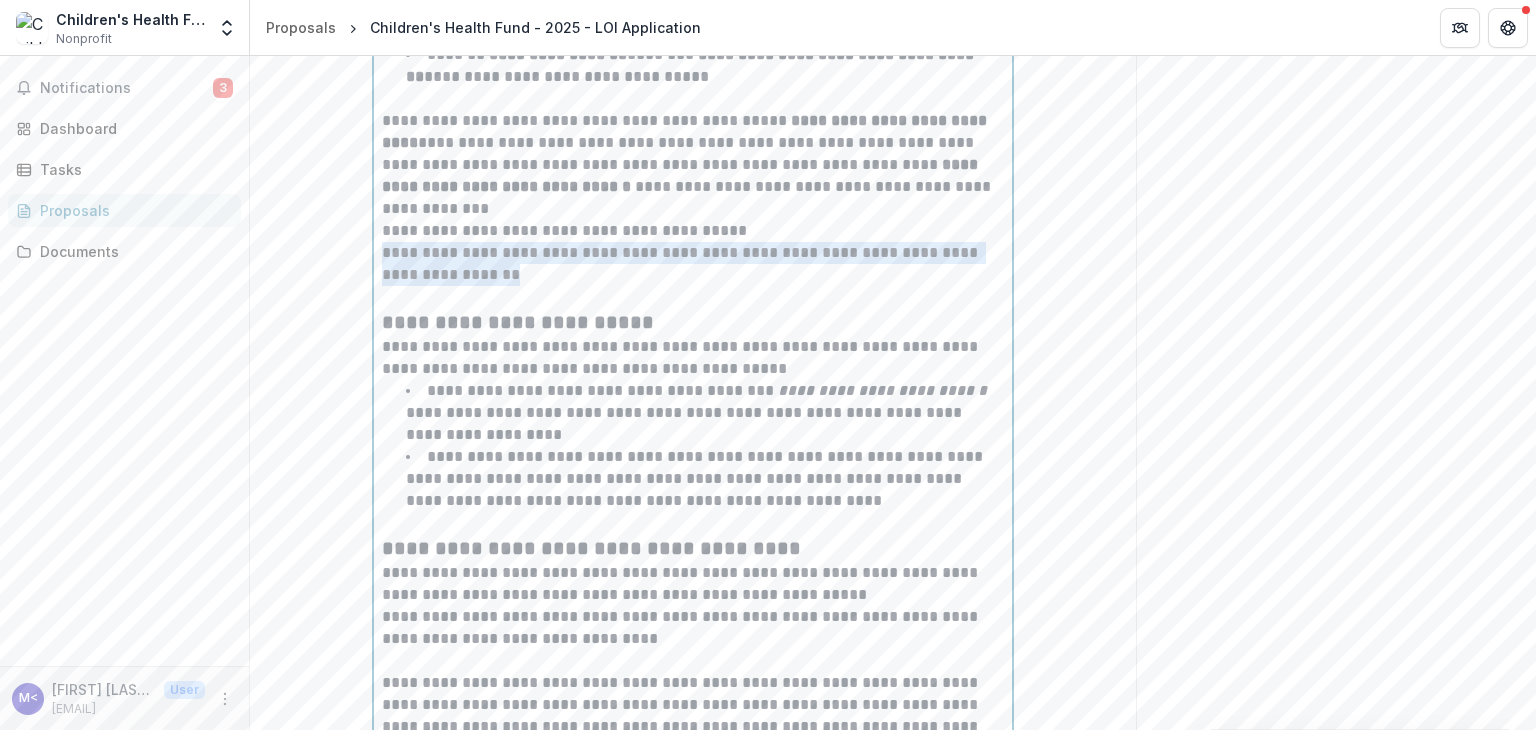 drag, startPoint x: 380, startPoint y: 225, endPoint x: 484, endPoint y: 243, distance: 105.546196 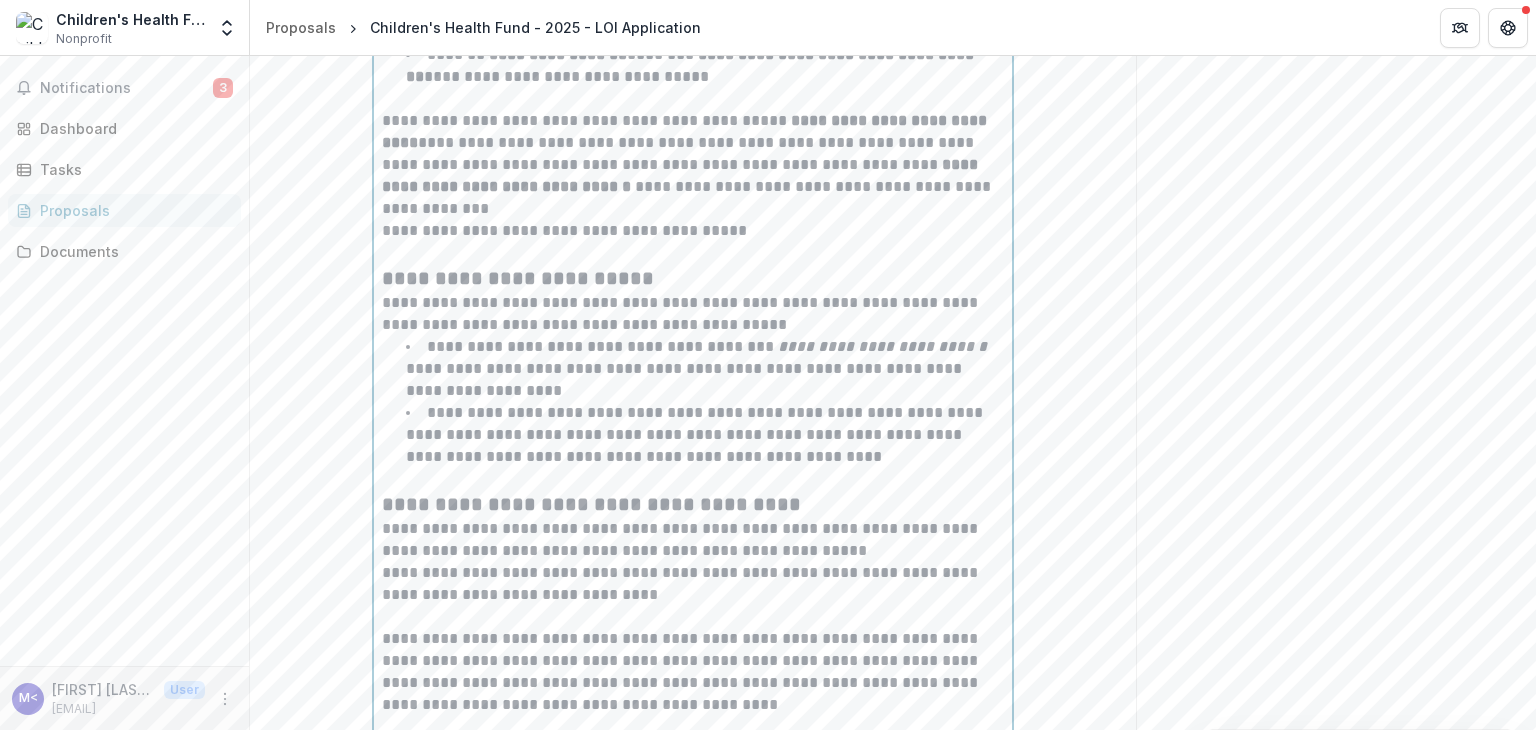 click on "**********" at bounding box center (682, 175) 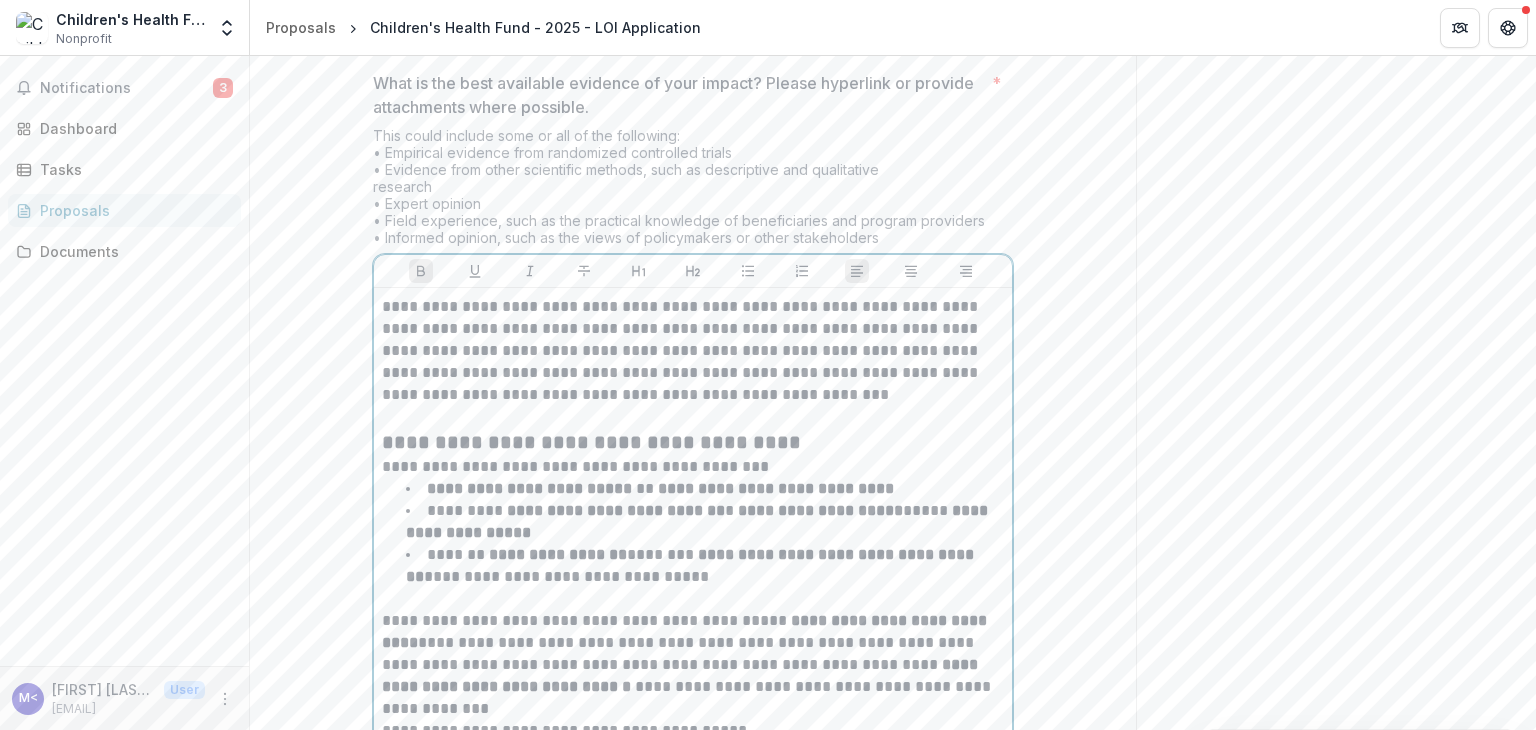 scroll, scrollTop: 7064, scrollLeft: 0, axis: vertical 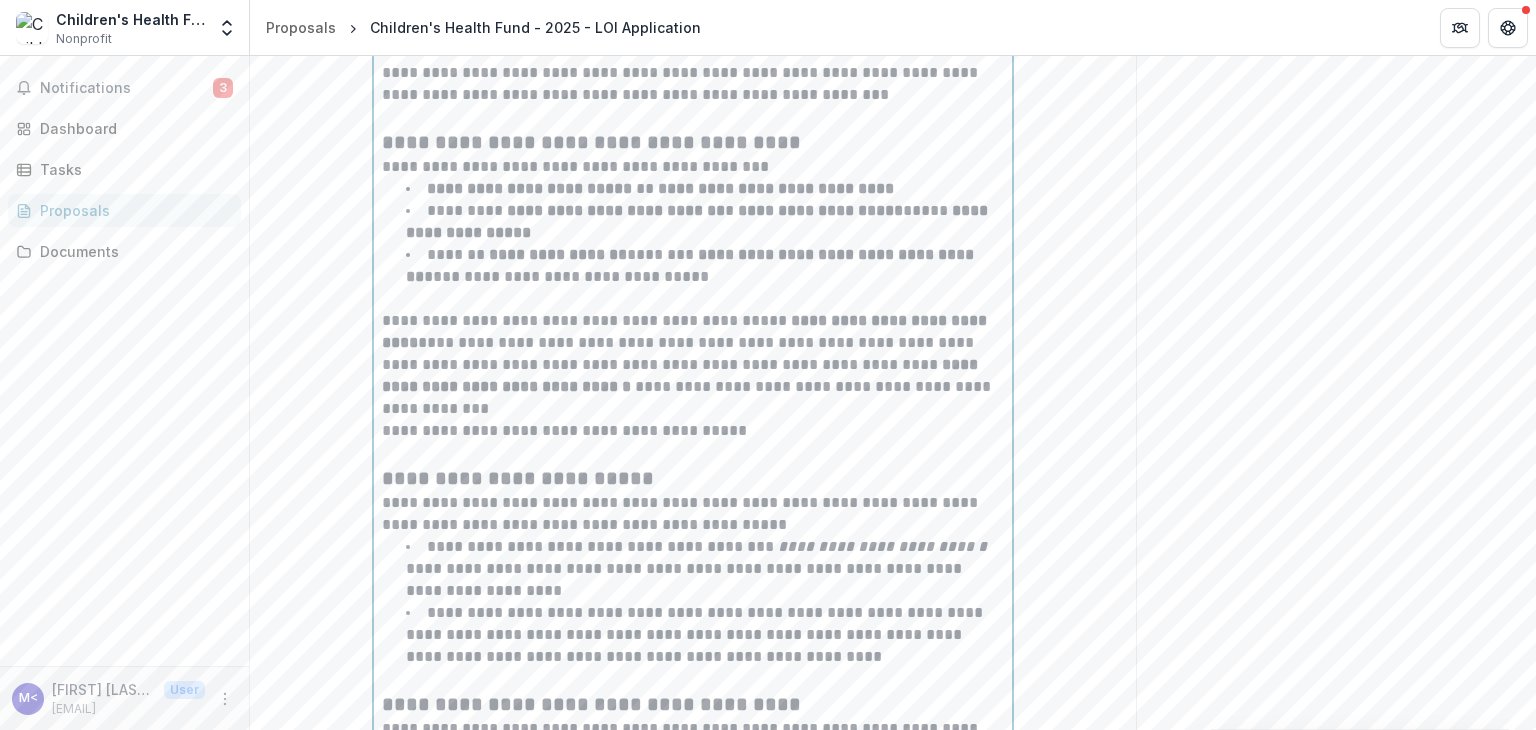 click on "**********" at bounding box center [693, 442] 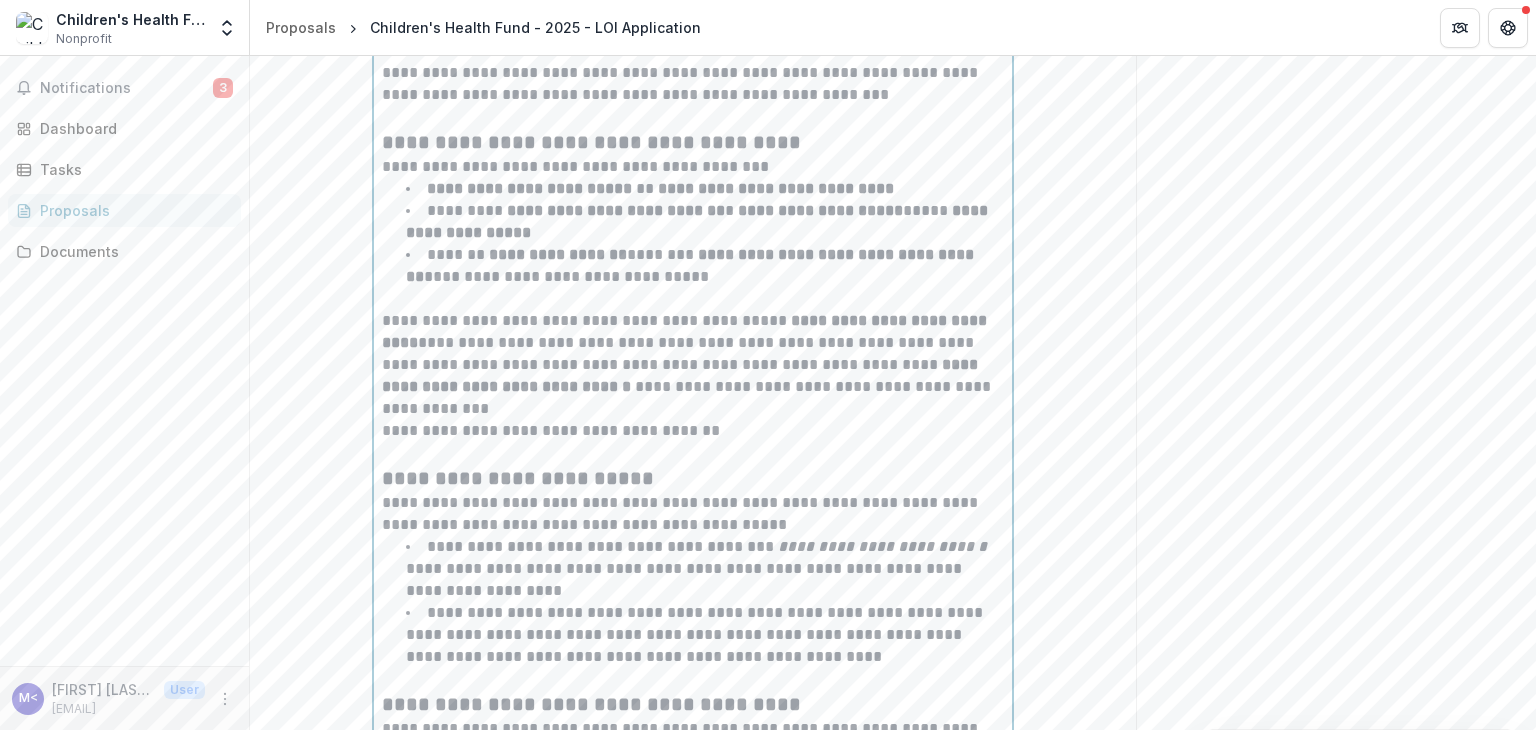 click on "**********" at bounding box center [693, 365] 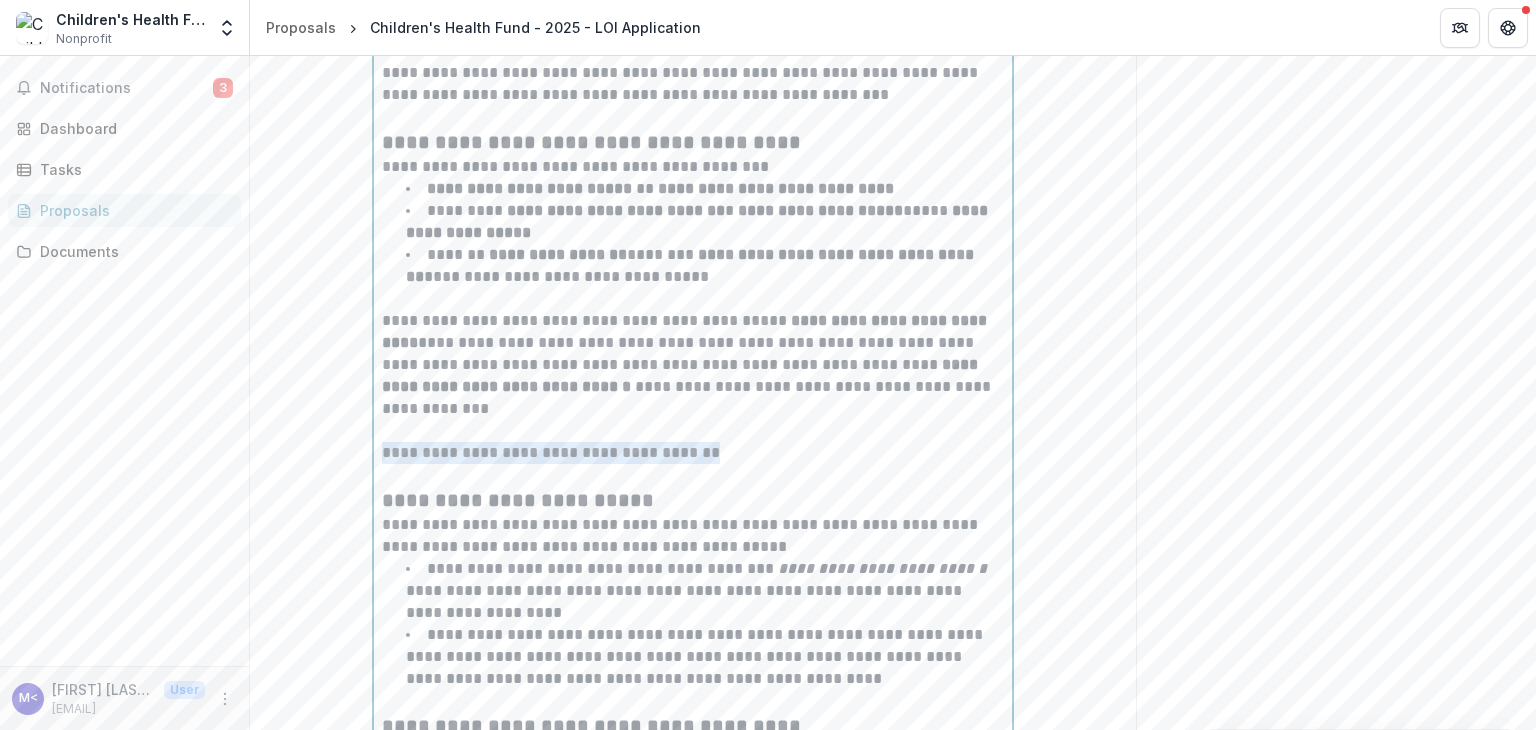 drag, startPoint x: 731, startPoint y: 425, endPoint x: 376, endPoint y: 425, distance: 355 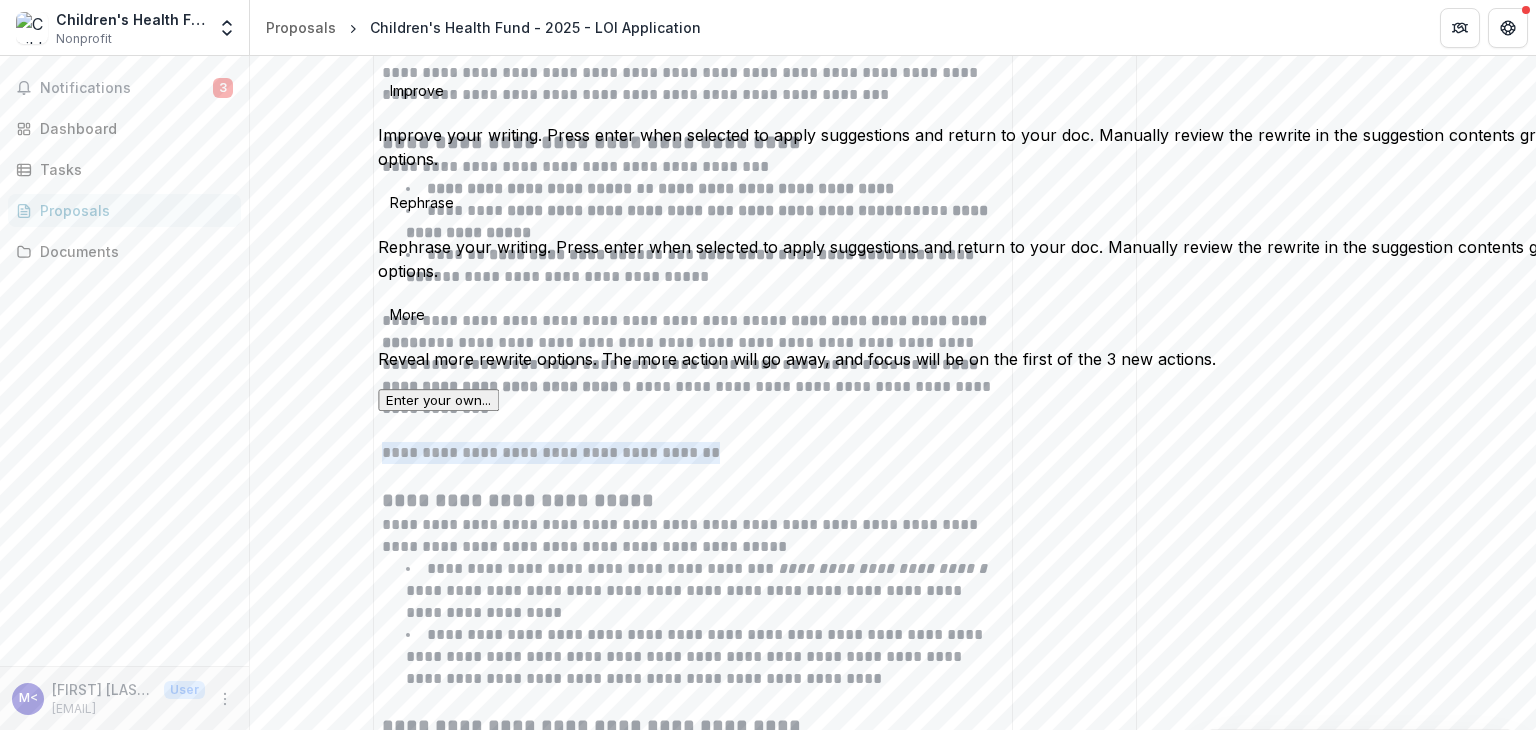click at bounding box center (360, -22) 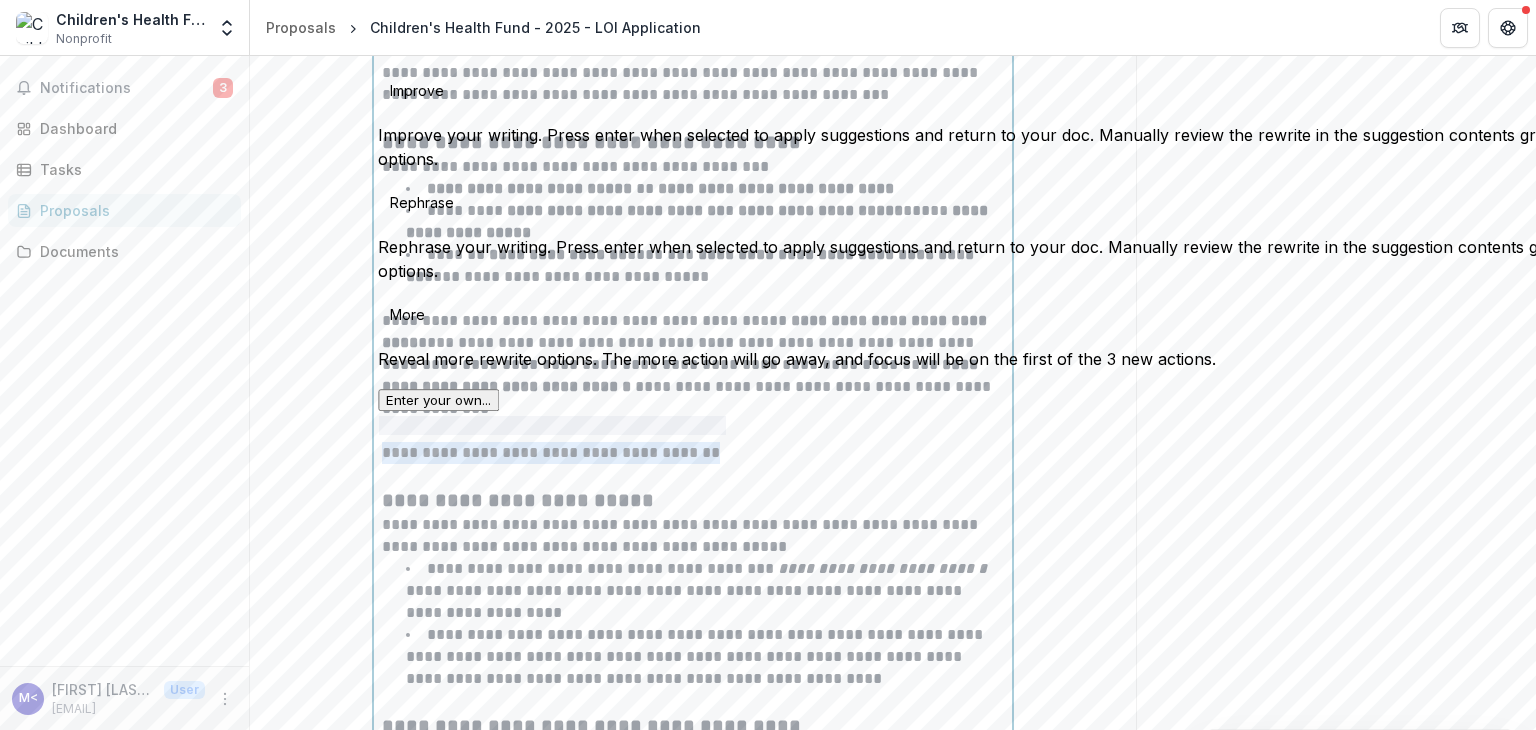 click on "**********" at bounding box center (693, 500) 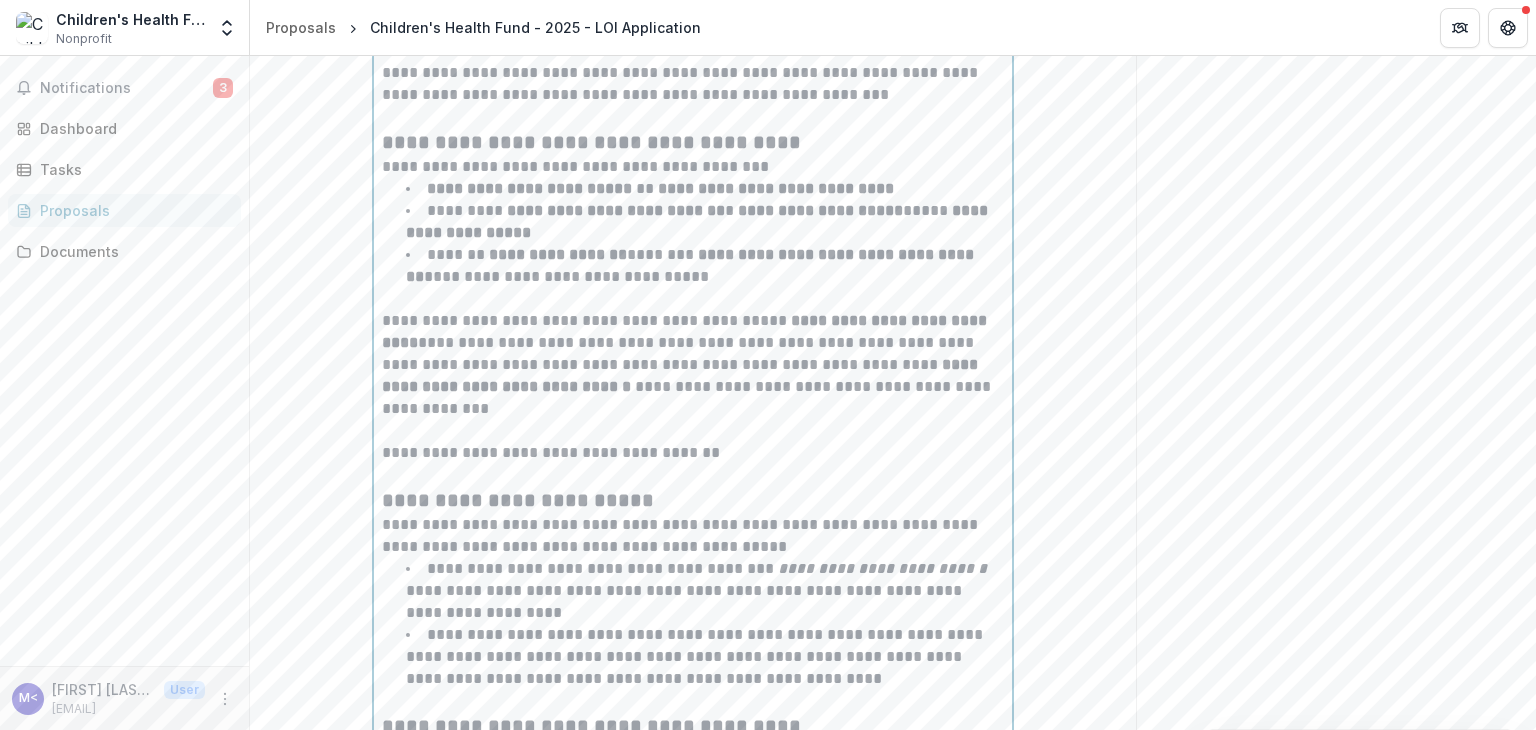 click on "**********" at bounding box center [693, 365] 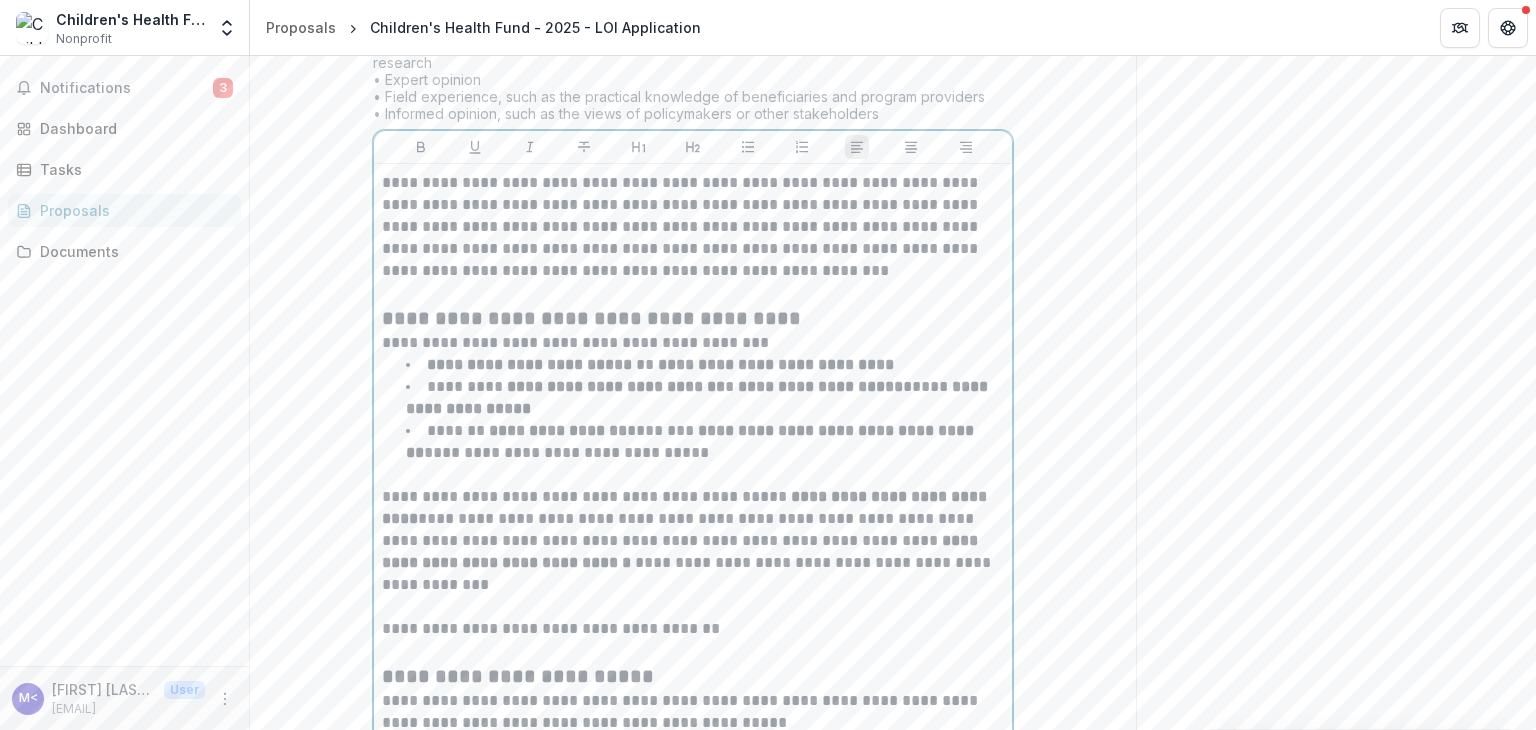 scroll, scrollTop: 6764, scrollLeft: 0, axis: vertical 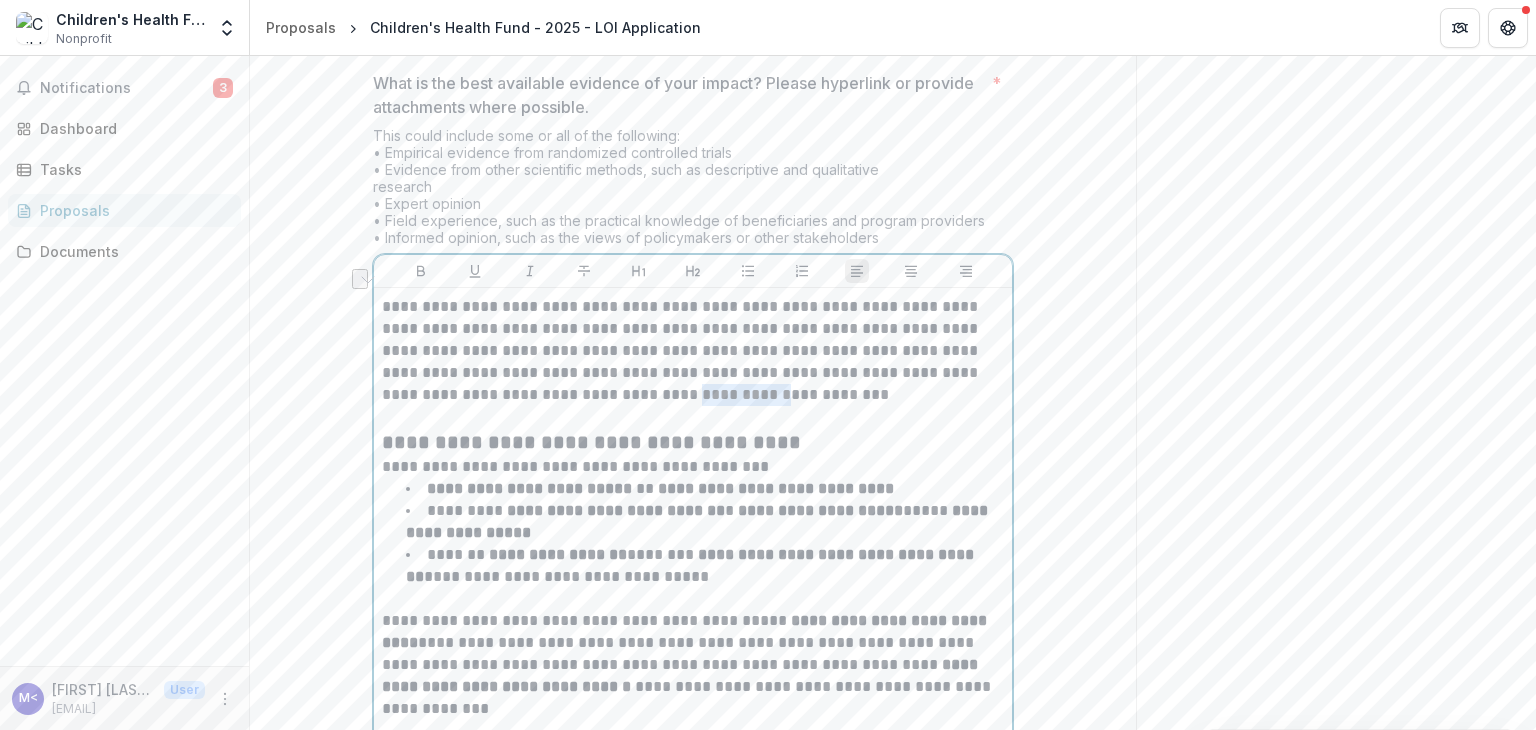 drag, startPoint x: 628, startPoint y: 365, endPoint x: 716, endPoint y: 365, distance: 88 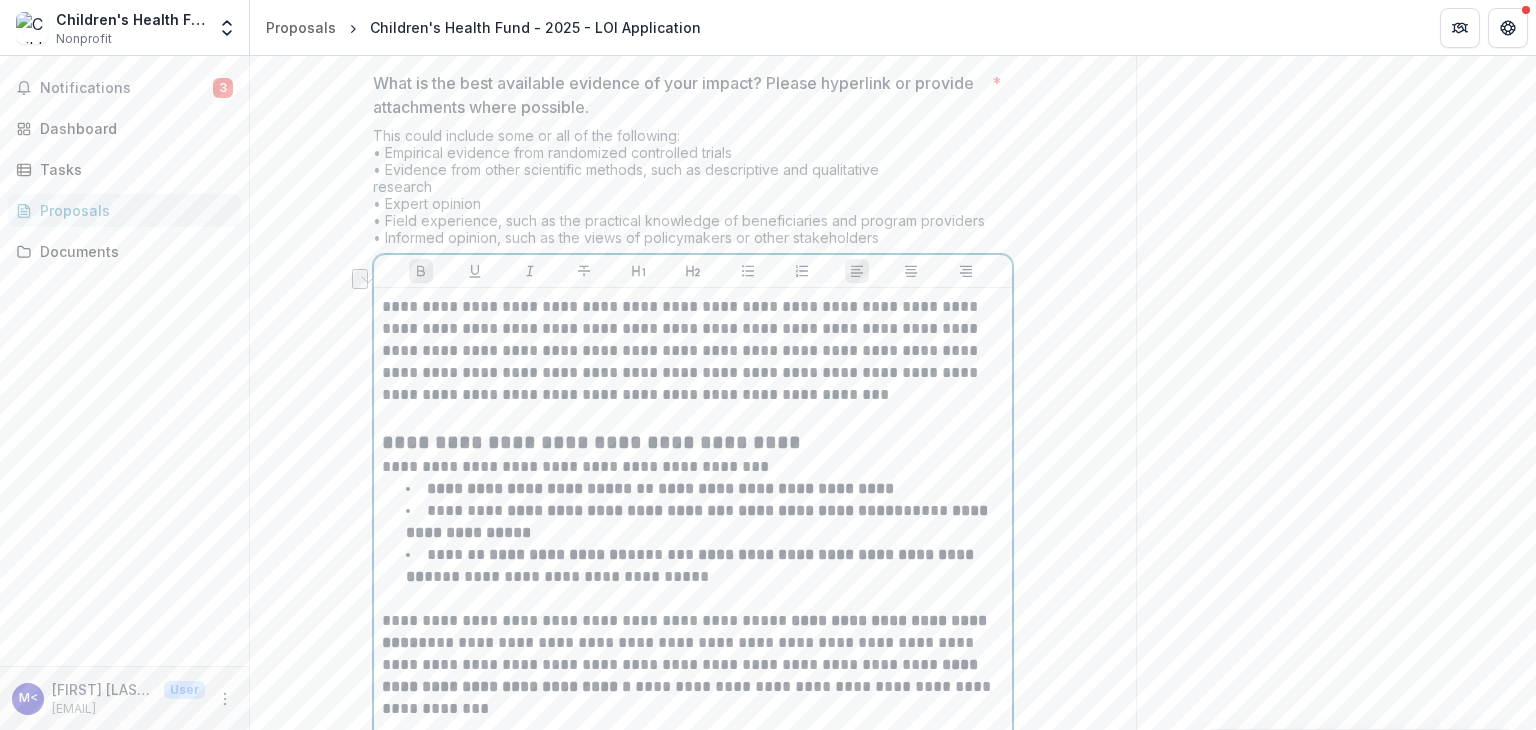click on "**********" at bounding box center [705, 522] 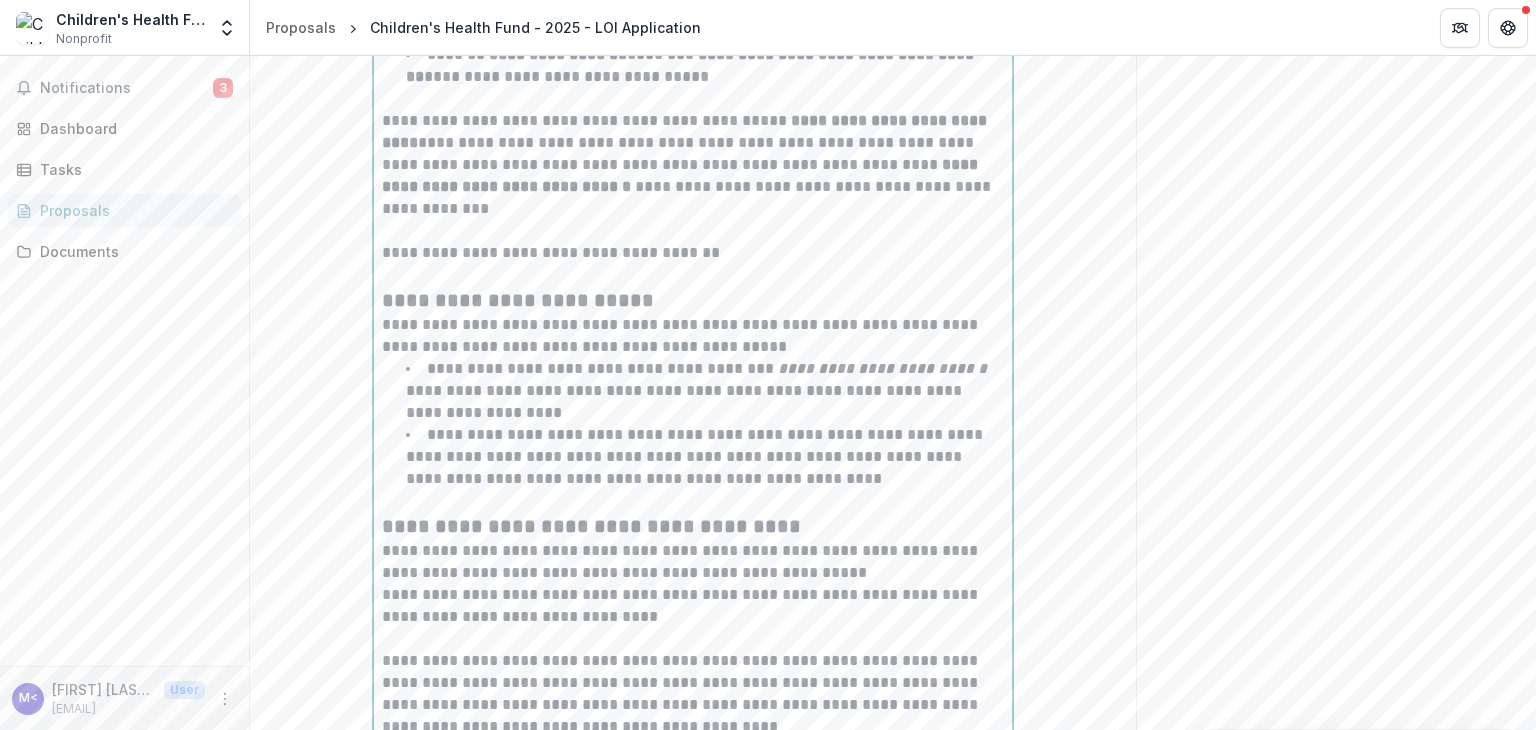 scroll, scrollTop: 7164, scrollLeft: 0, axis: vertical 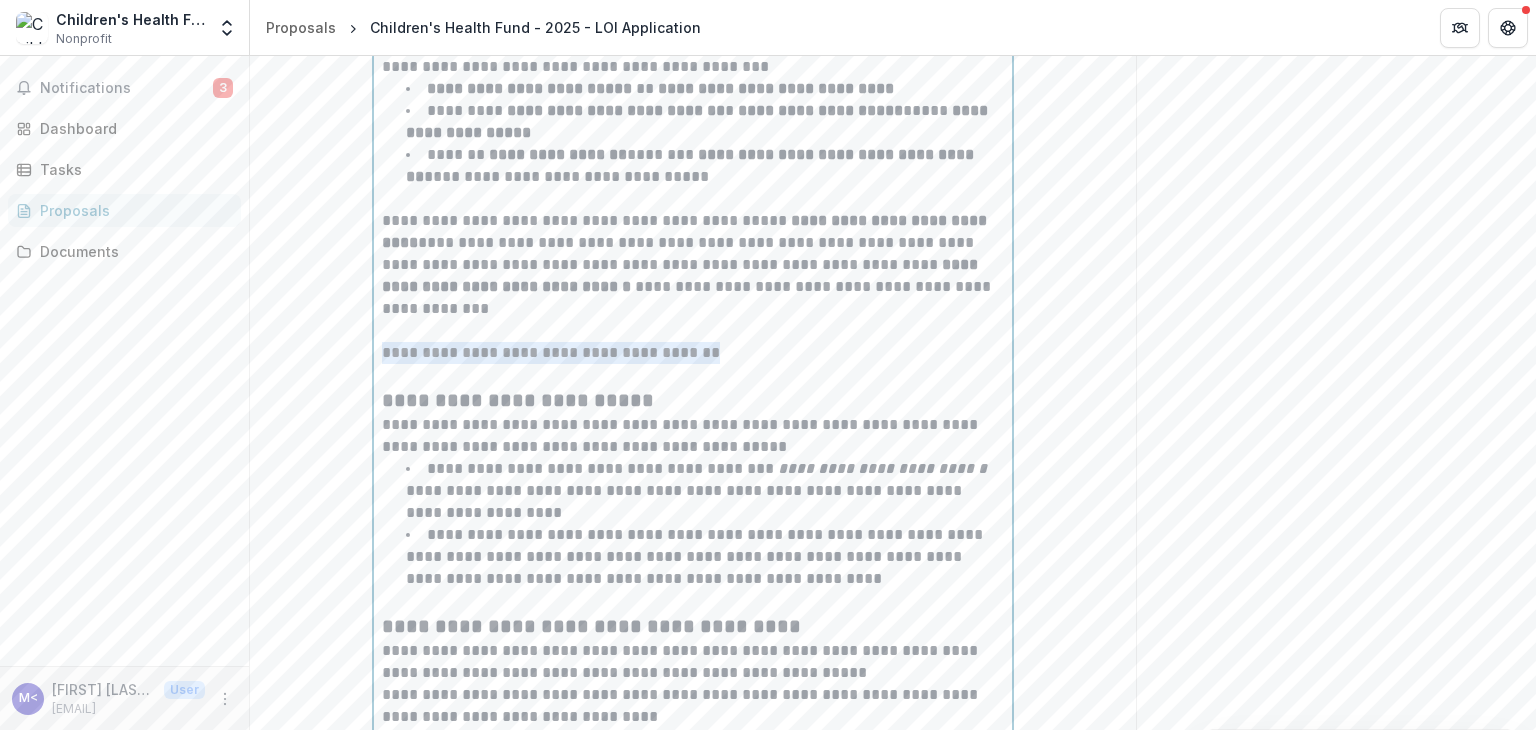 drag, startPoint x: 381, startPoint y: 325, endPoint x: 726, endPoint y: 318, distance: 345.071 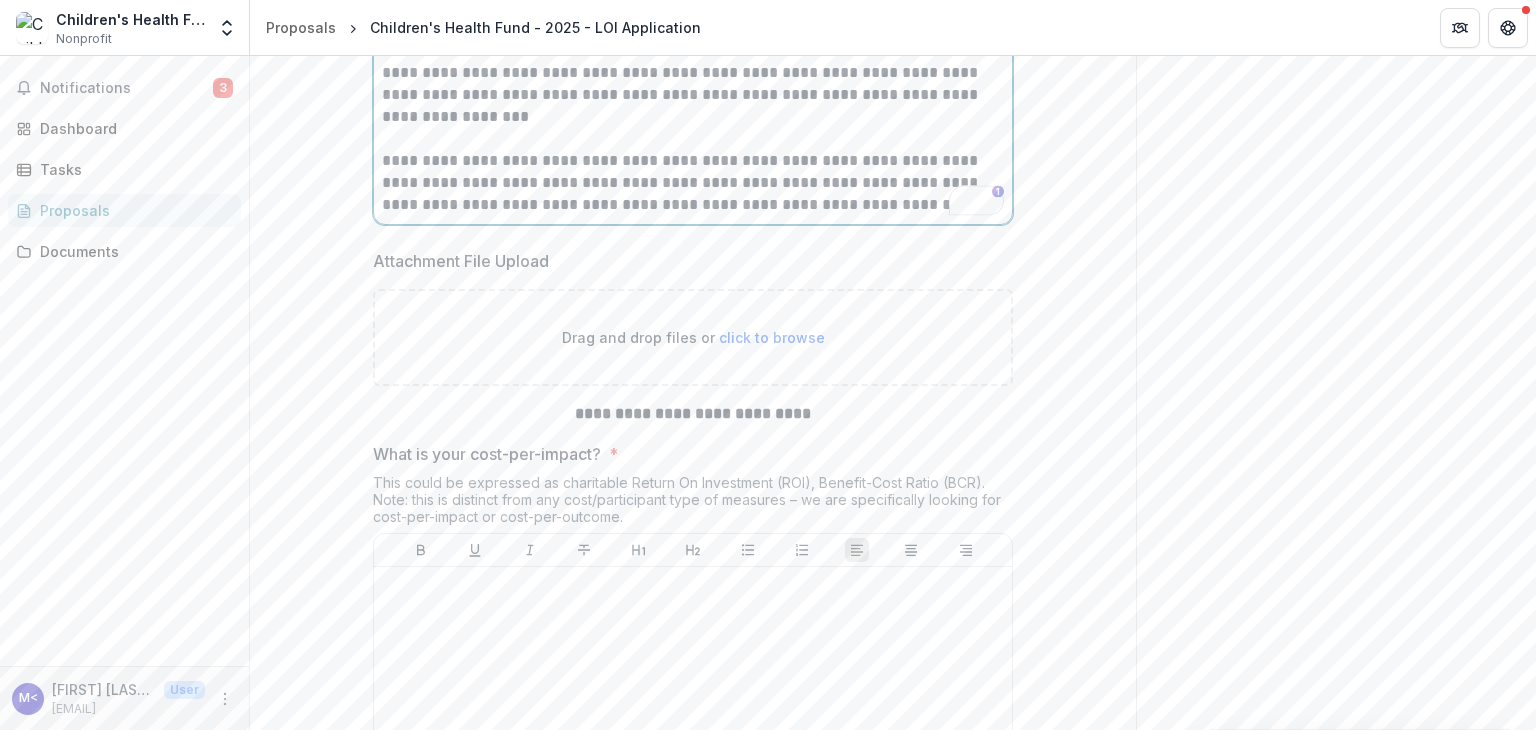 scroll, scrollTop: 8064, scrollLeft: 0, axis: vertical 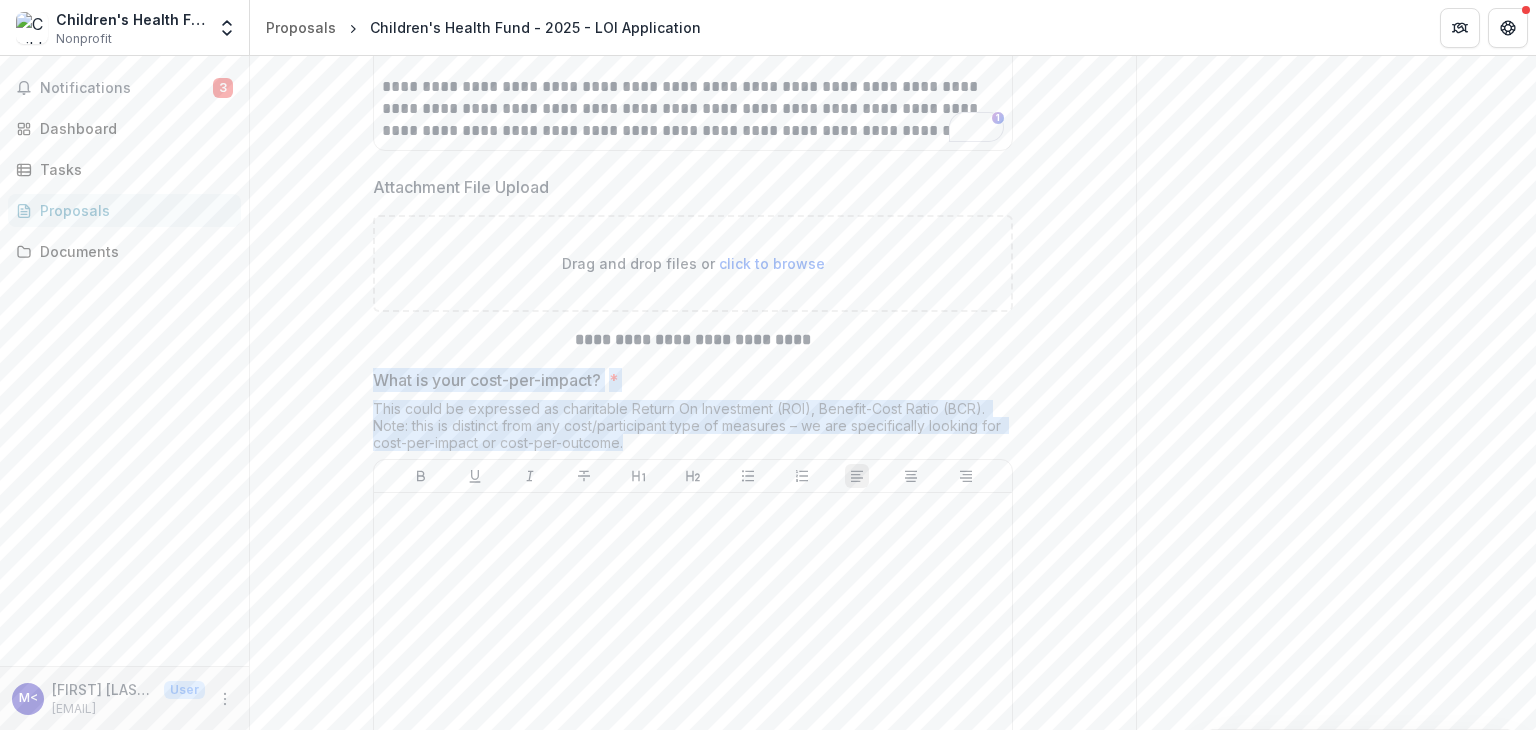 drag, startPoint x: 370, startPoint y: 353, endPoint x: 660, endPoint y: 406, distance: 294.8033 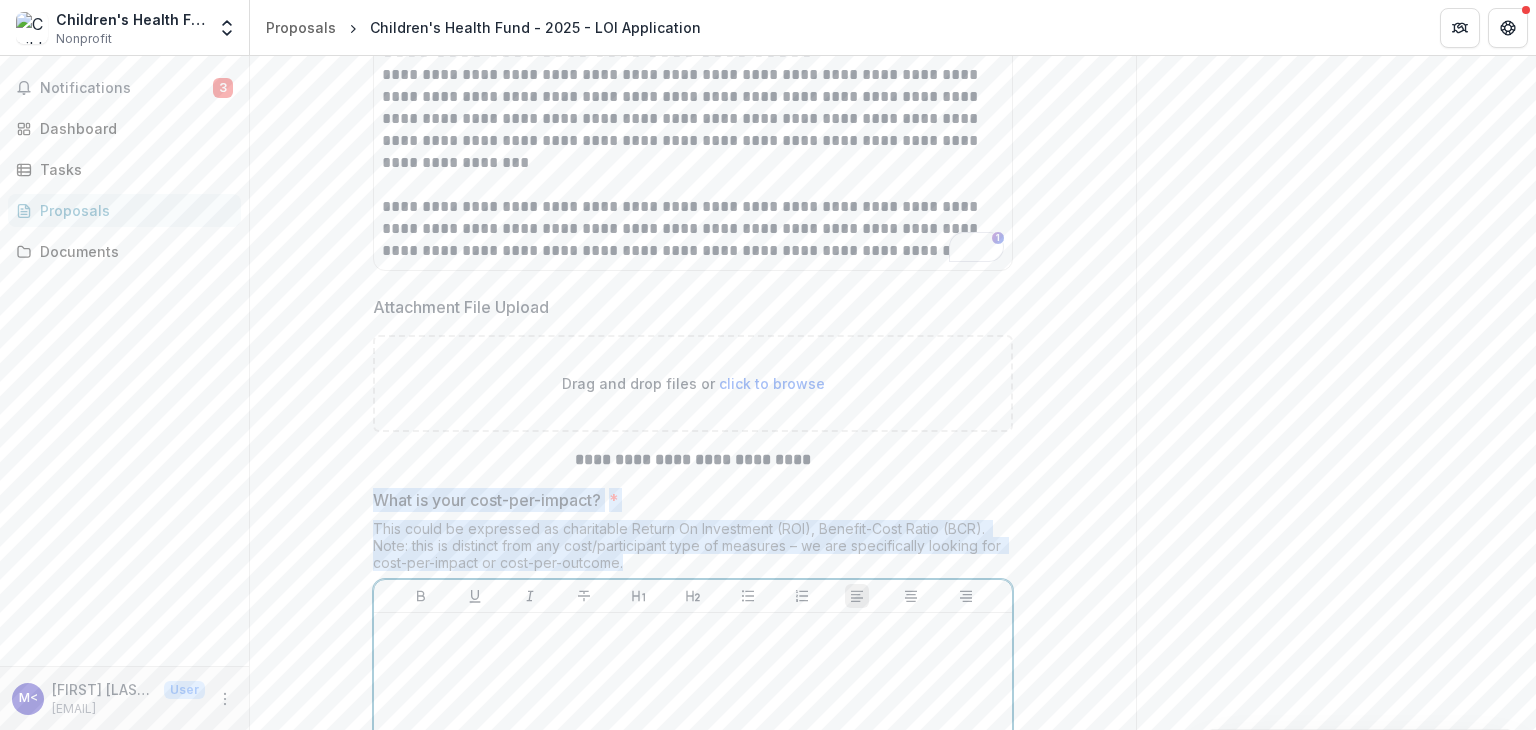 click at bounding box center (693, 771) 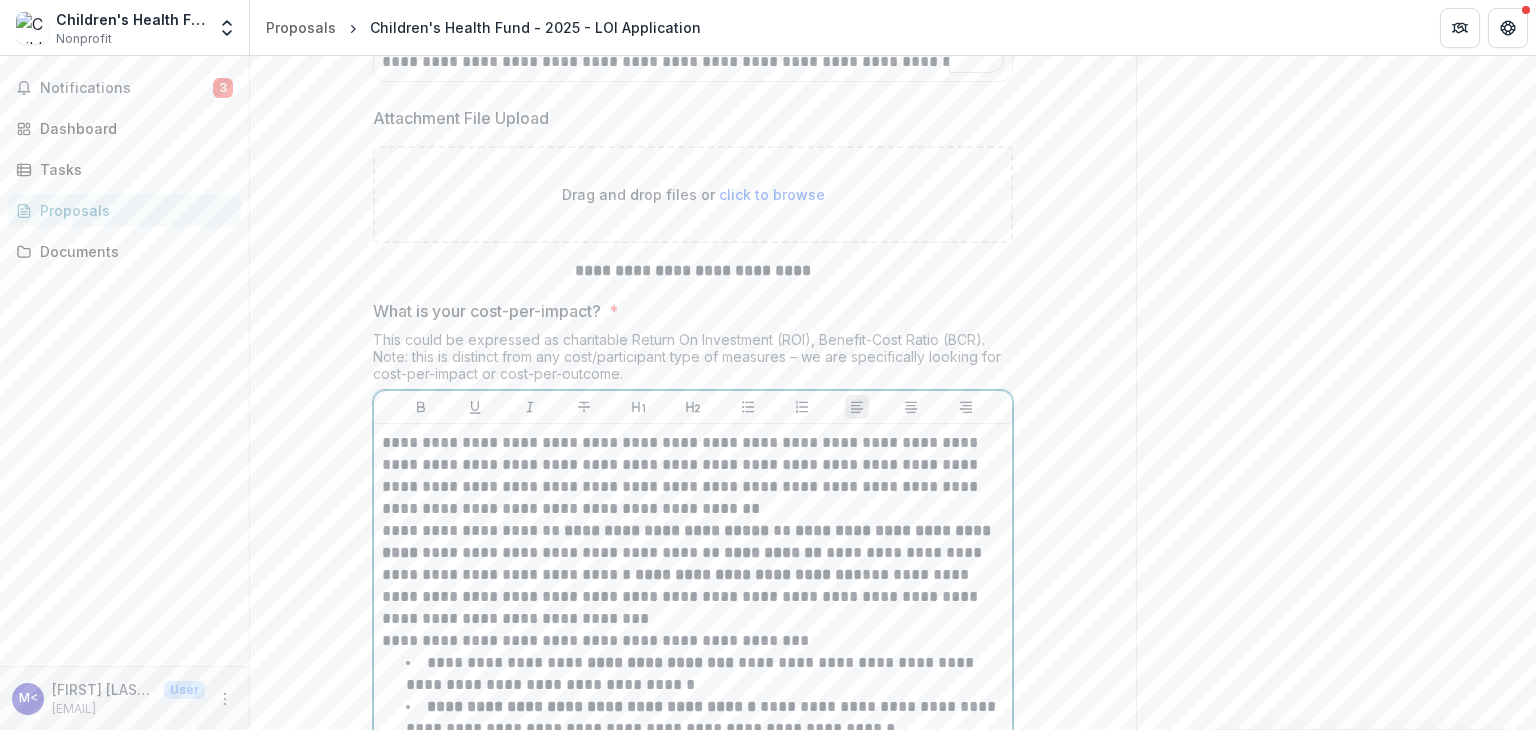 scroll, scrollTop: 8116, scrollLeft: 0, axis: vertical 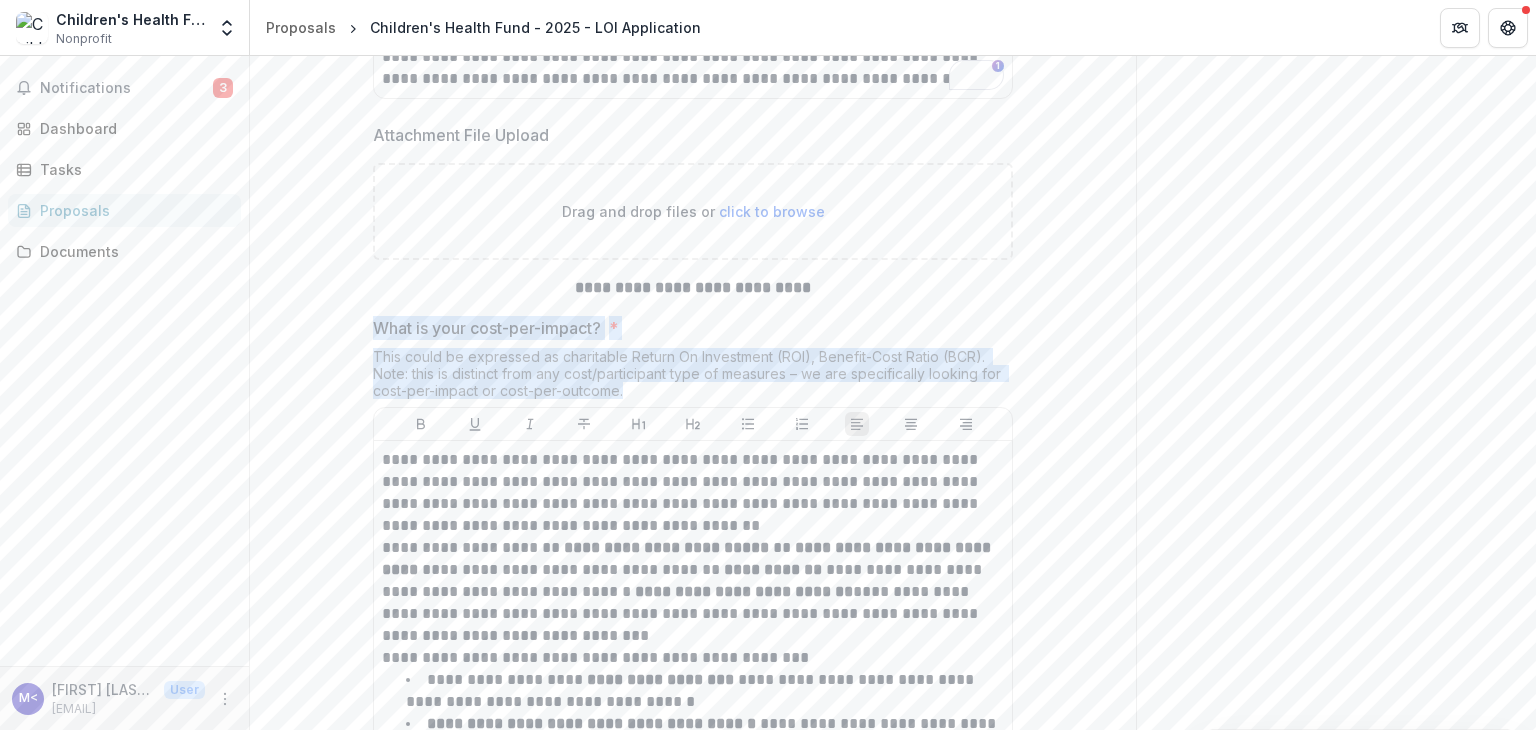 drag, startPoint x: 370, startPoint y: 181, endPoint x: 636, endPoint y: 237, distance: 271.83084 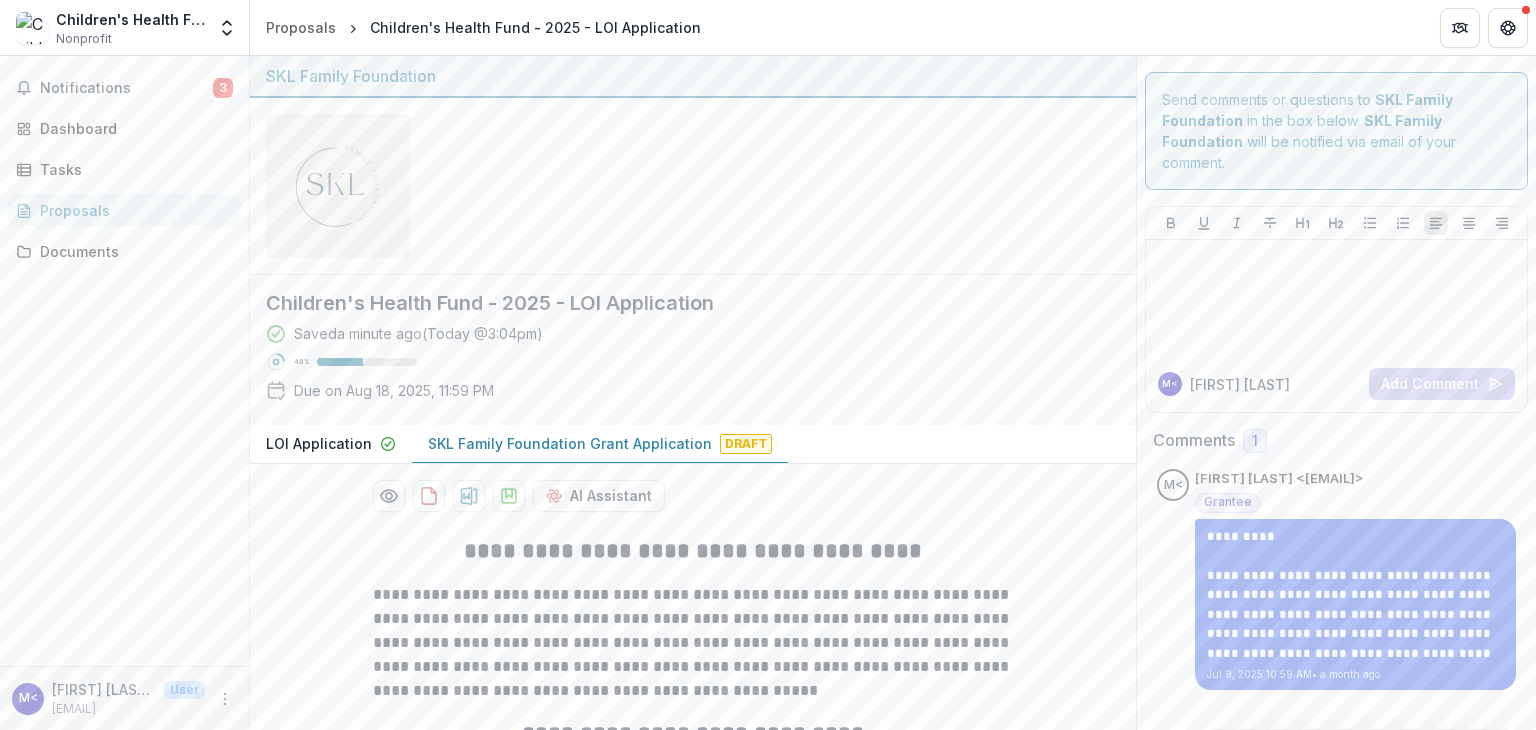 scroll, scrollTop: 0, scrollLeft: 0, axis: both 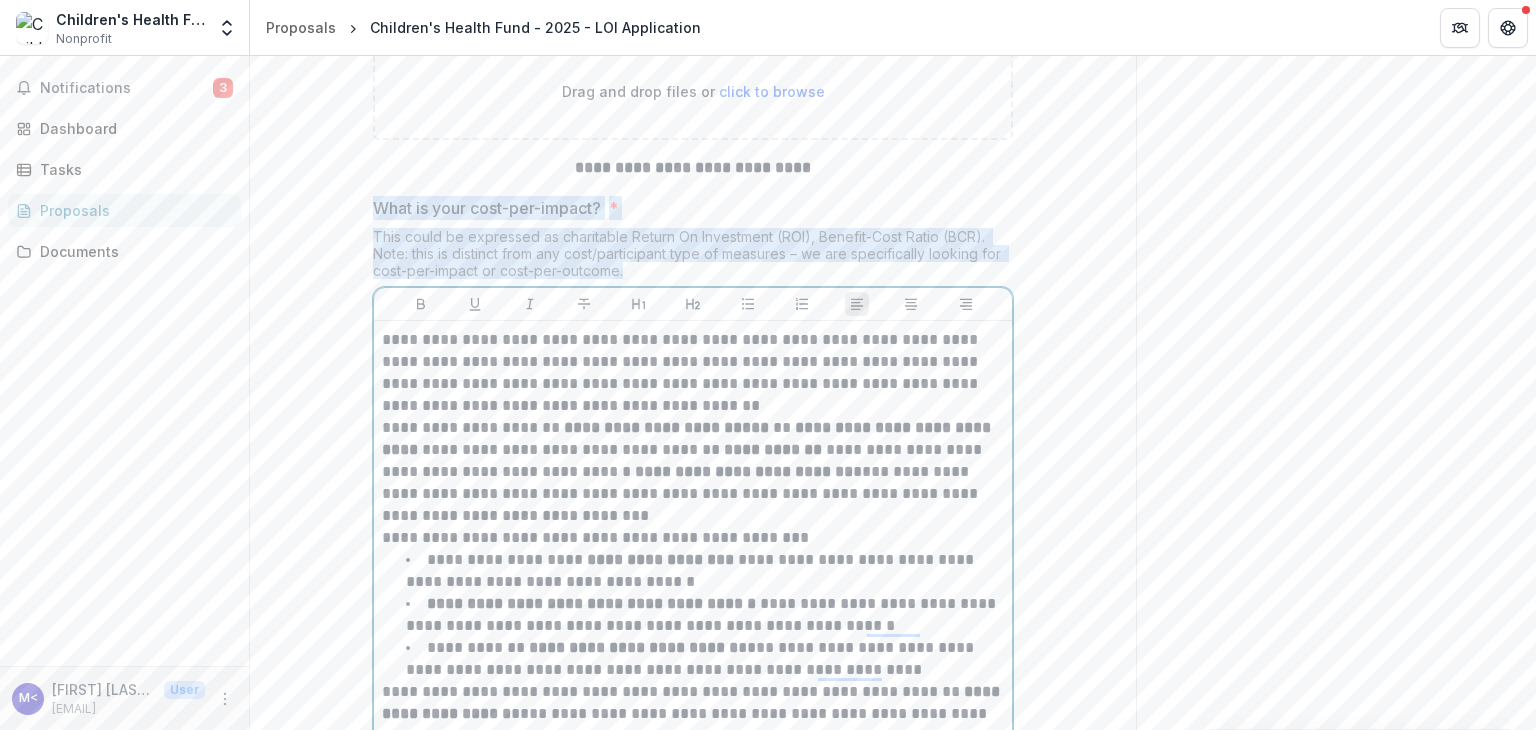click on "**********" at bounding box center (693, 593) 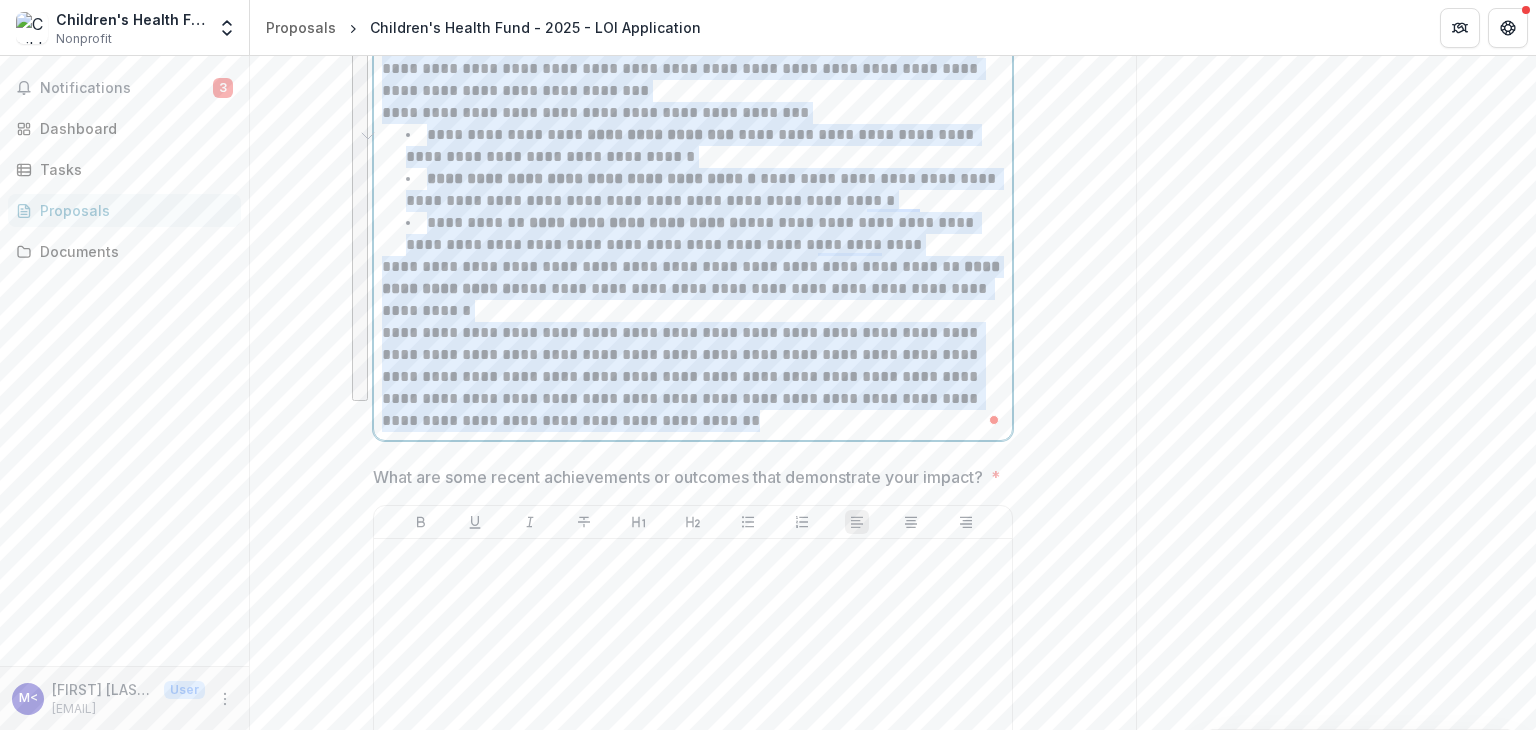 scroll, scrollTop: 8736, scrollLeft: 0, axis: vertical 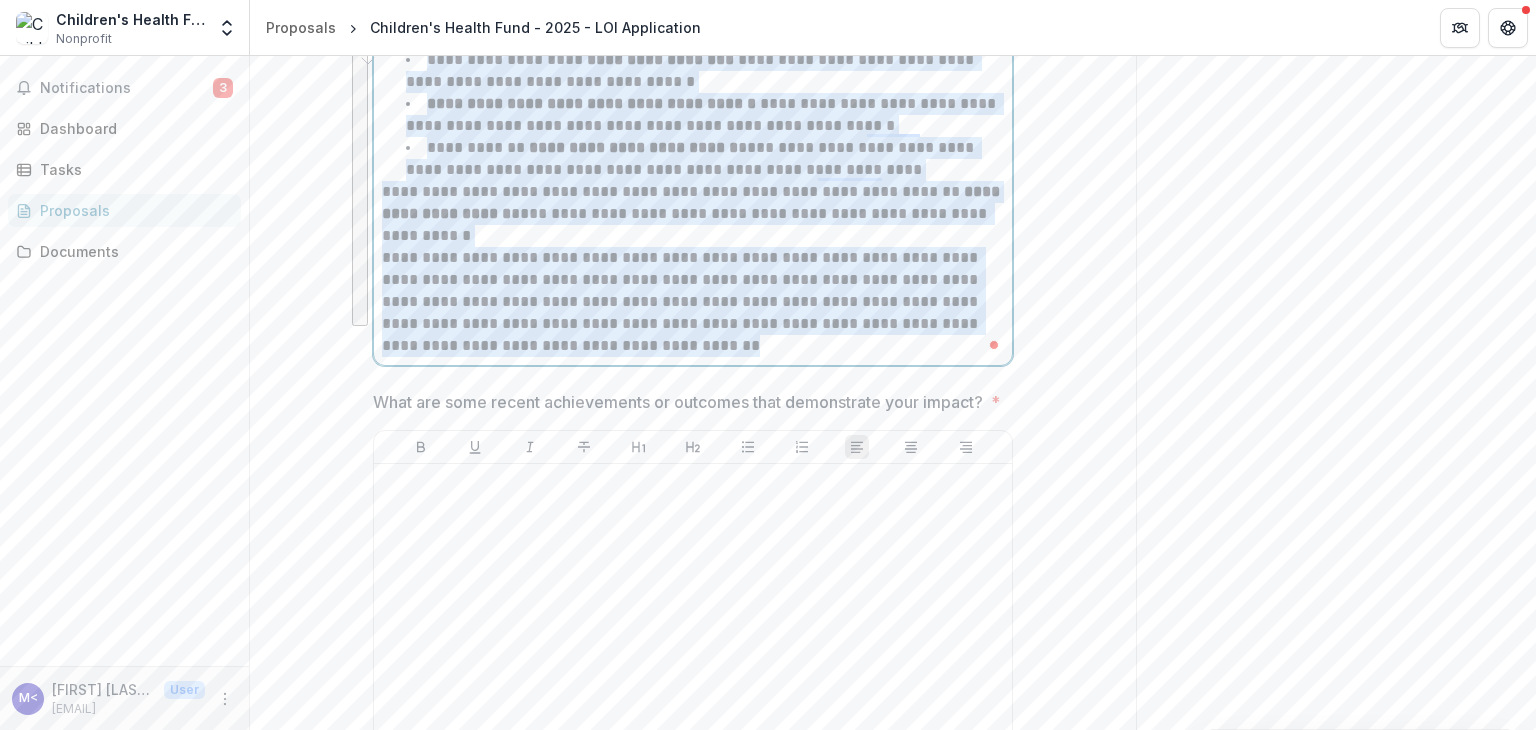 drag, startPoint x: 380, startPoint y: 209, endPoint x: 681, endPoint y: 319, distance: 320.46997 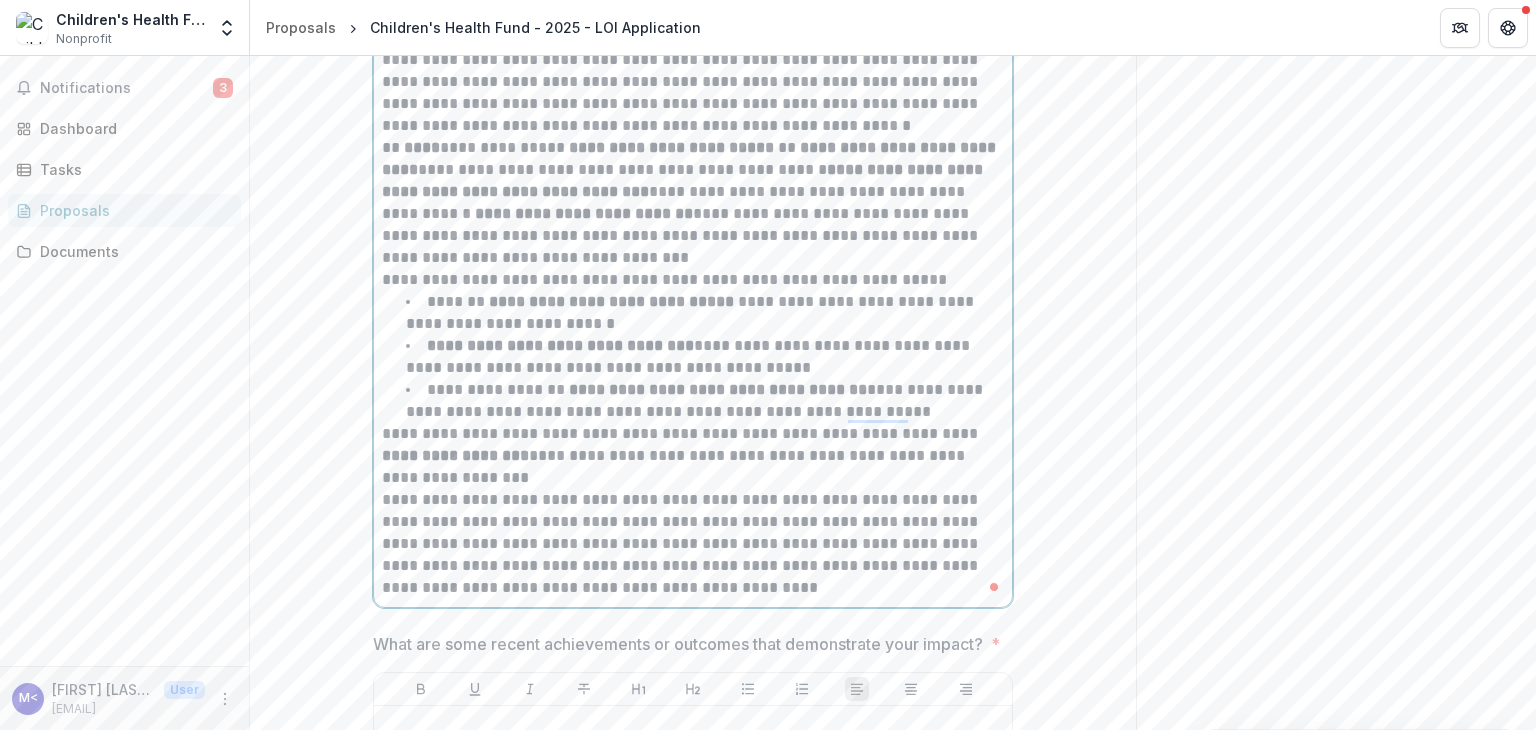 scroll, scrollTop: 8559, scrollLeft: 0, axis: vertical 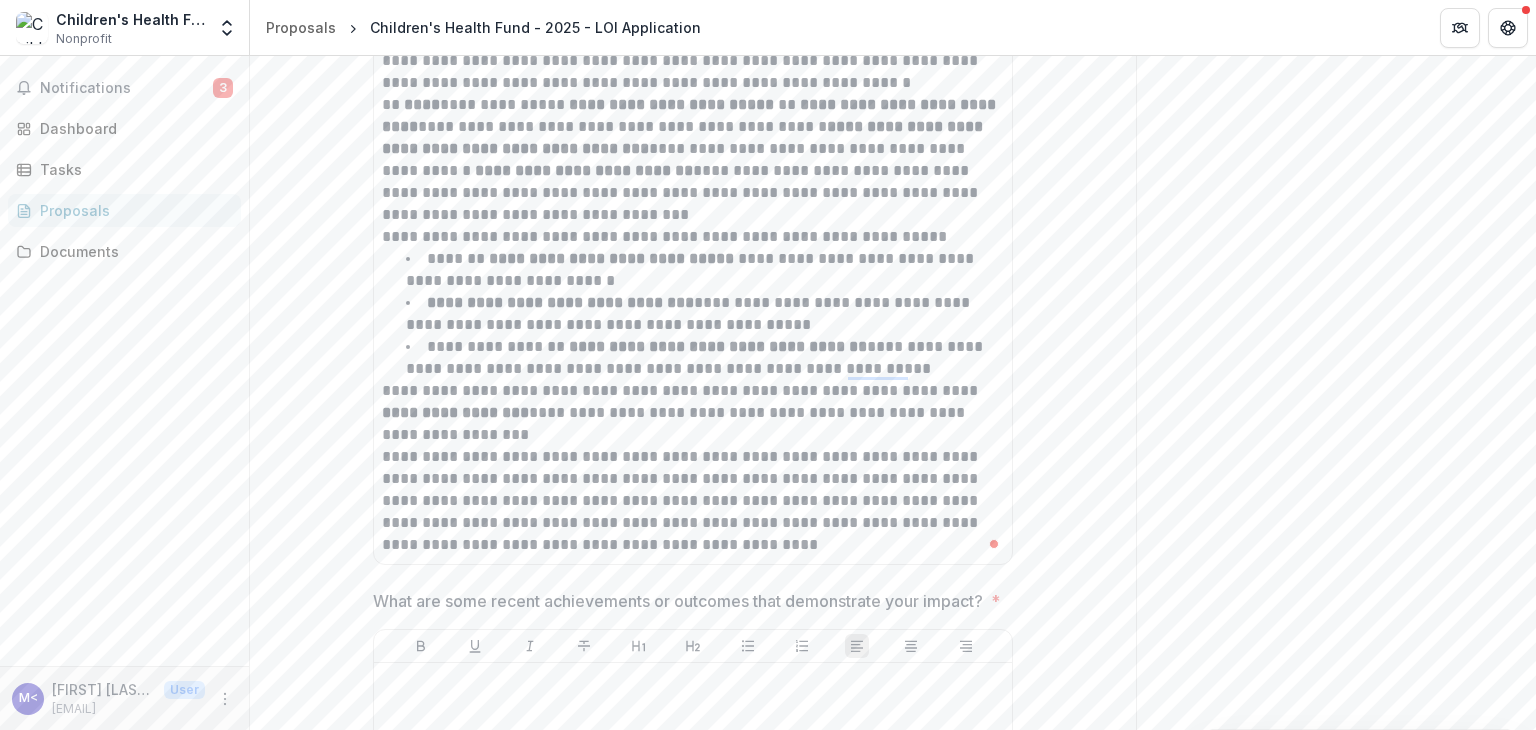 click on "**********" at bounding box center [693, -551] 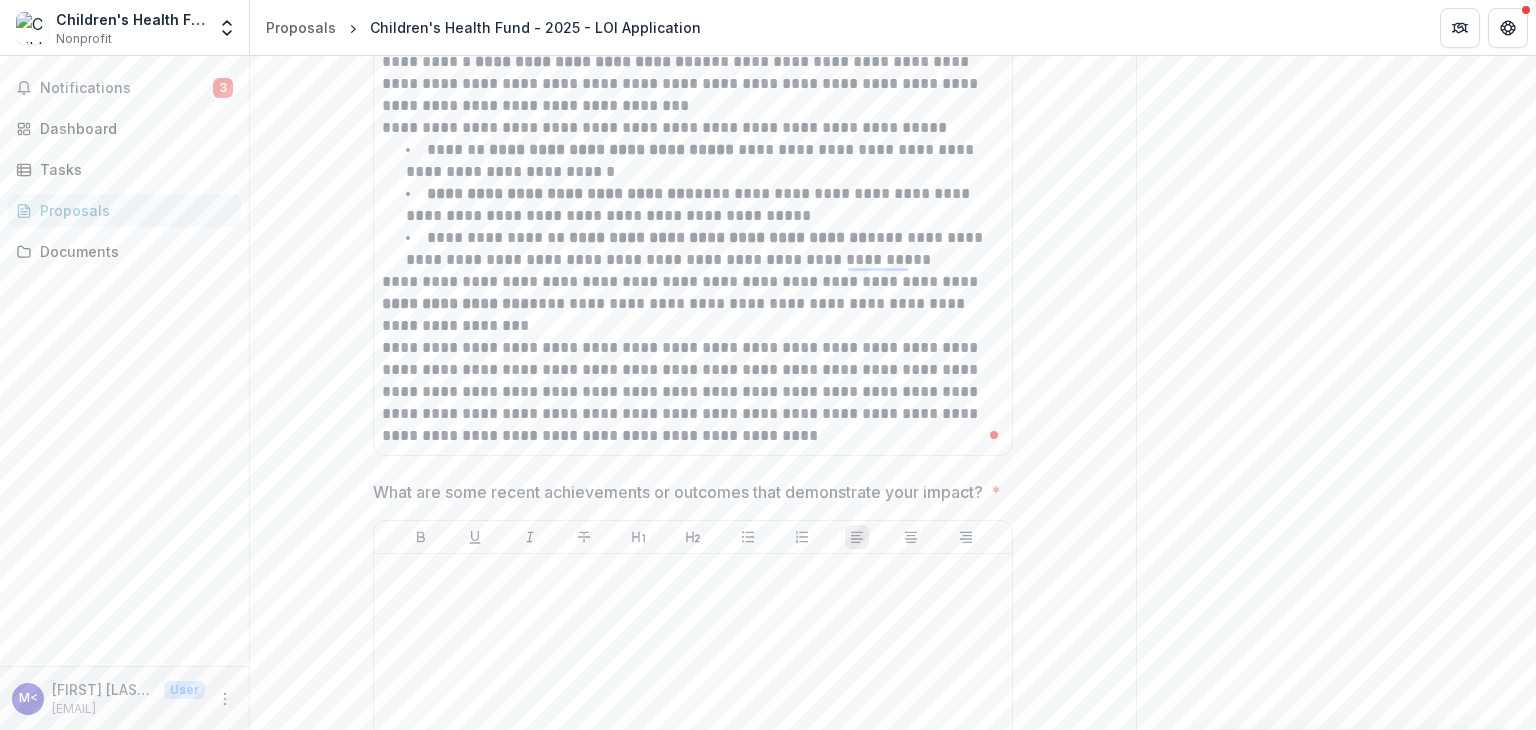 scroll, scrollTop: 8759, scrollLeft: 0, axis: vertical 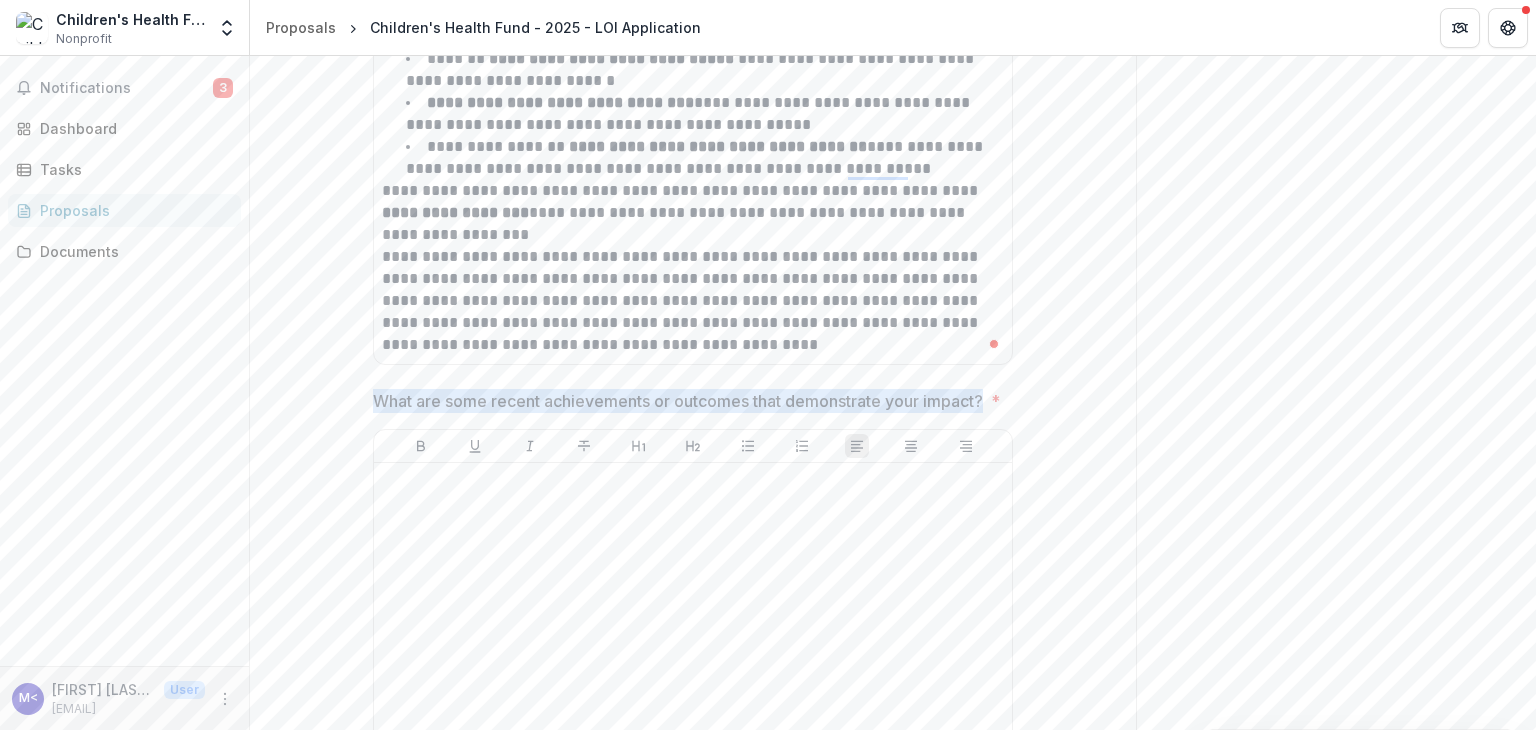 drag, startPoint x: 373, startPoint y: 370, endPoint x: 462, endPoint y: 397, distance: 93.00538 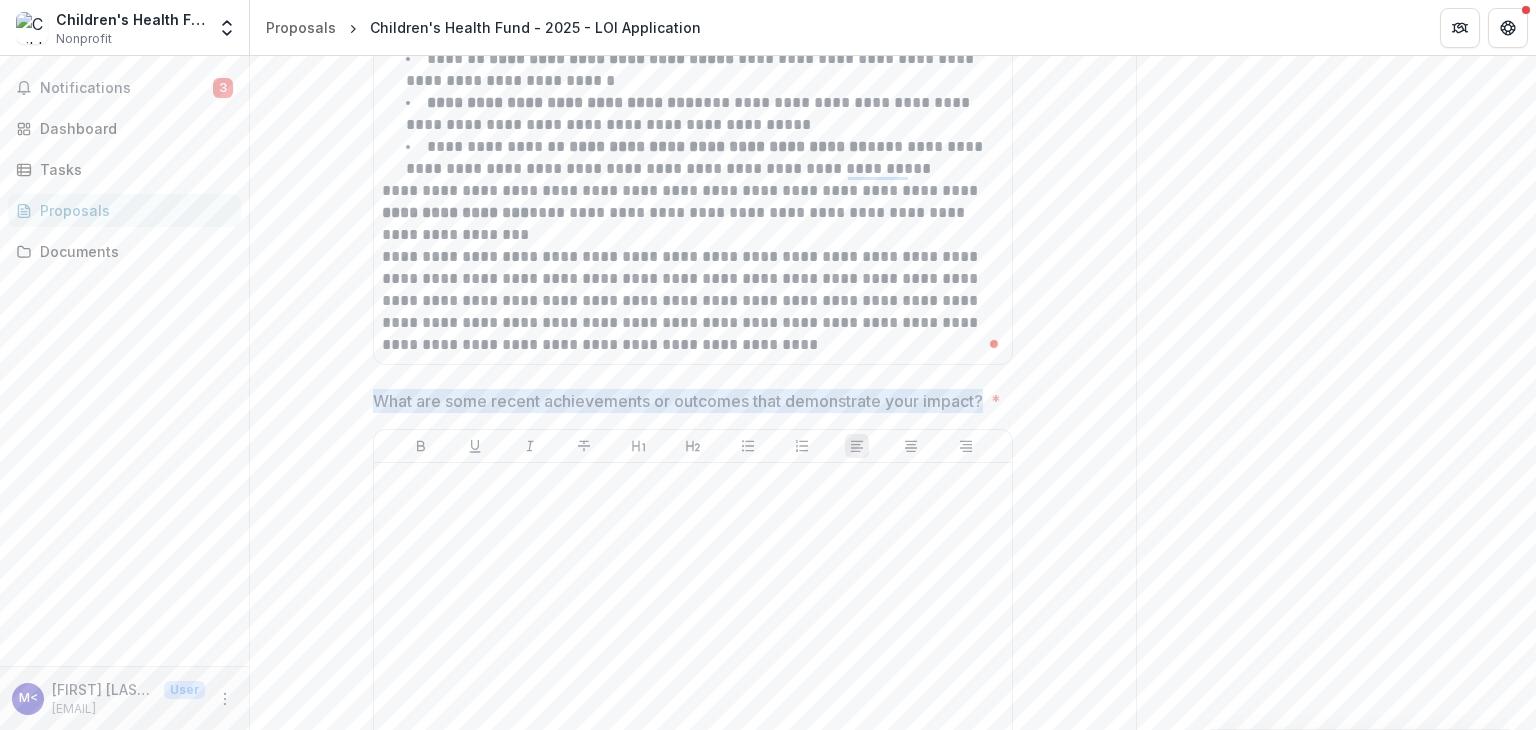 click on "What are some recent achievements or outcomes that demonstrate your impact?" at bounding box center (678, 401) 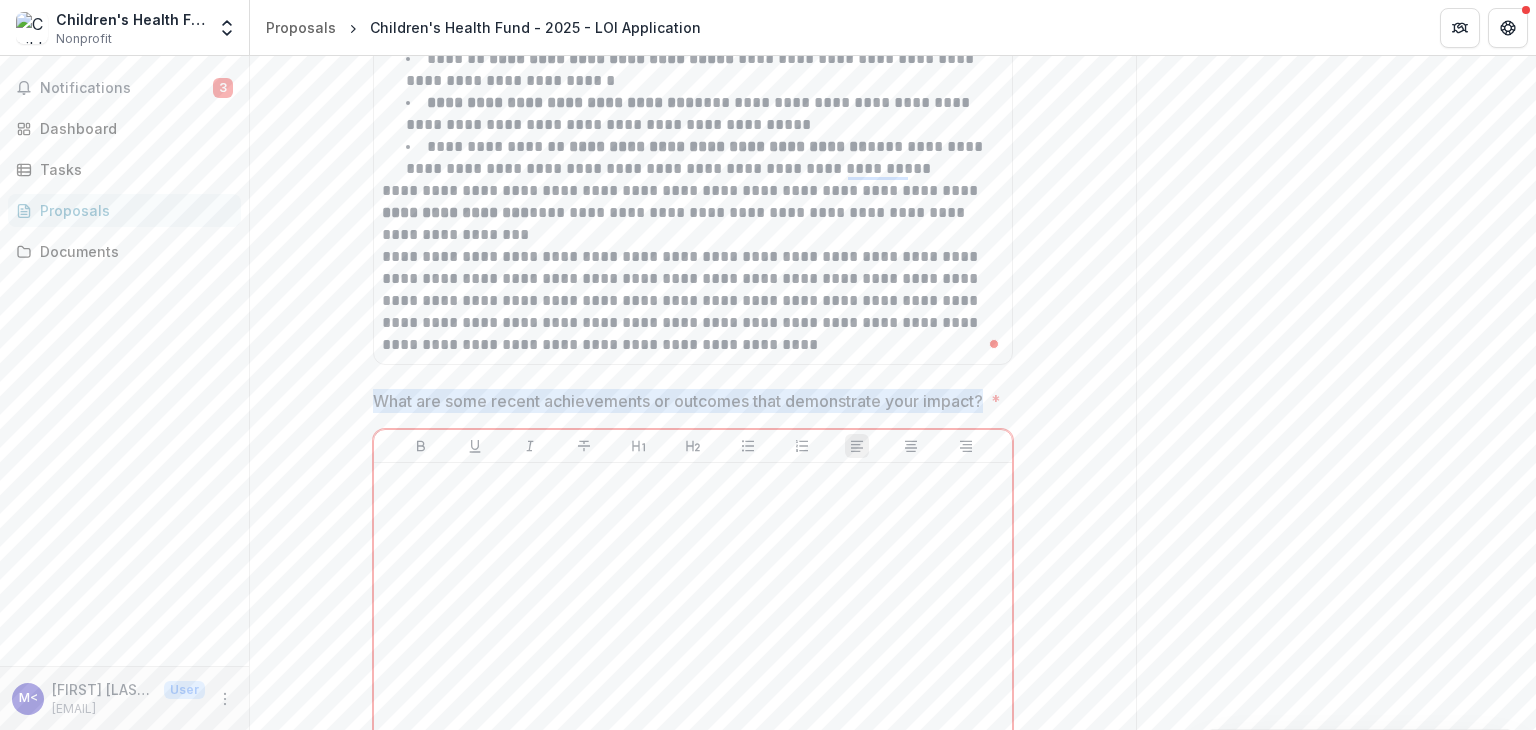drag, startPoint x: 426, startPoint y: 396, endPoint x: 370, endPoint y: 378, distance: 58.821766 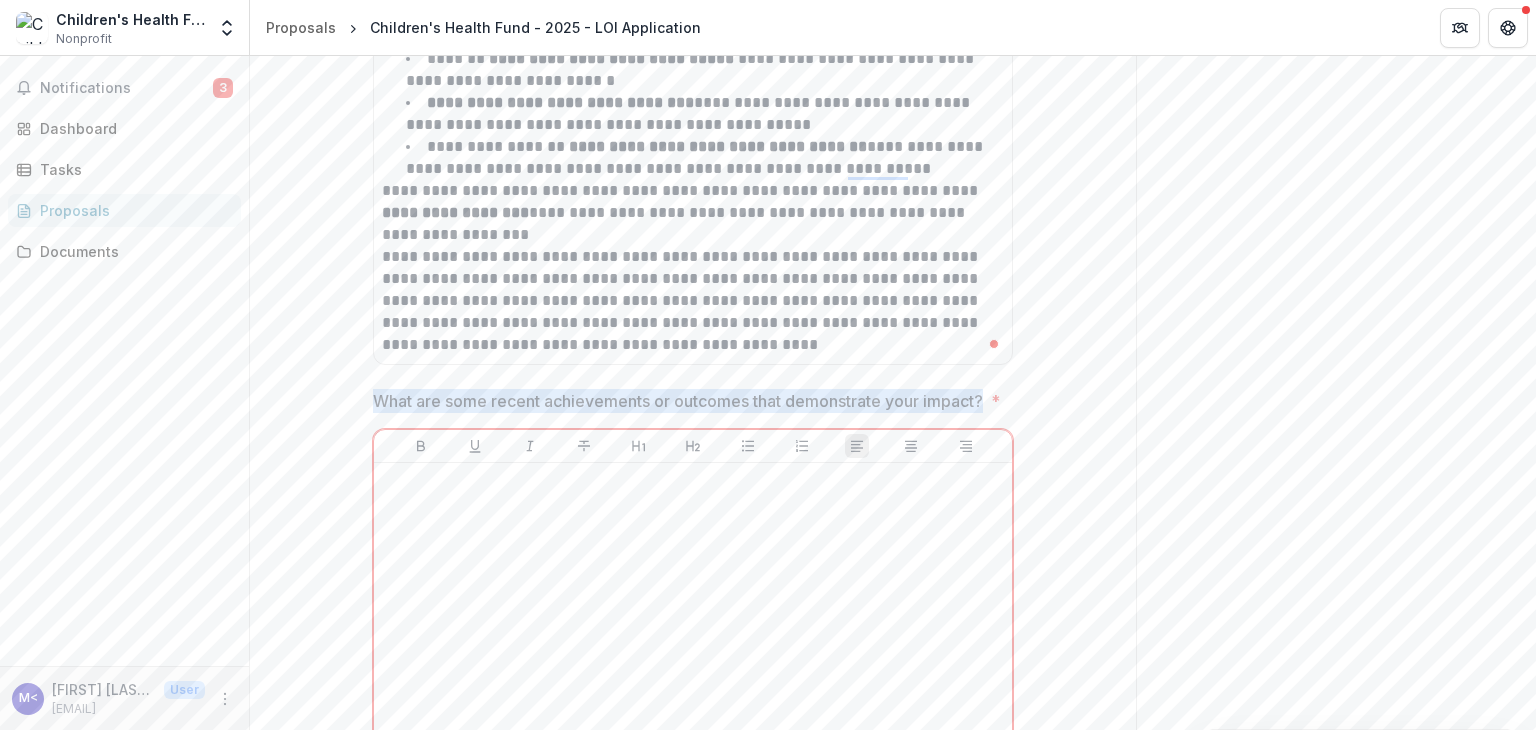 drag, startPoint x: 372, startPoint y: 373, endPoint x: 434, endPoint y: 397, distance: 66.48308 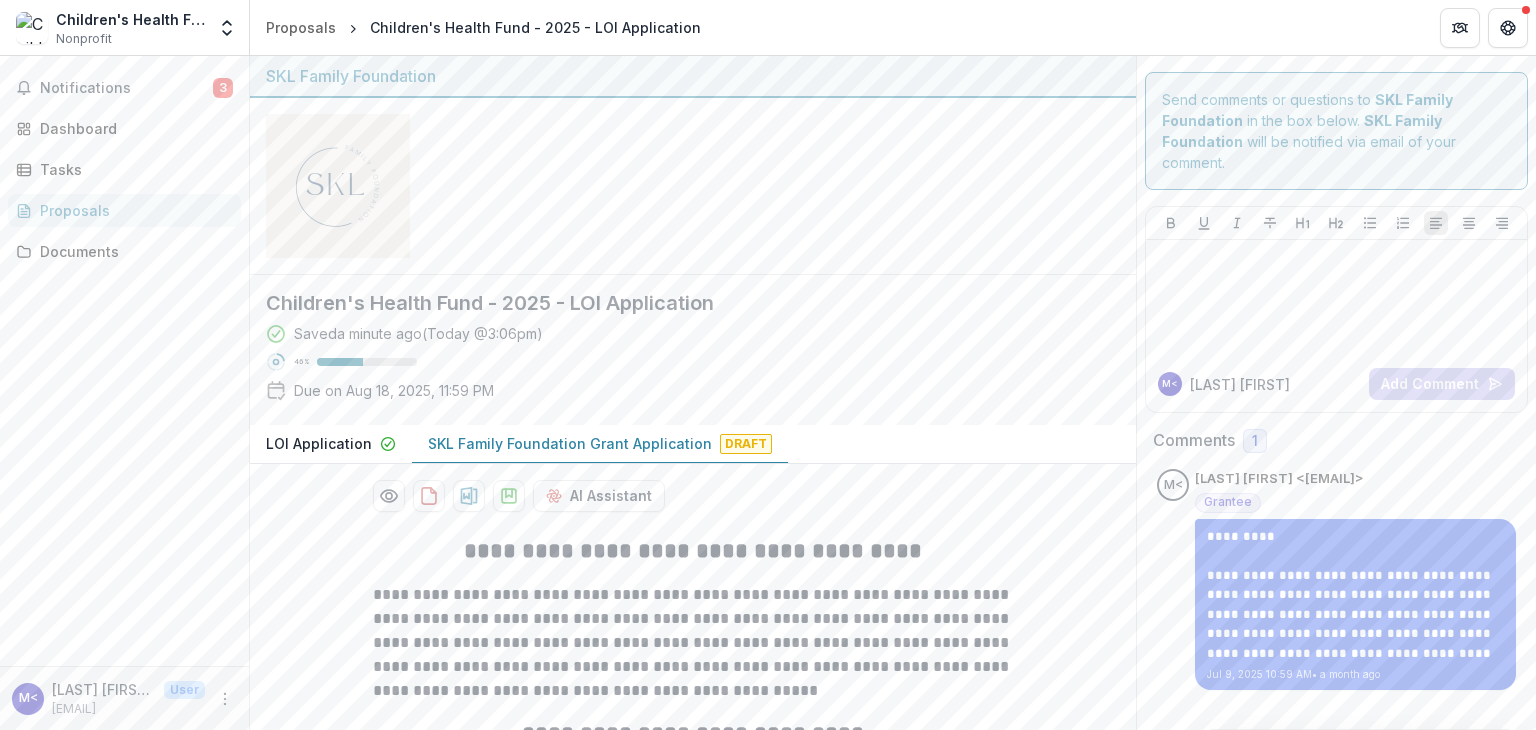 scroll, scrollTop: 0, scrollLeft: 0, axis: both 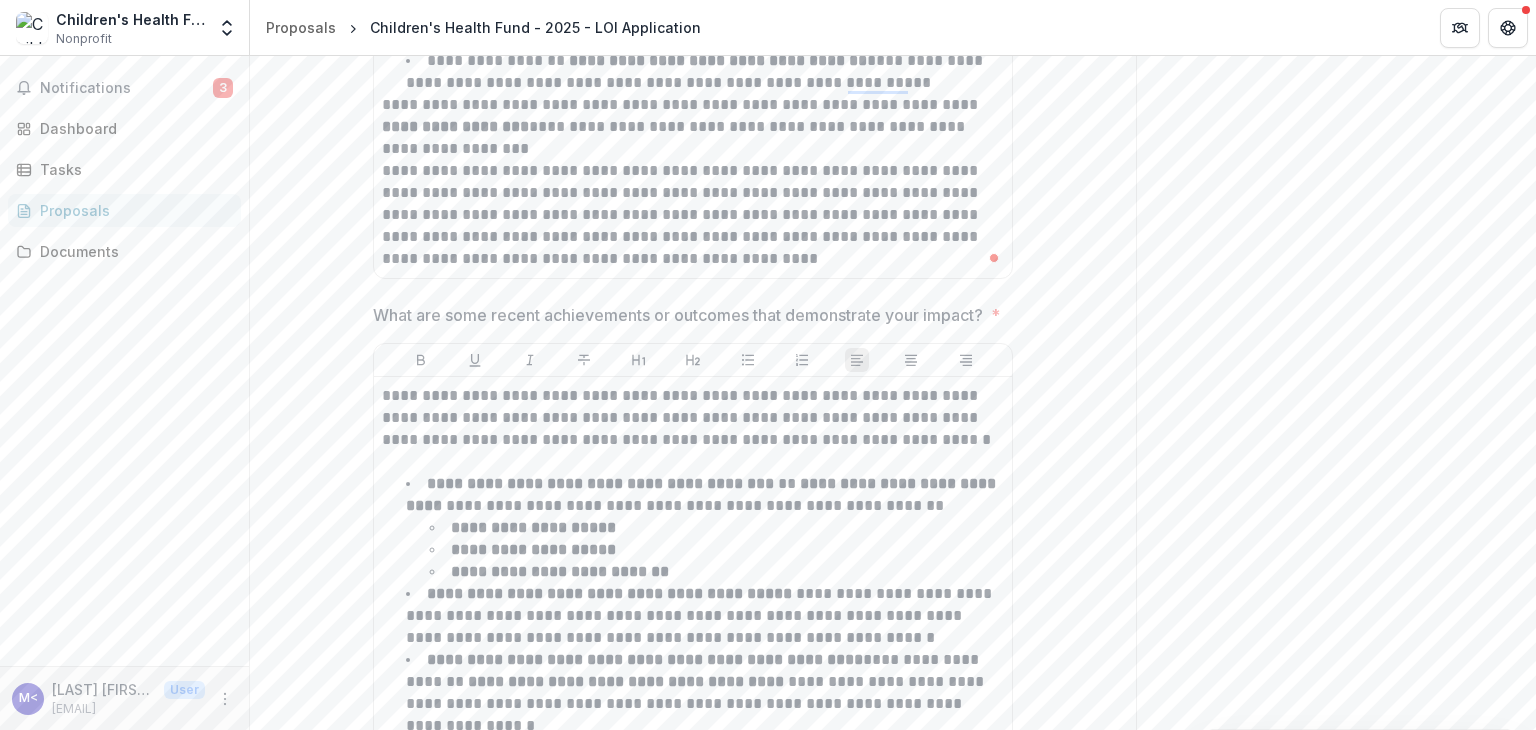 click on "**********" at bounding box center [693, -602] 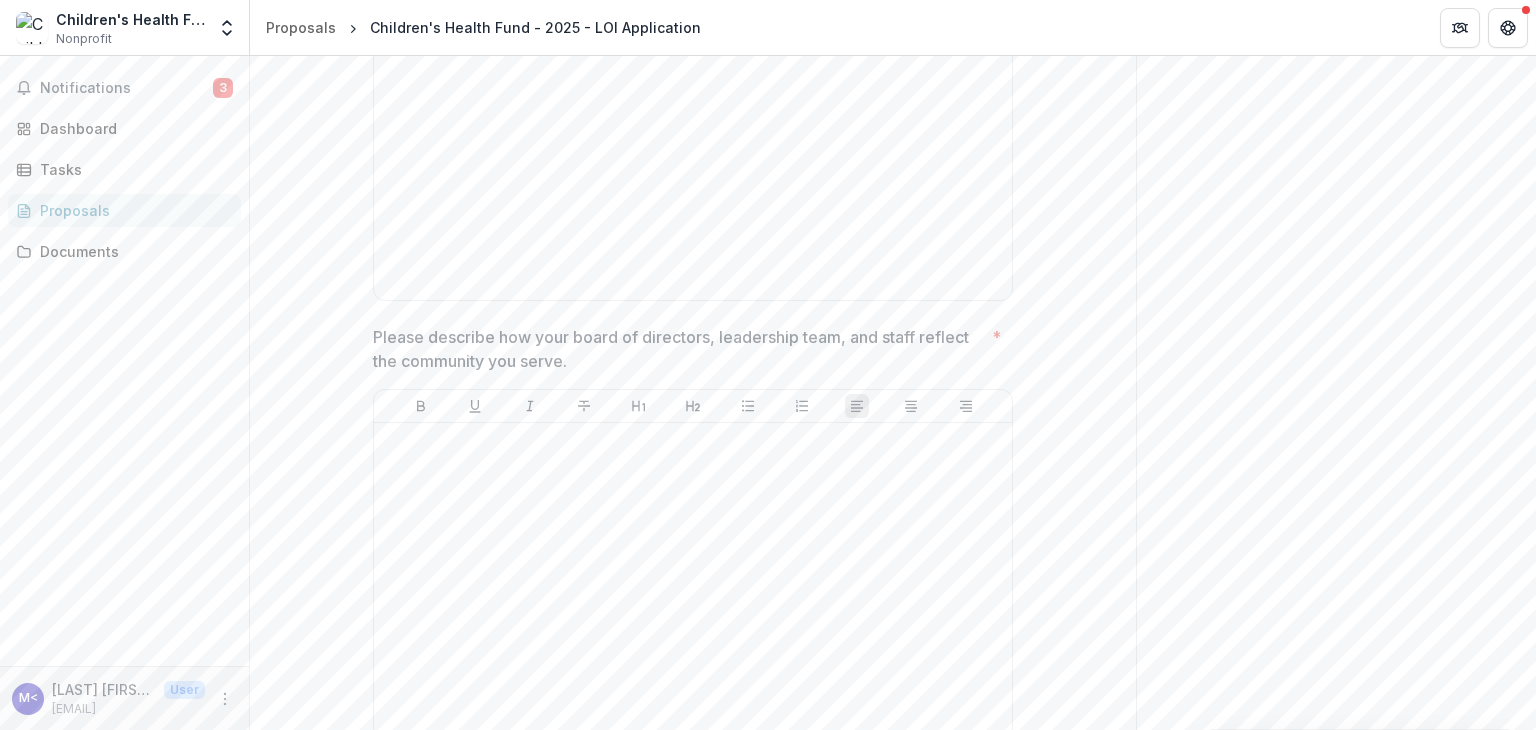 scroll, scrollTop: 10745, scrollLeft: 0, axis: vertical 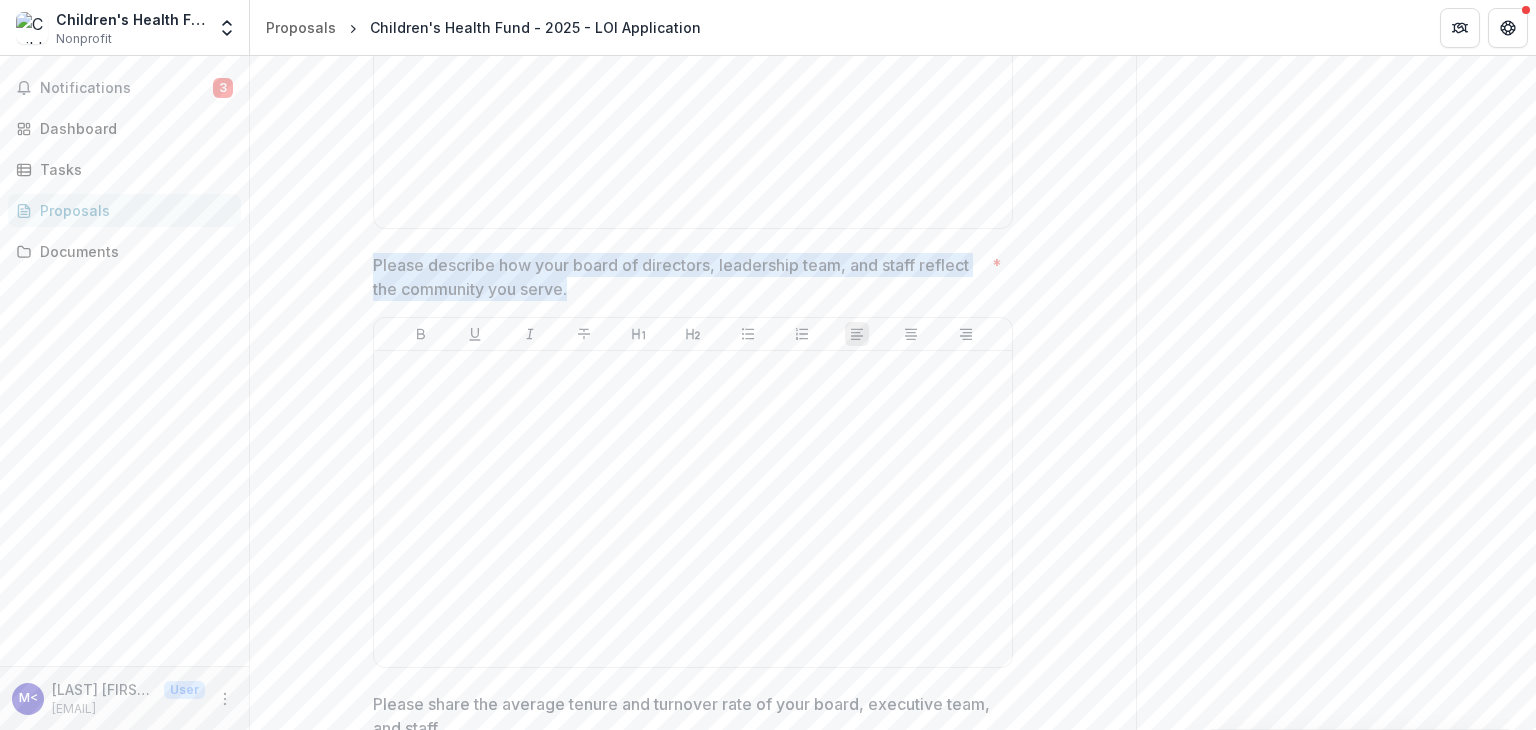 drag, startPoint x: 371, startPoint y: 233, endPoint x: 602, endPoint y: 256, distance: 232.1422 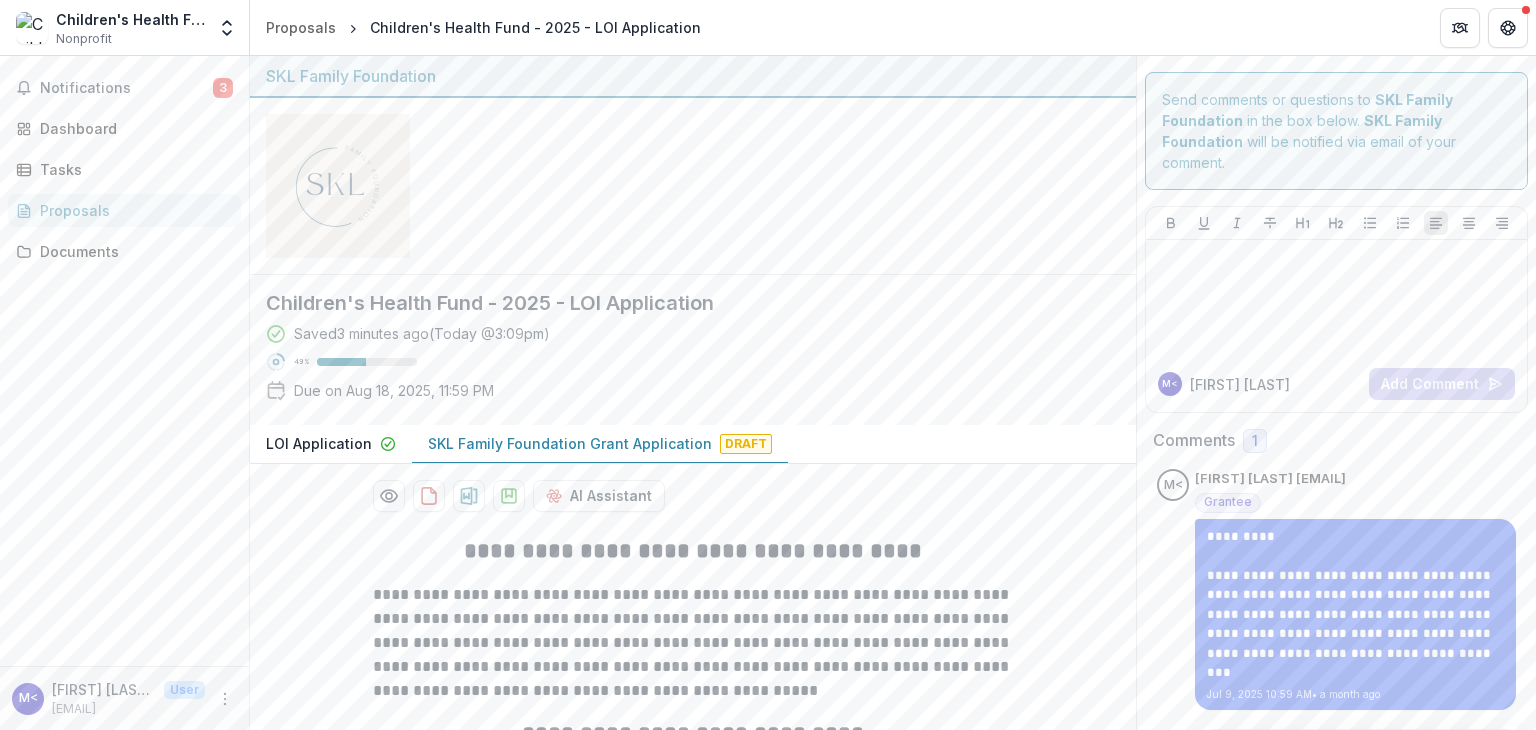 scroll, scrollTop: 0, scrollLeft: 0, axis: both 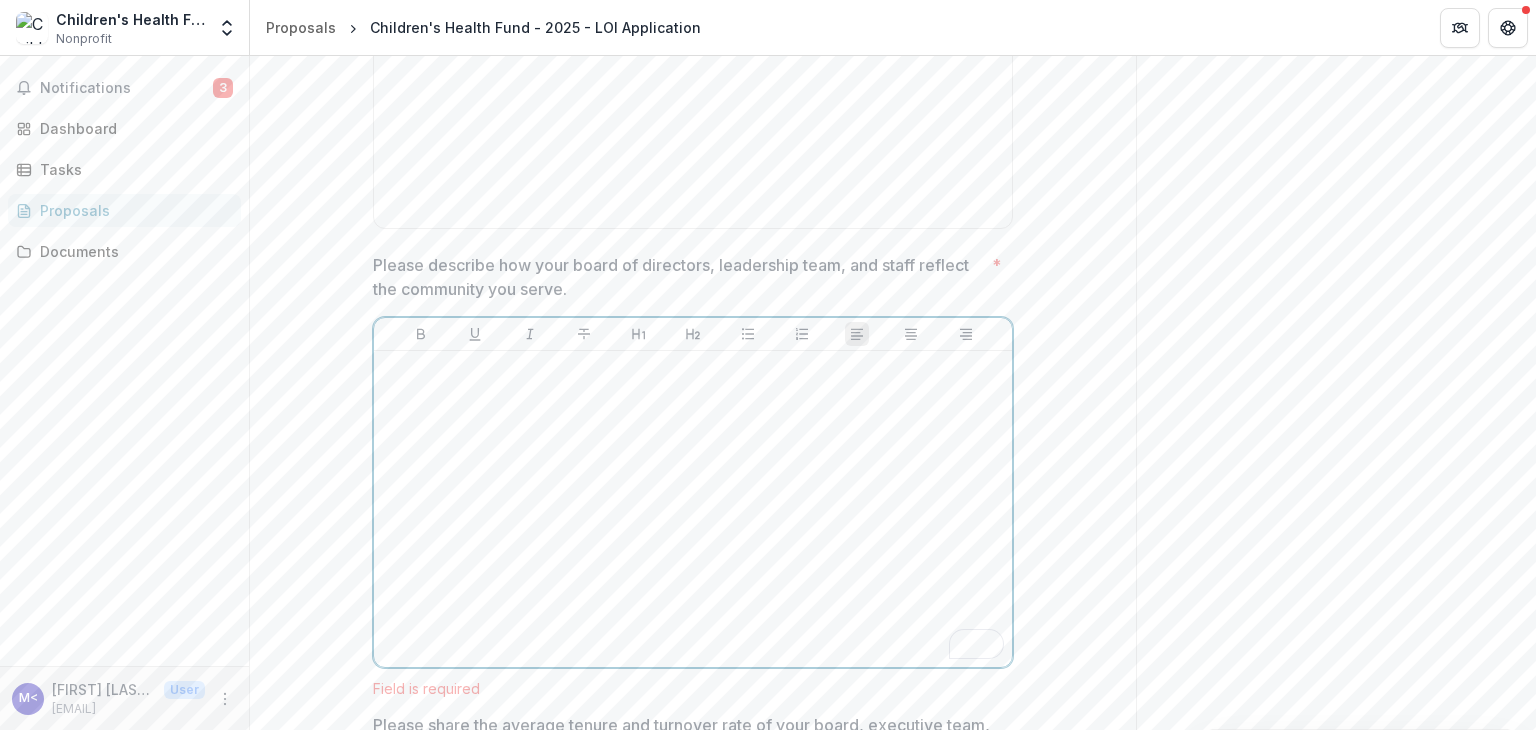 click at bounding box center [693, 370] 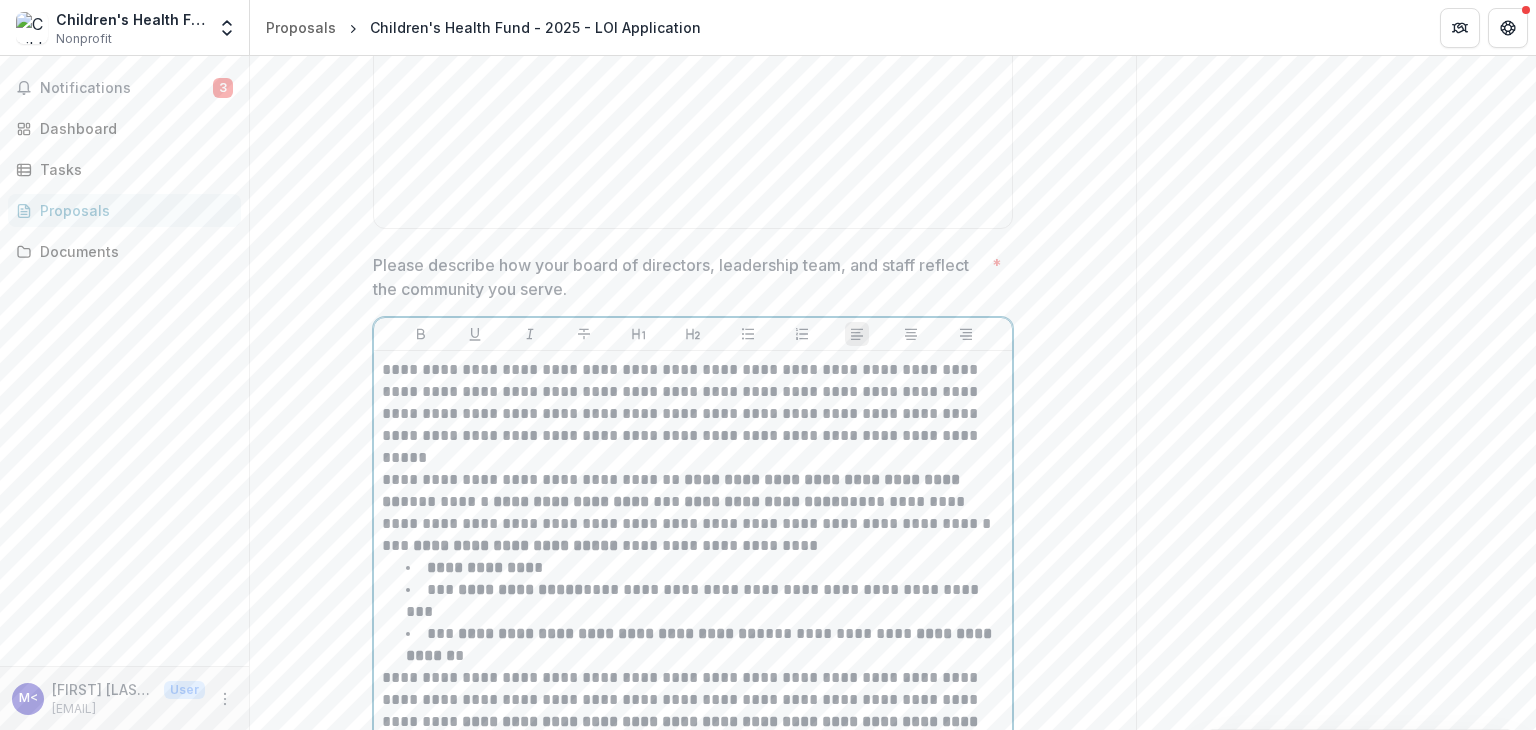 scroll, scrollTop: 10875, scrollLeft: 0, axis: vertical 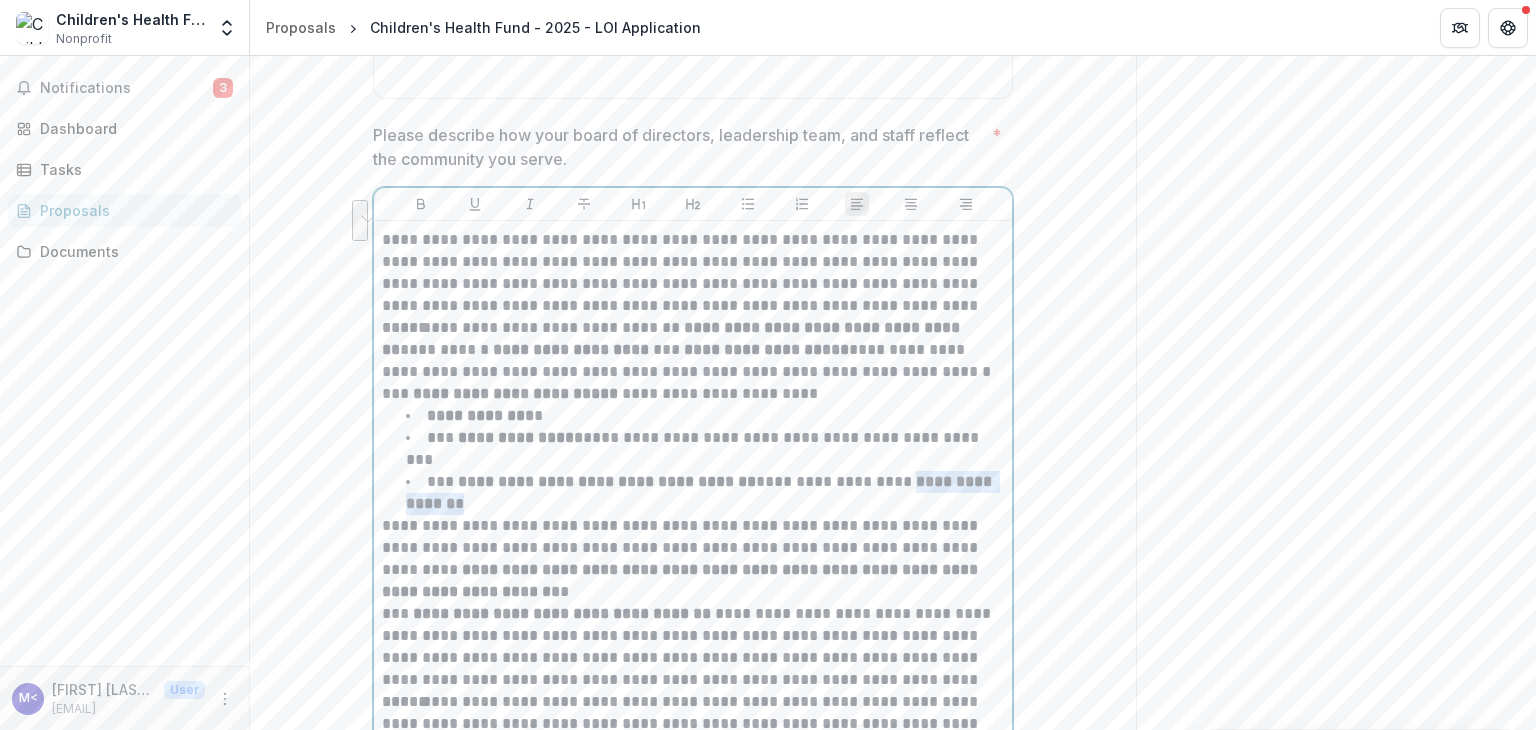 drag, startPoint x: 891, startPoint y: 429, endPoint x: 938, endPoint y: 446, distance: 49.979996 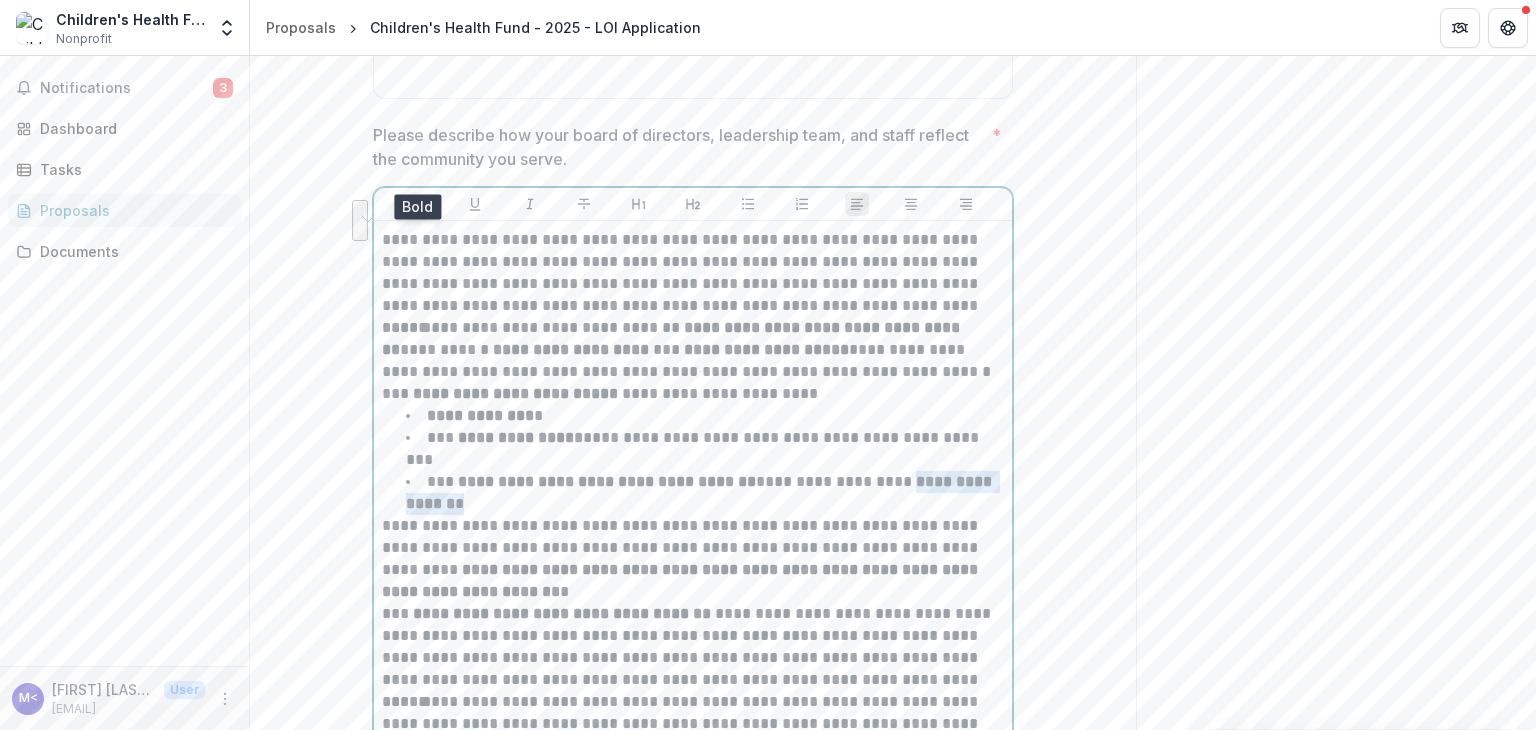 click 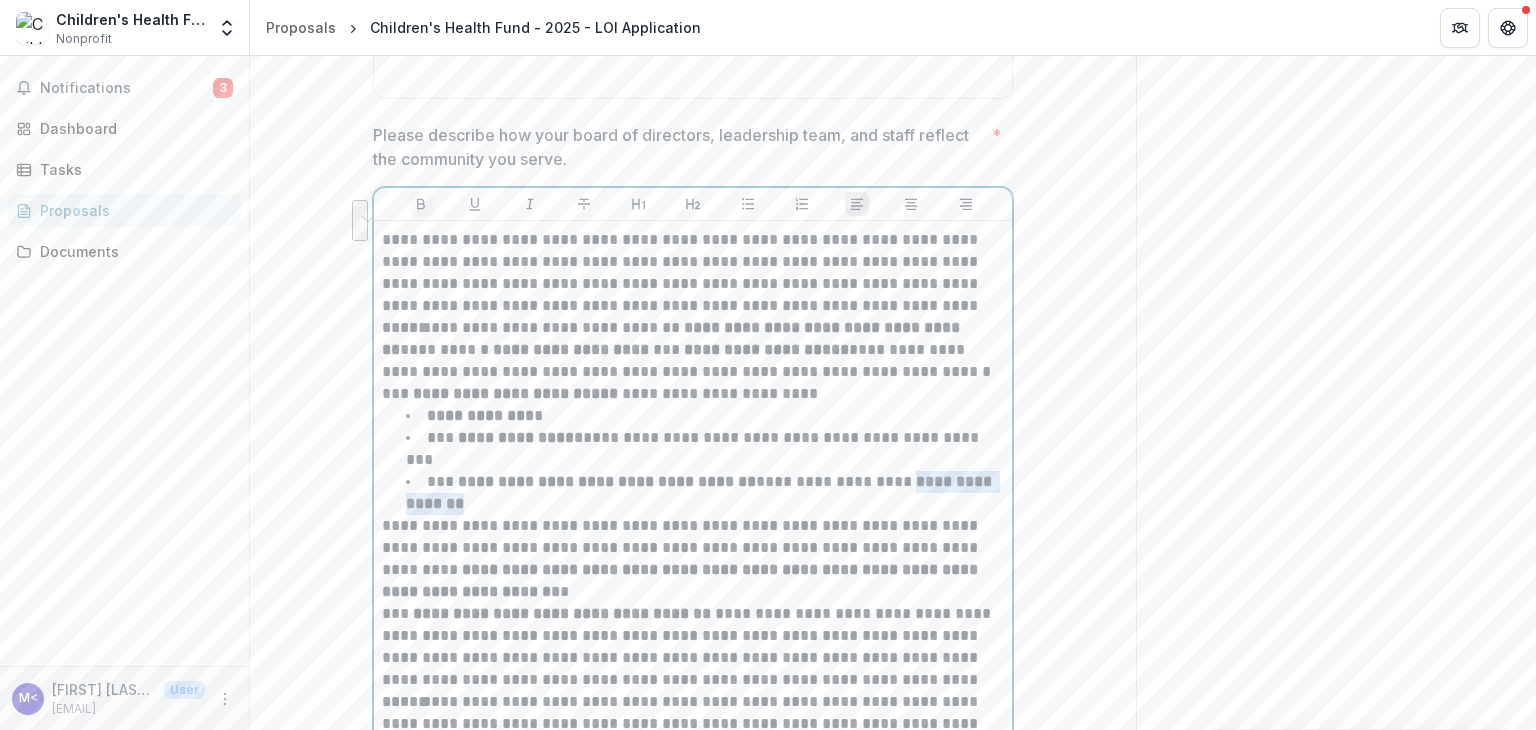 click 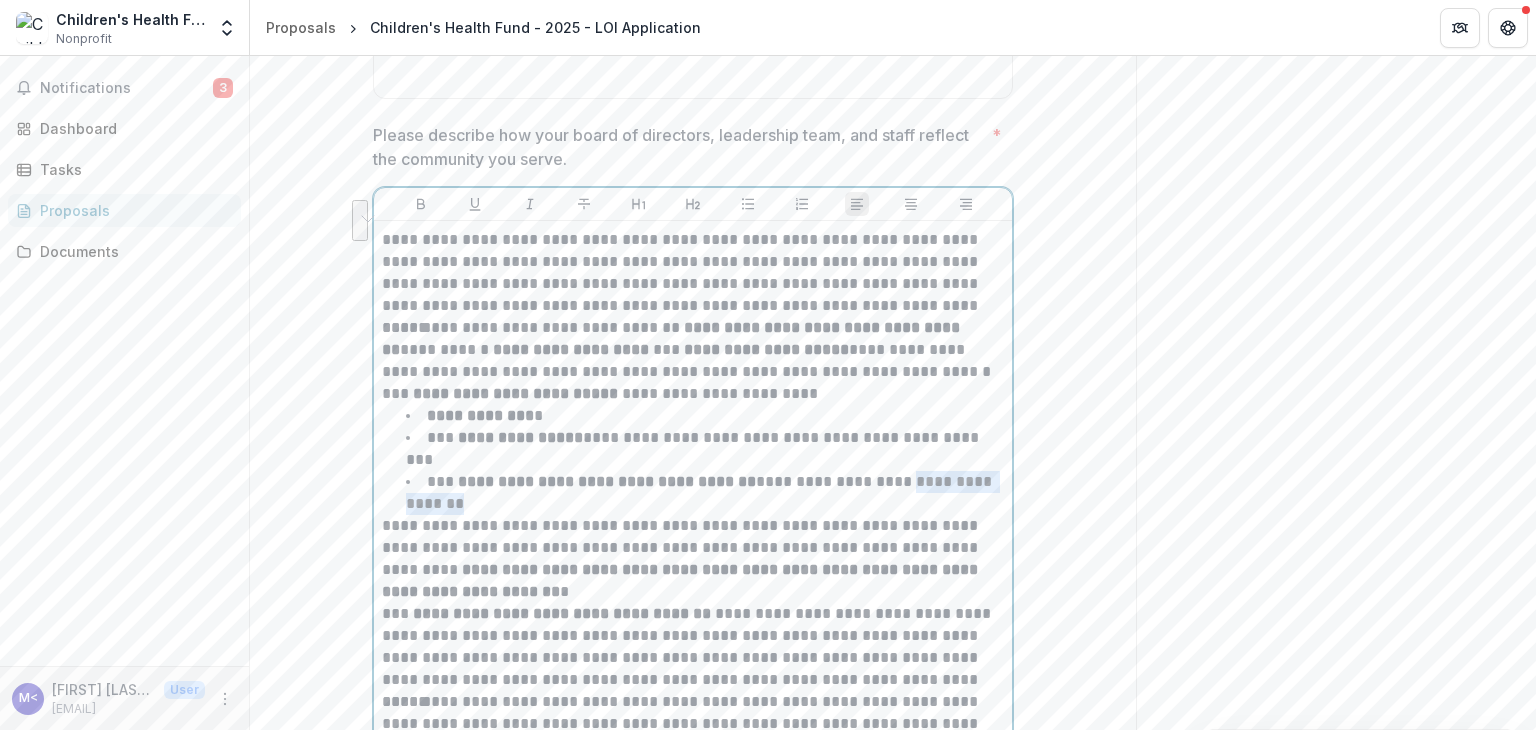 click on "**********" at bounding box center [705, 493] 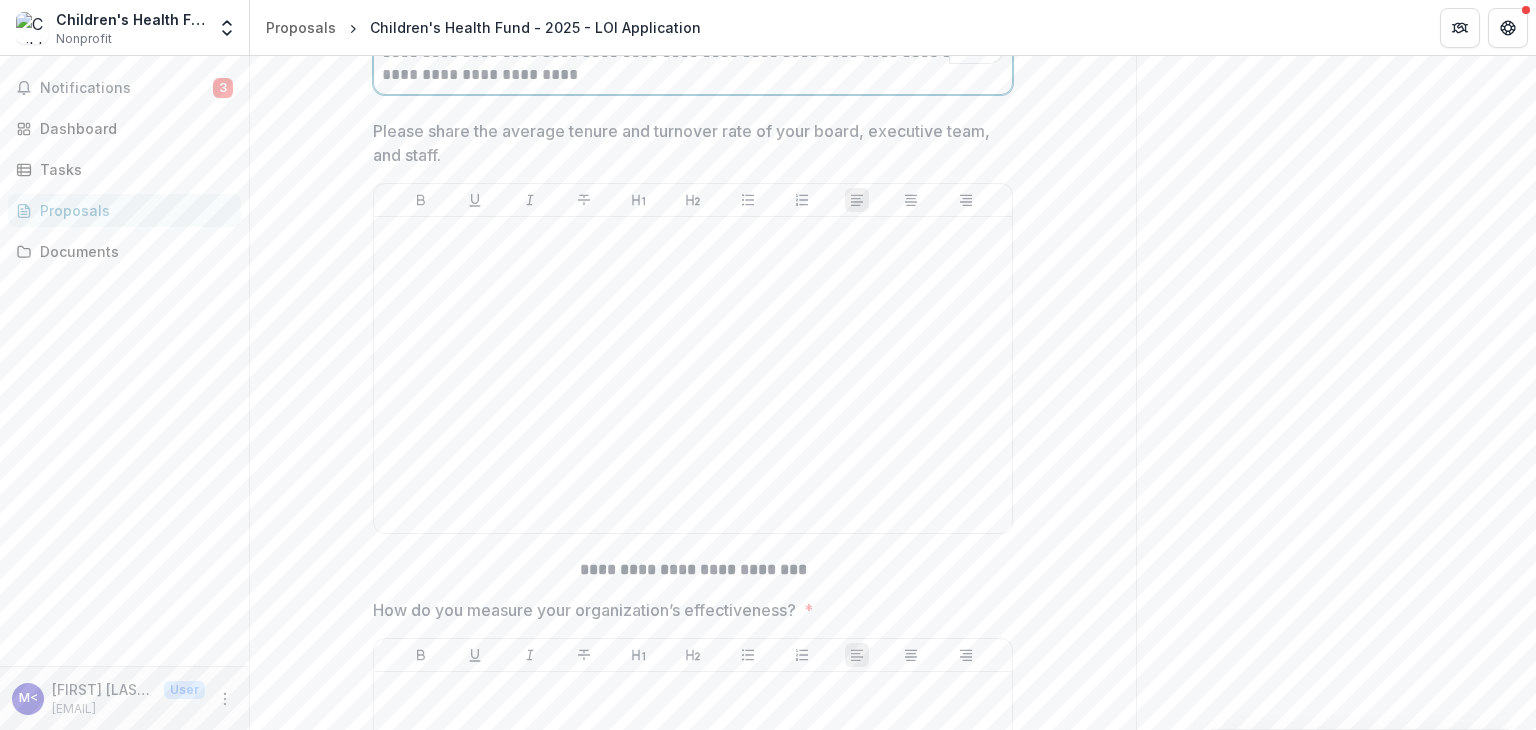 scroll, scrollTop: 11675, scrollLeft: 0, axis: vertical 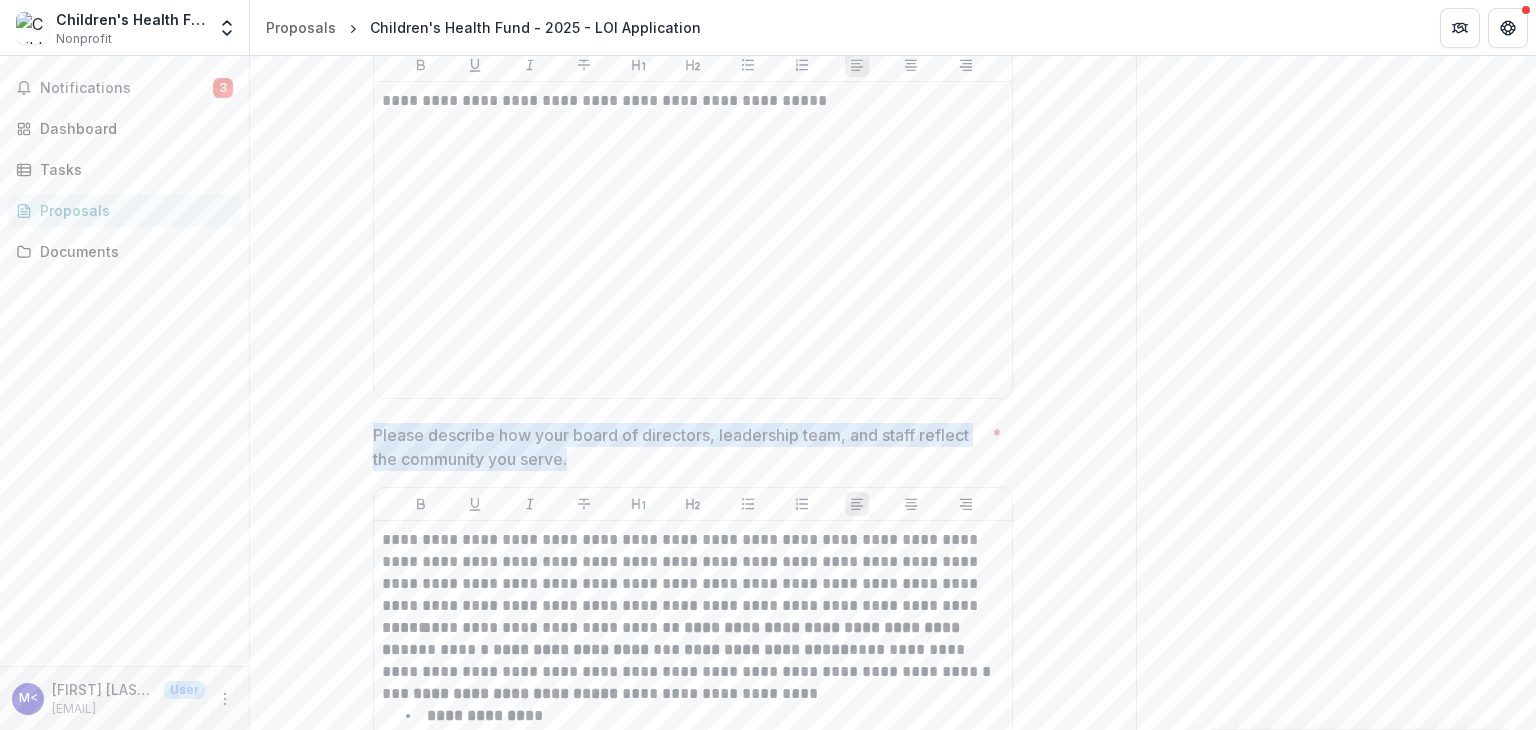 drag, startPoint x: 370, startPoint y: 407, endPoint x: 595, endPoint y: 435, distance: 226.73553 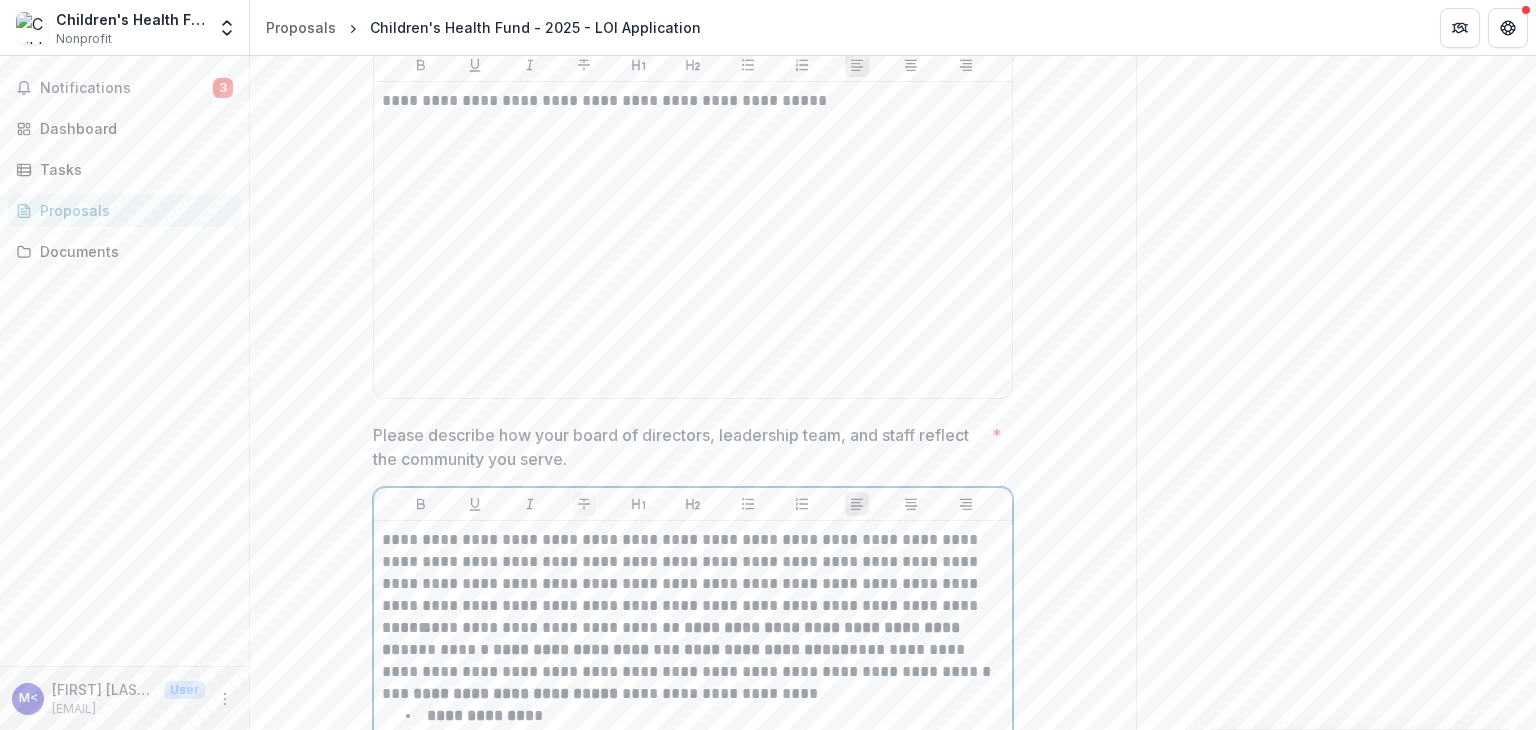 scroll, scrollTop: 10611, scrollLeft: 0, axis: vertical 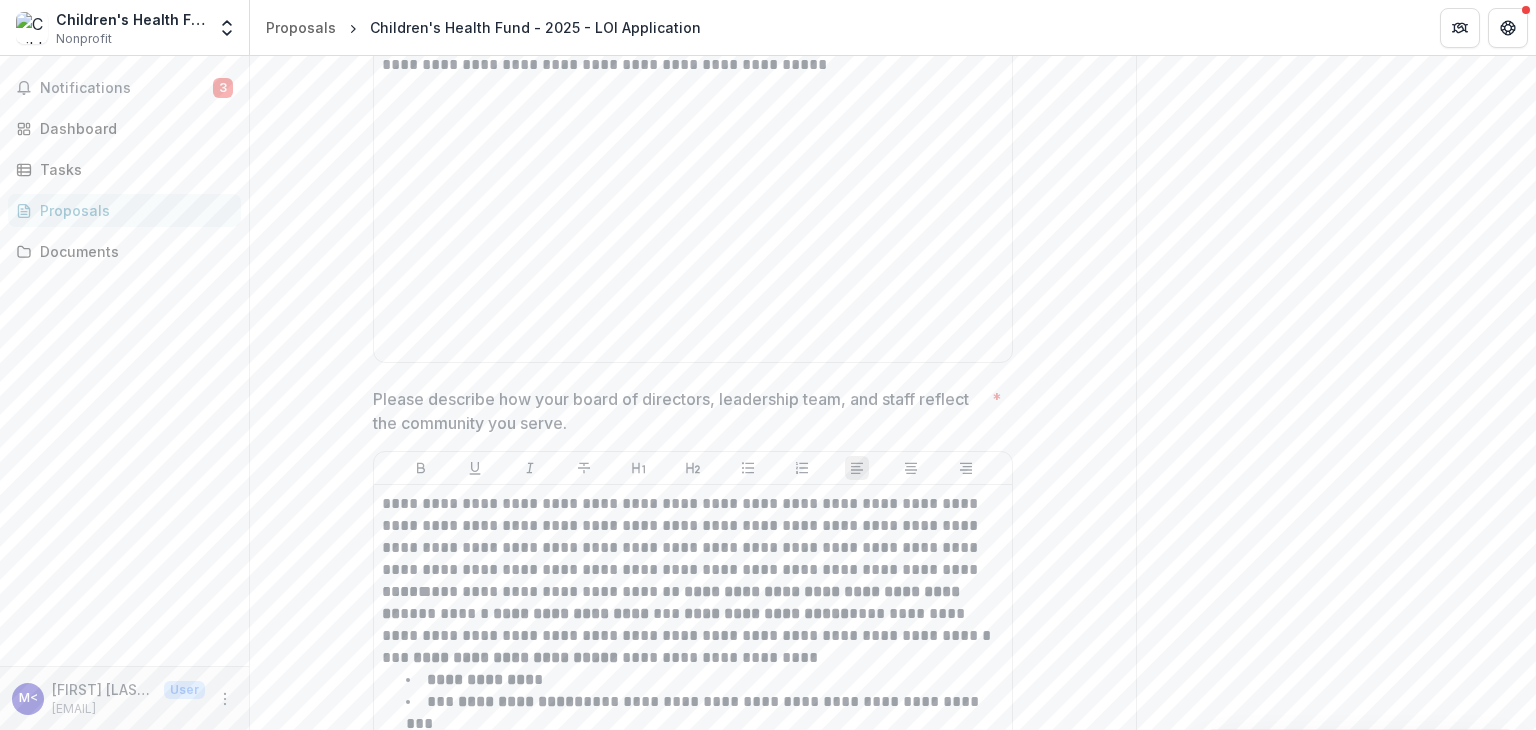 click on "**********" at bounding box center (693, -2243) 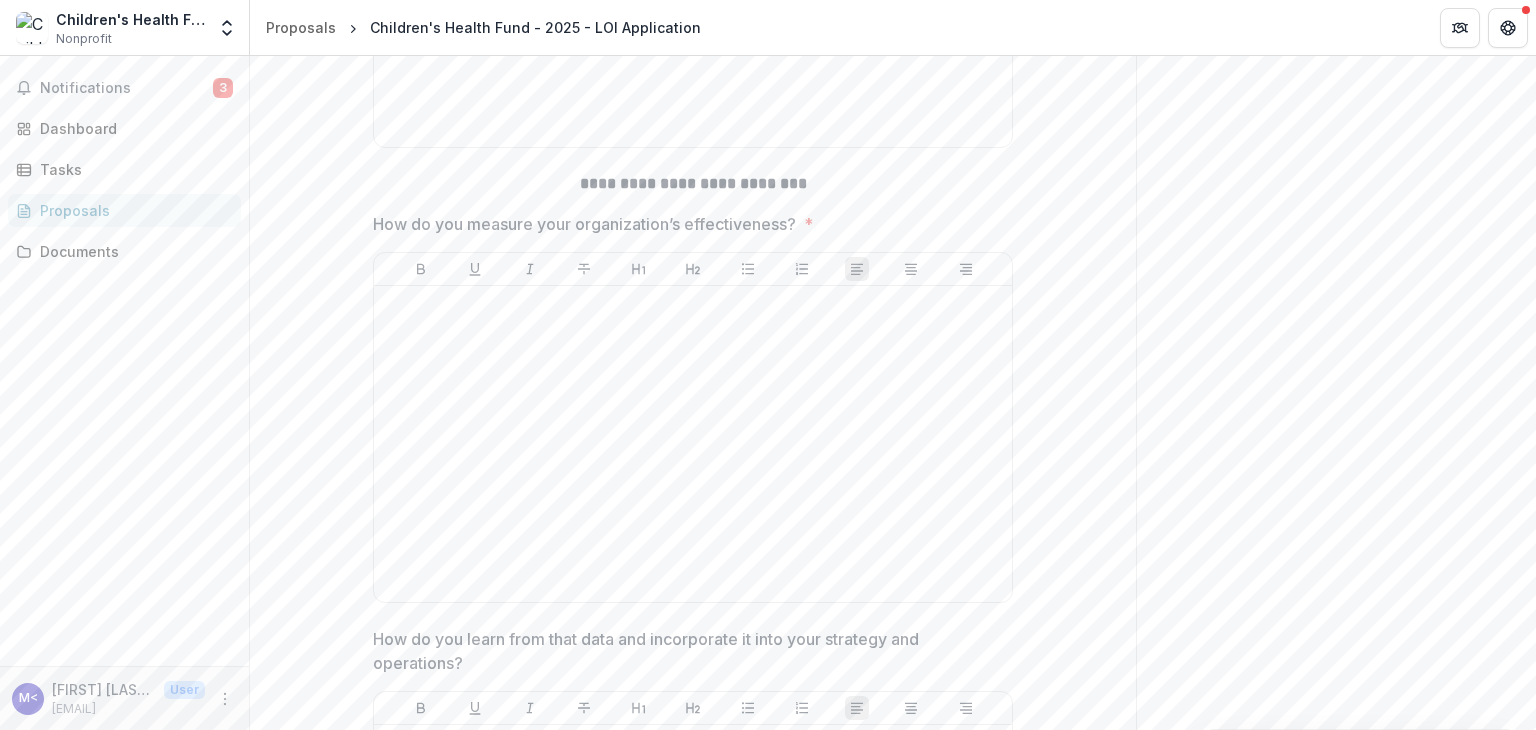 scroll, scrollTop: 11911, scrollLeft: 0, axis: vertical 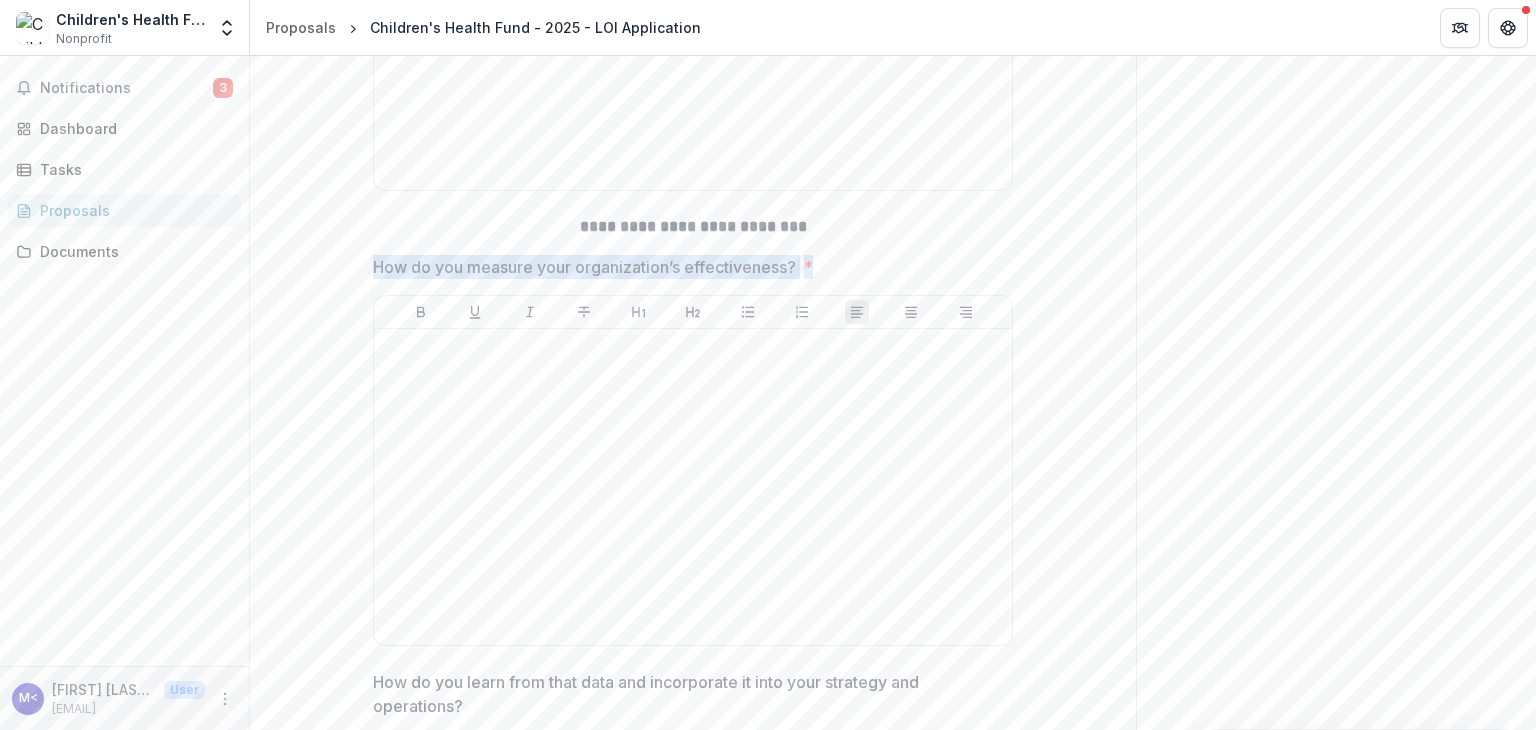 drag, startPoint x: 372, startPoint y: 216, endPoint x: 842, endPoint y: 208, distance: 470.06808 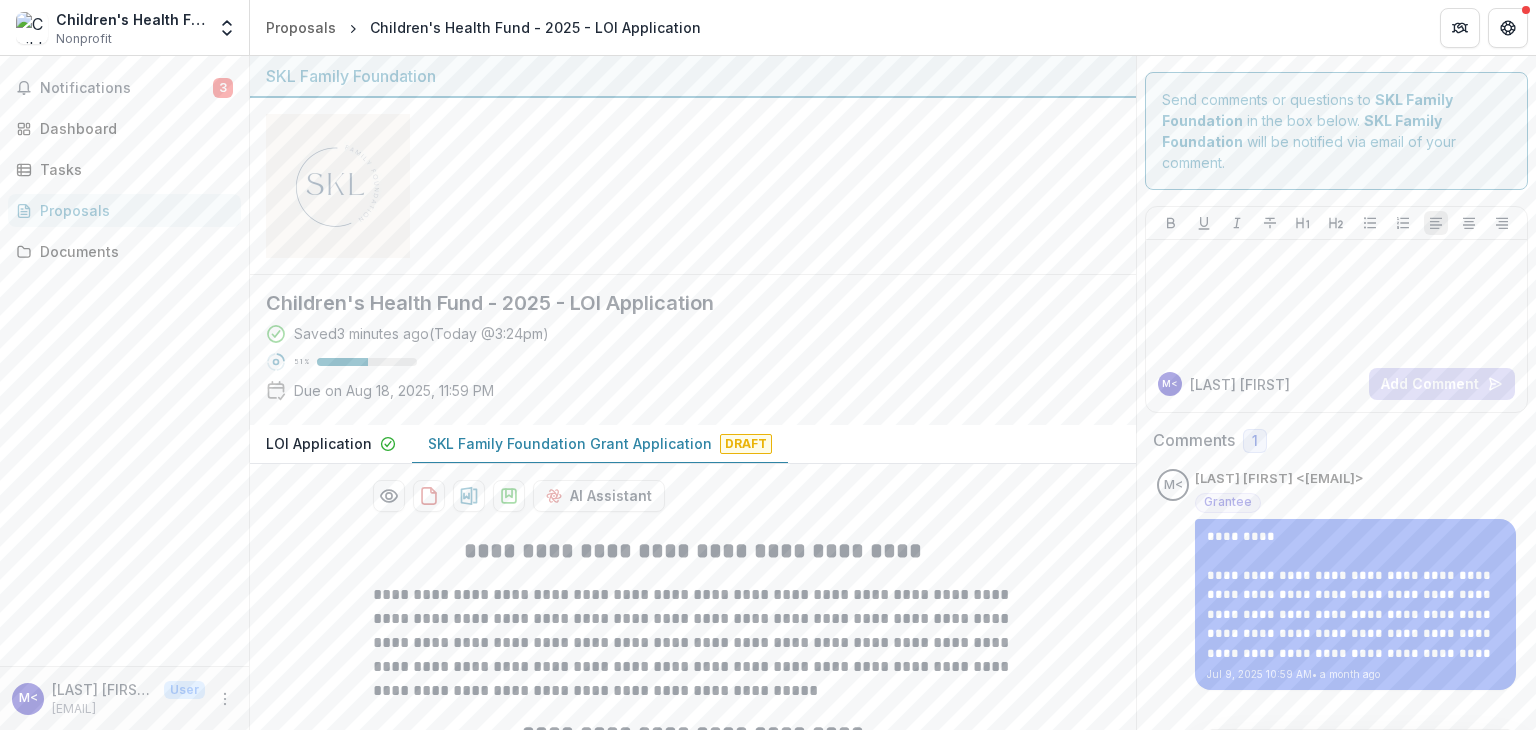 scroll, scrollTop: 0, scrollLeft: 0, axis: both 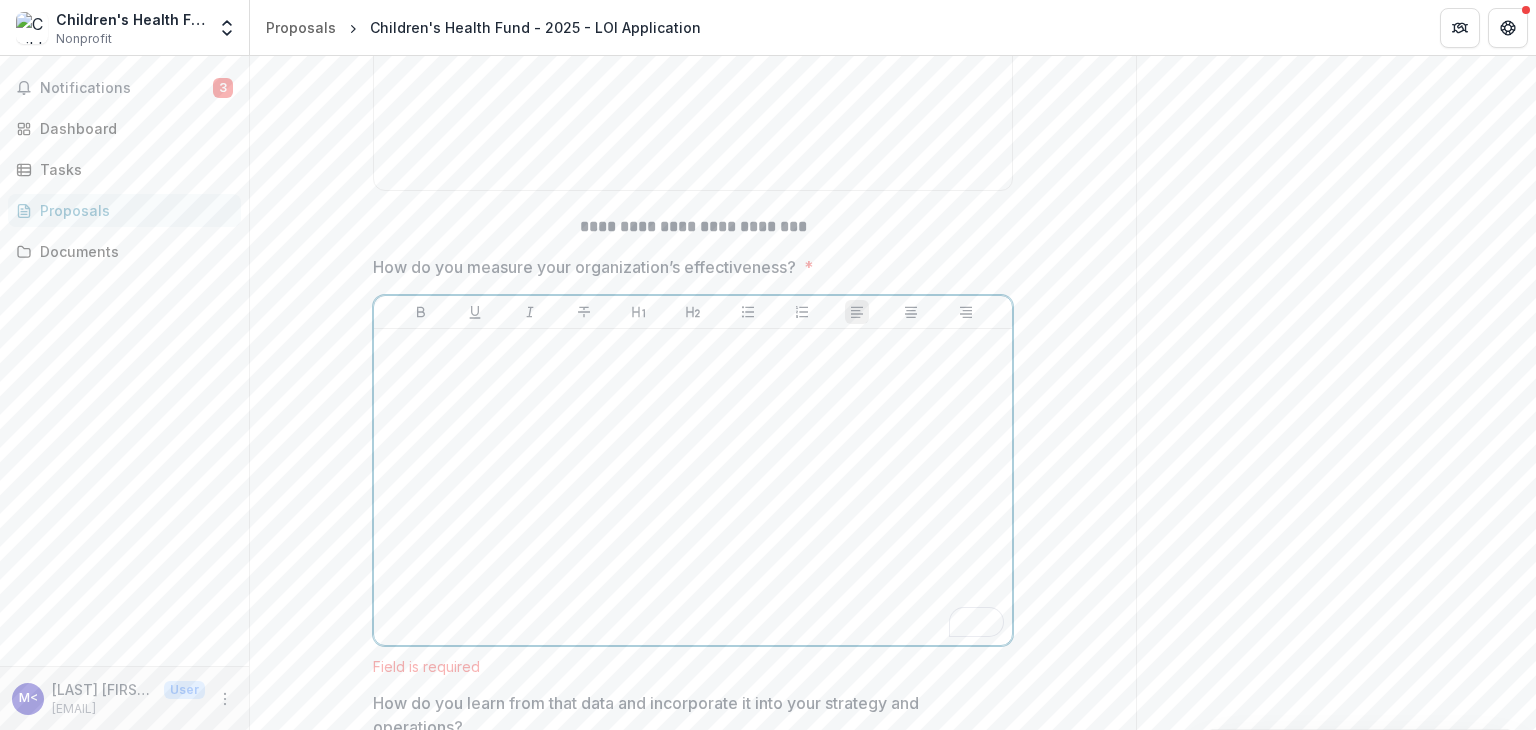 click at bounding box center [693, 487] 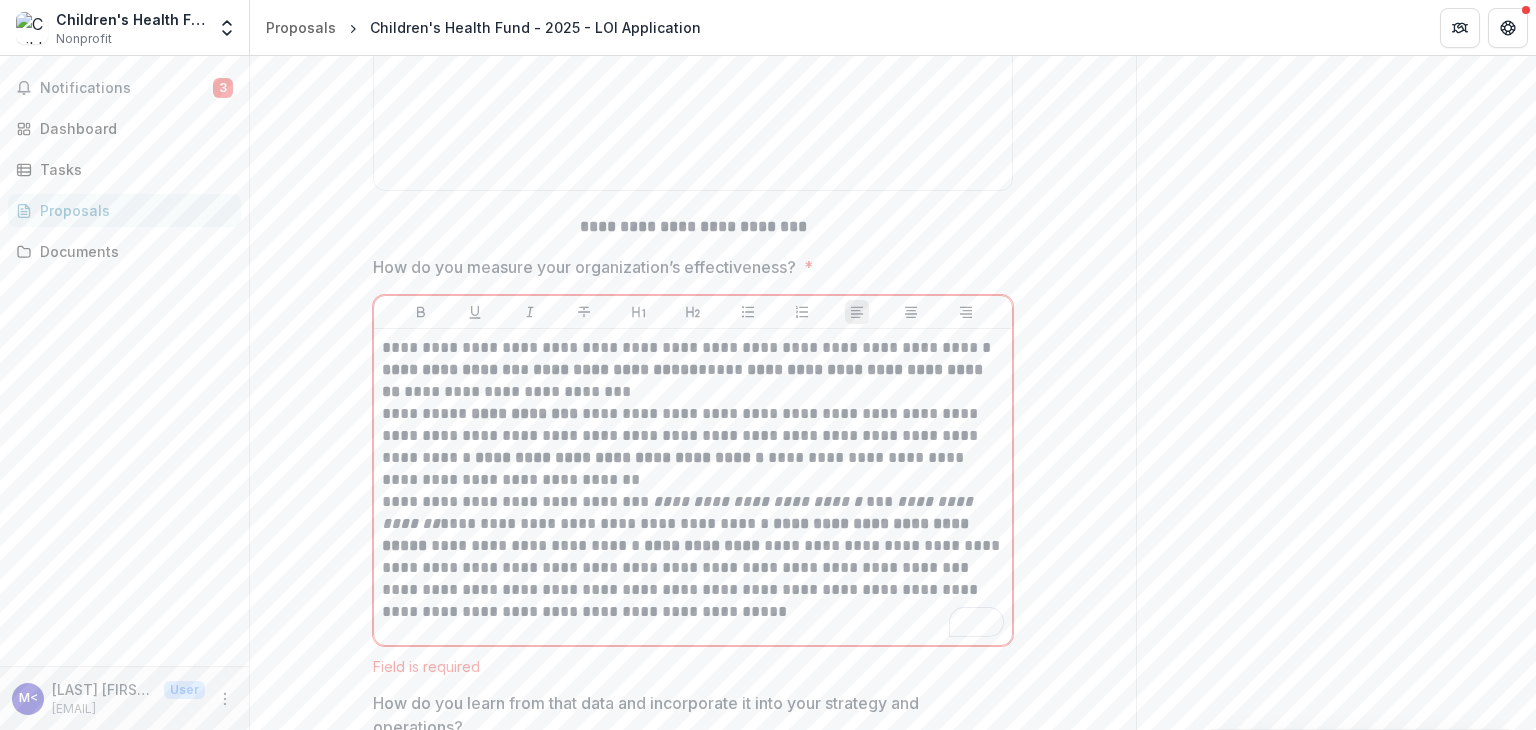 click on "**********" at bounding box center [693, -3533] 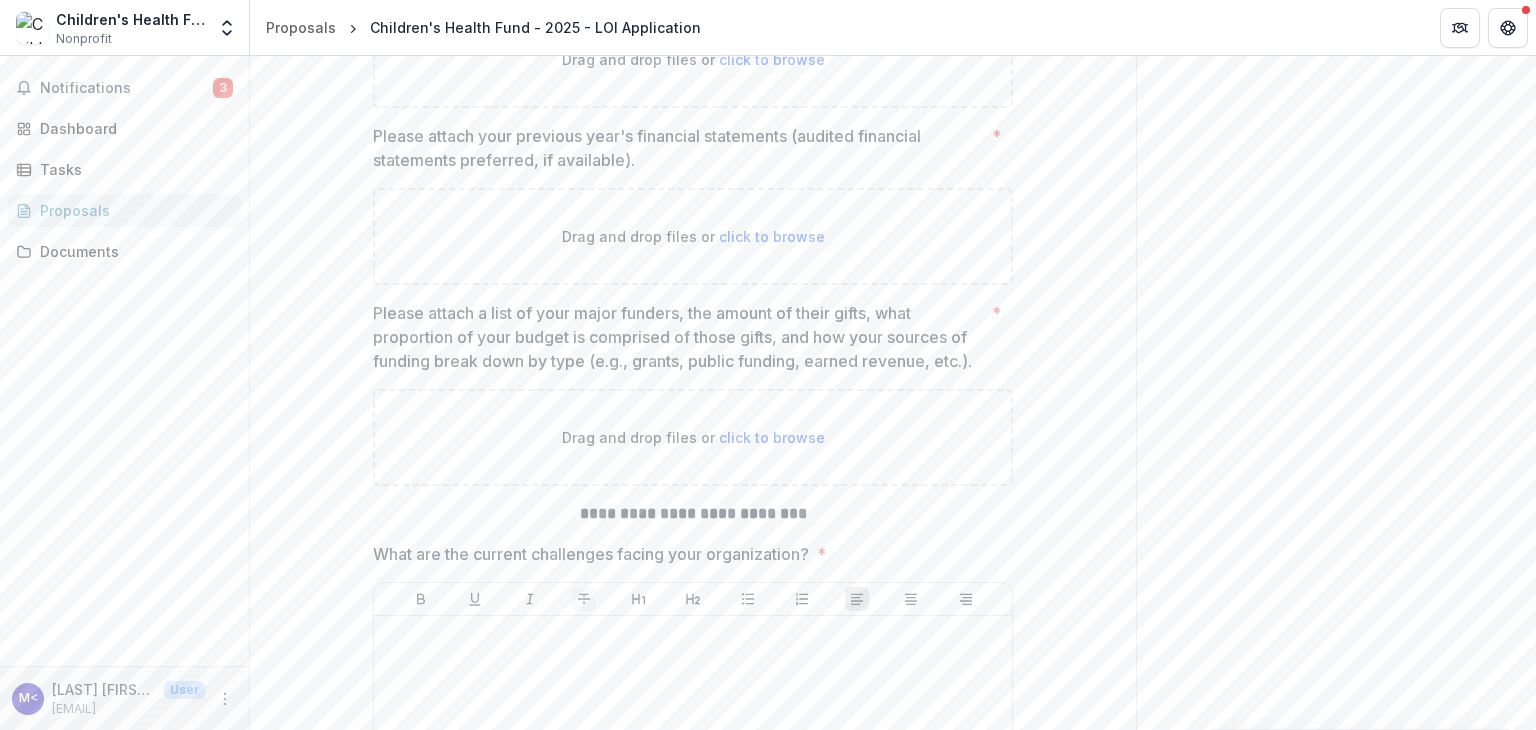 scroll, scrollTop: 13196, scrollLeft: 0, axis: vertical 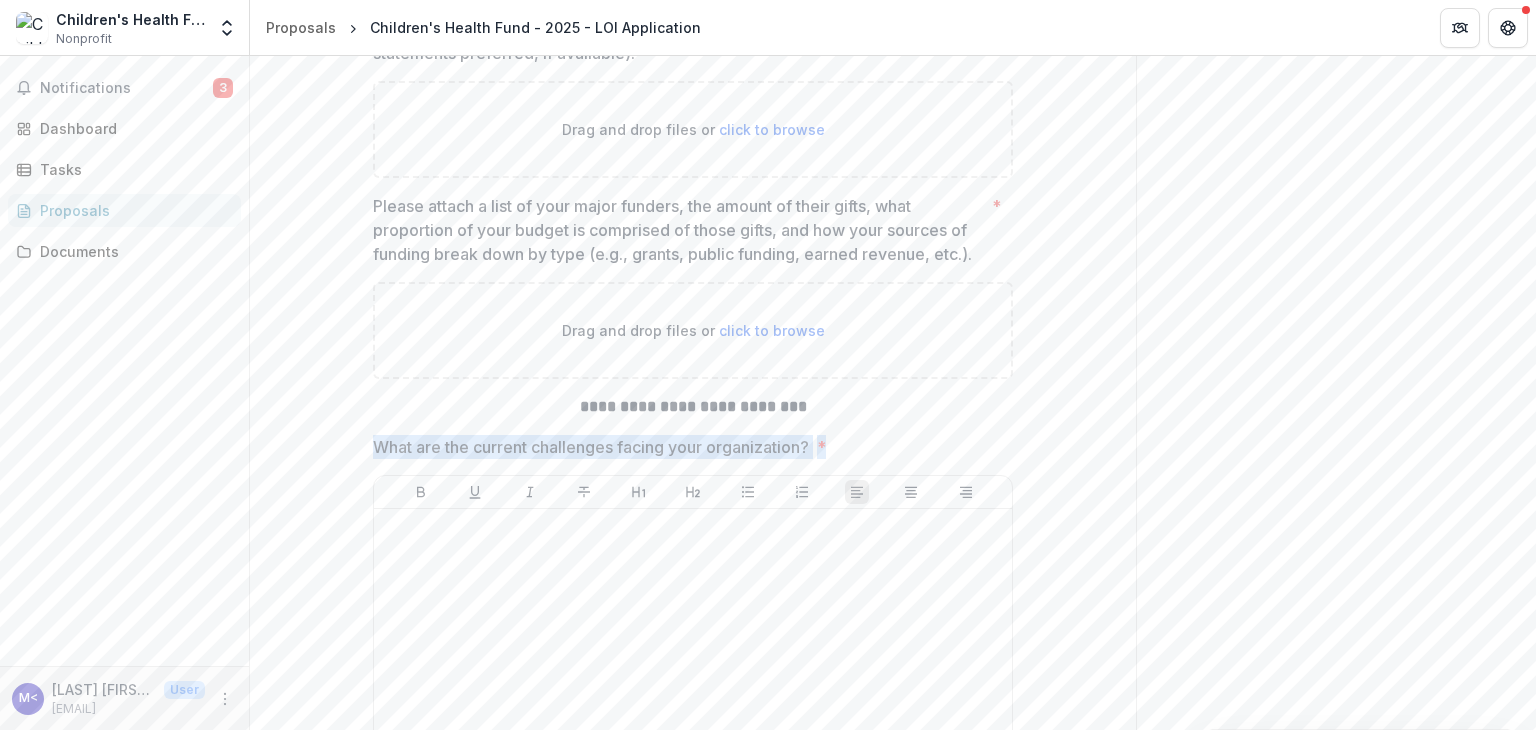 drag, startPoint x: 370, startPoint y: 391, endPoint x: 771, endPoint y: 405, distance: 401.24432 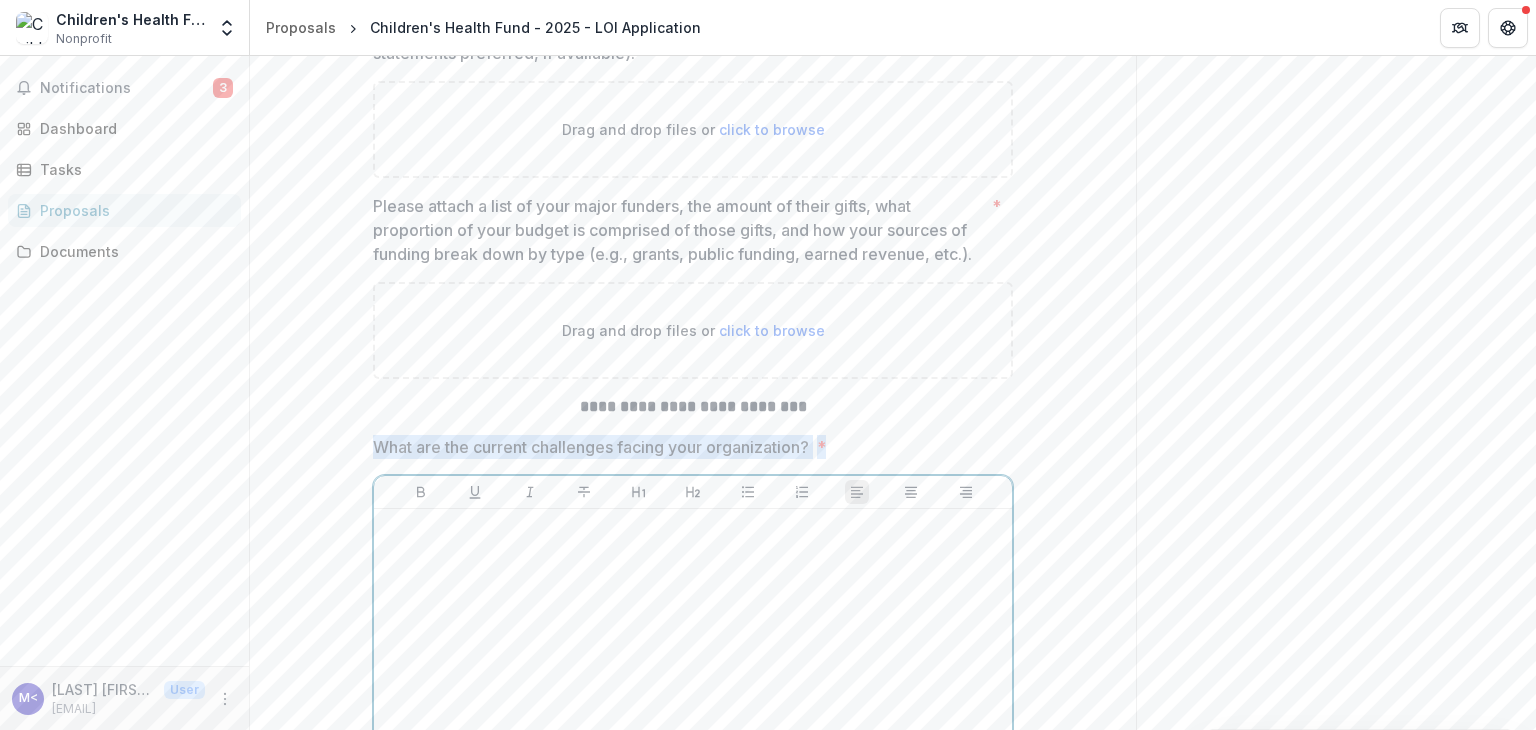 click at bounding box center [693, 667] 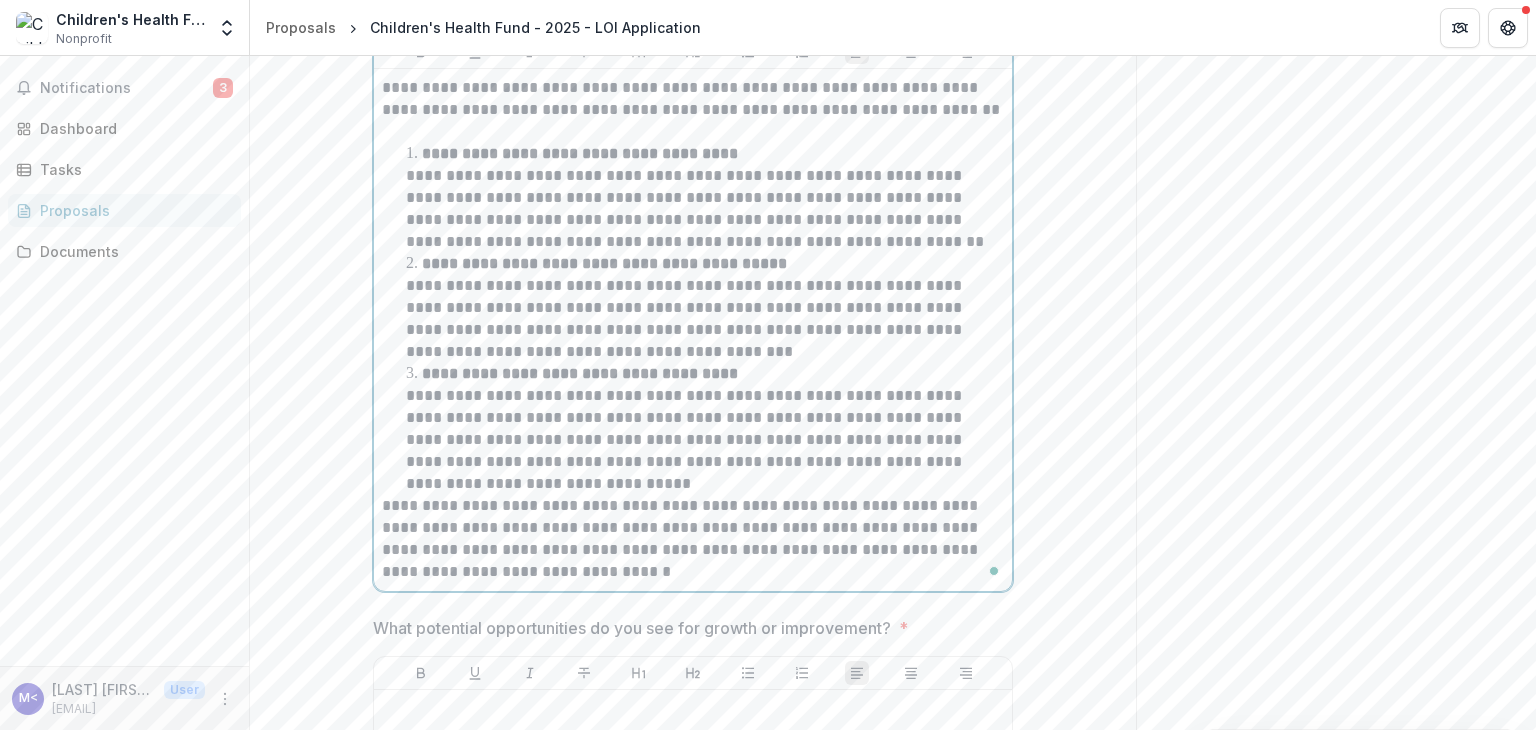 scroll, scrollTop: 13821, scrollLeft: 0, axis: vertical 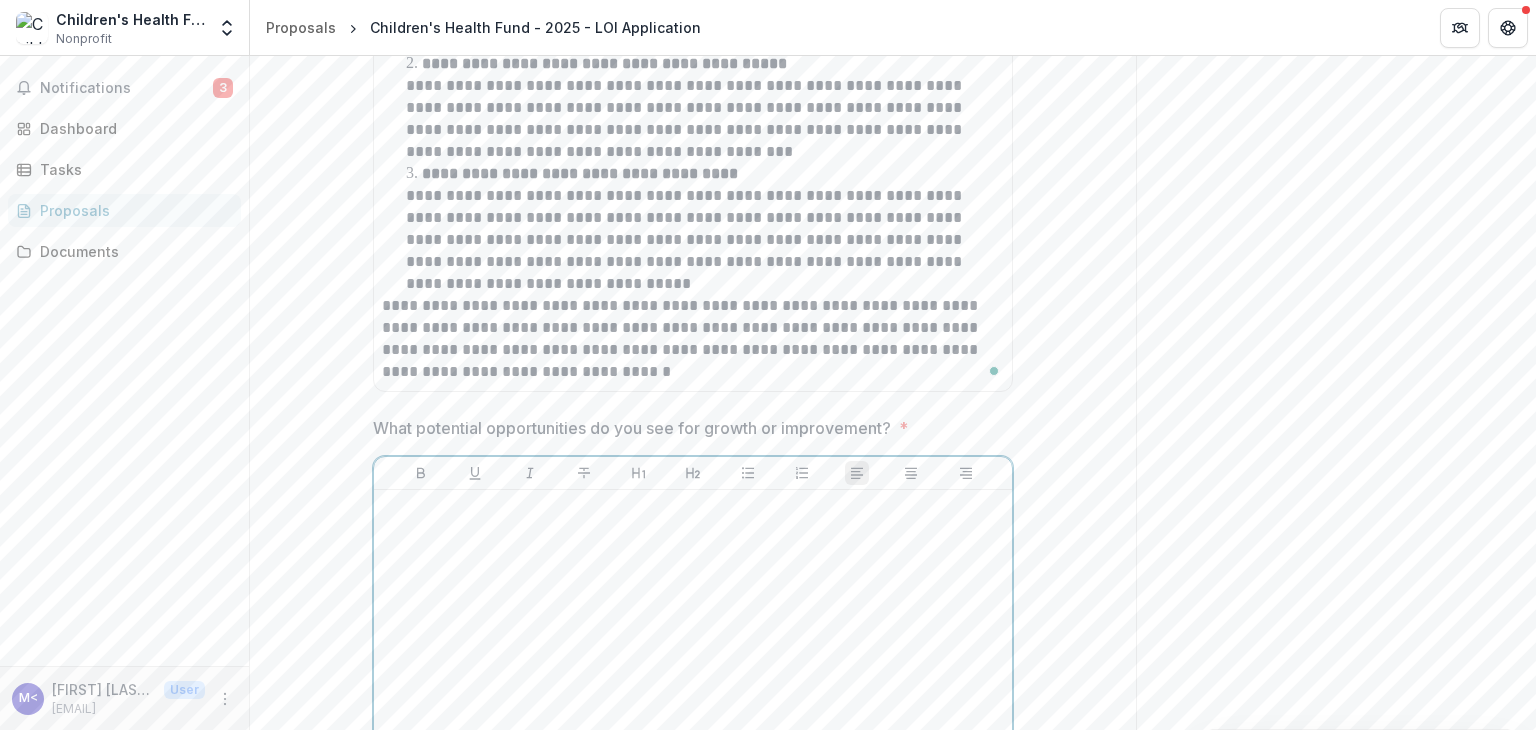 click at bounding box center (693, 648) 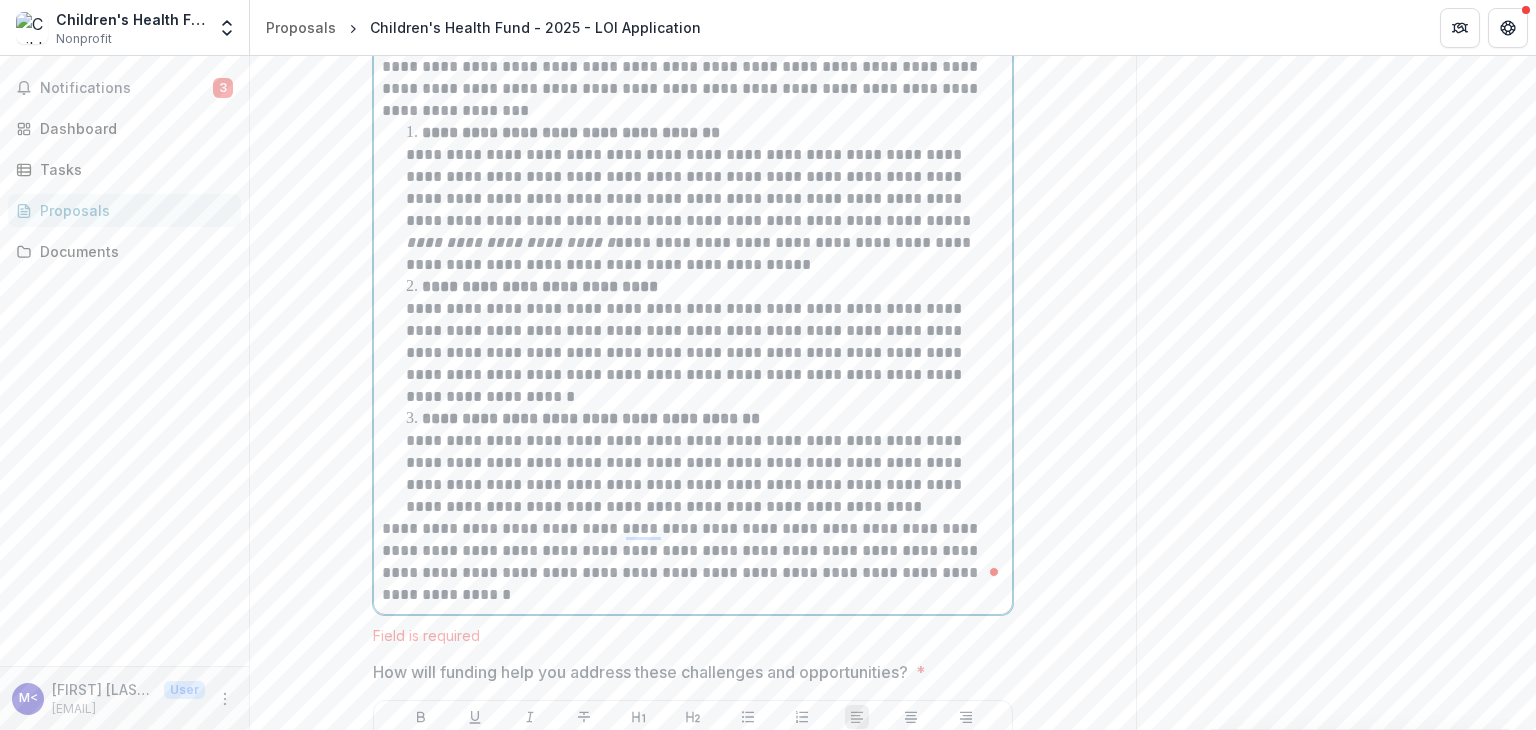 scroll, scrollTop: 14478, scrollLeft: 0, axis: vertical 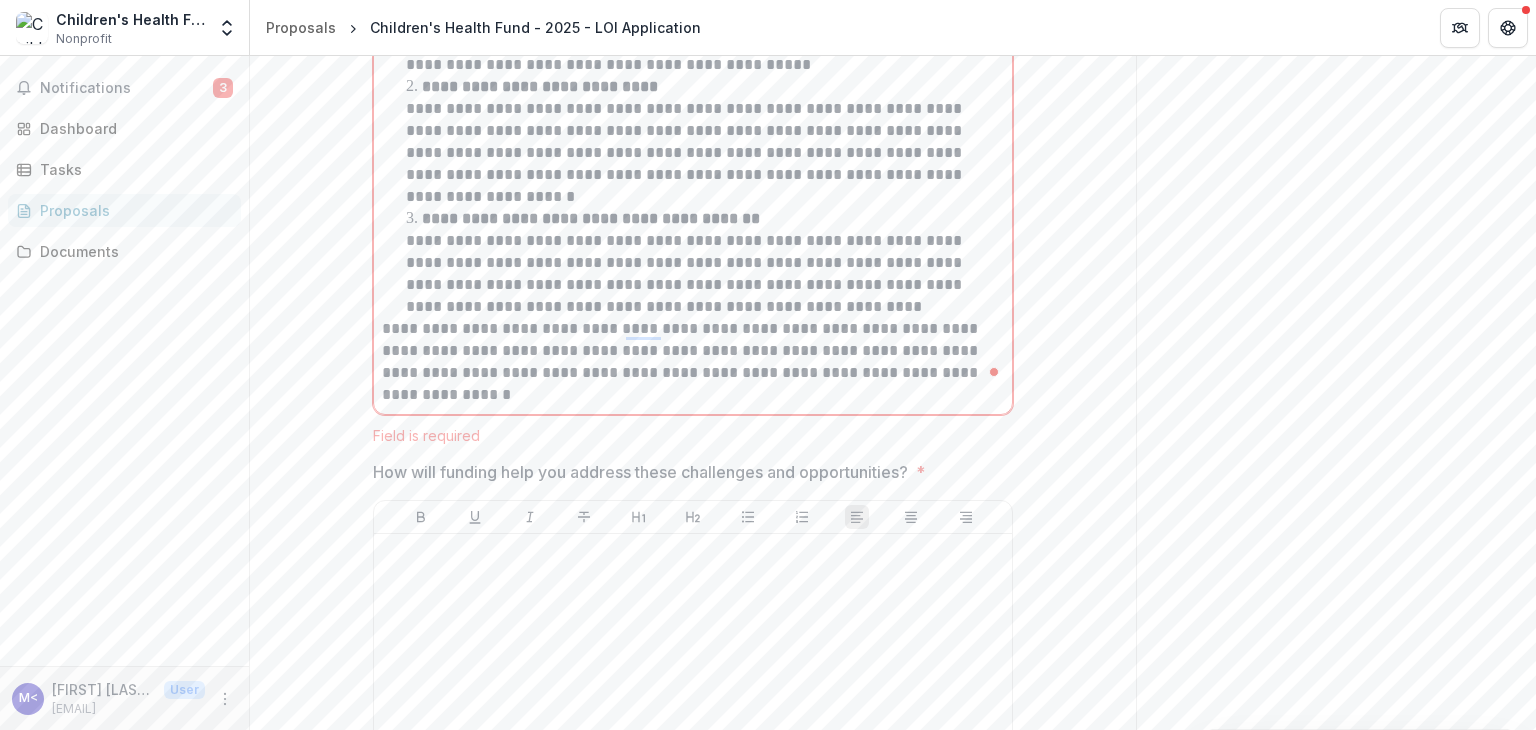 click on "**********" at bounding box center (693, -5872) 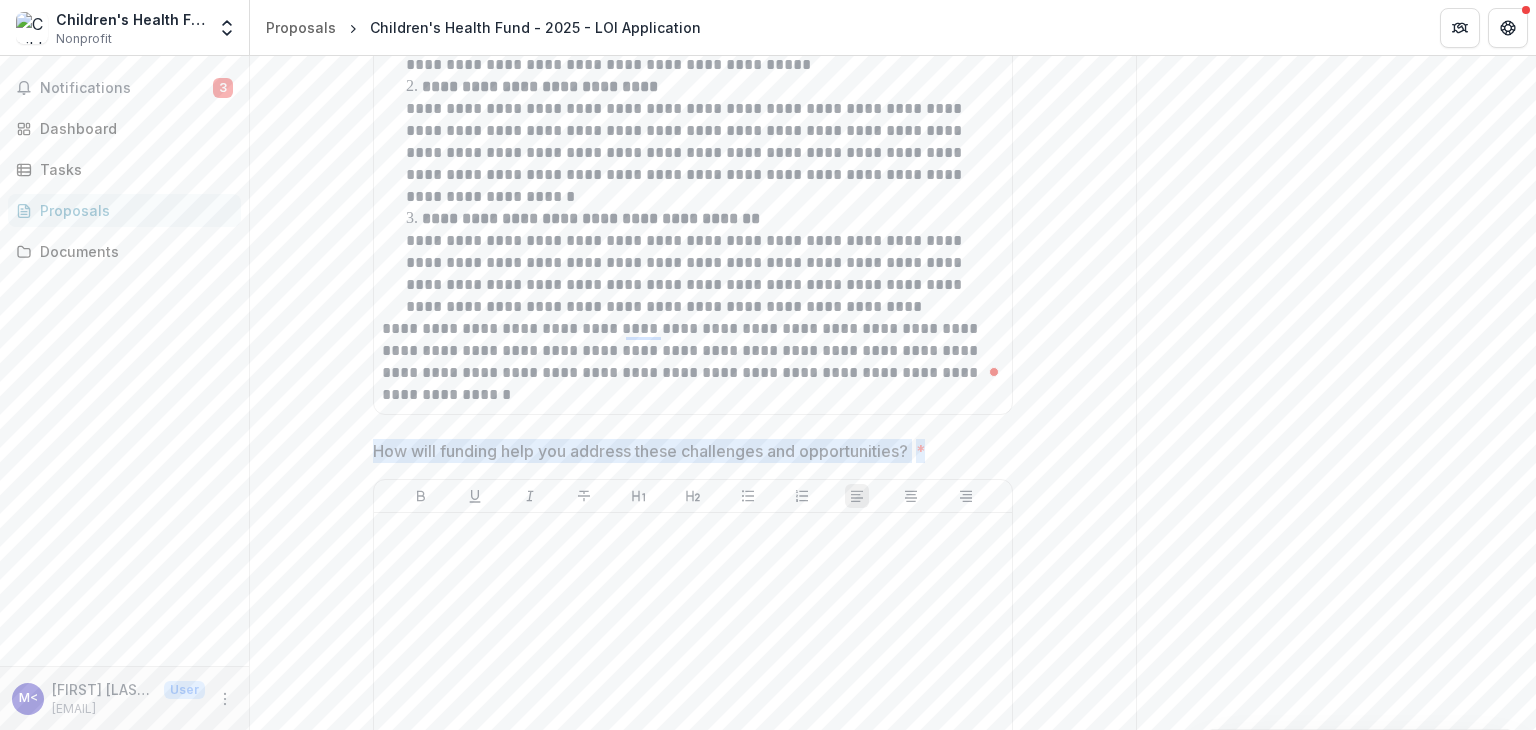 drag, startPoint x: 373, startPoint y: 369, endPoint x: 936, endPoint y: 373, distance: 563.0142 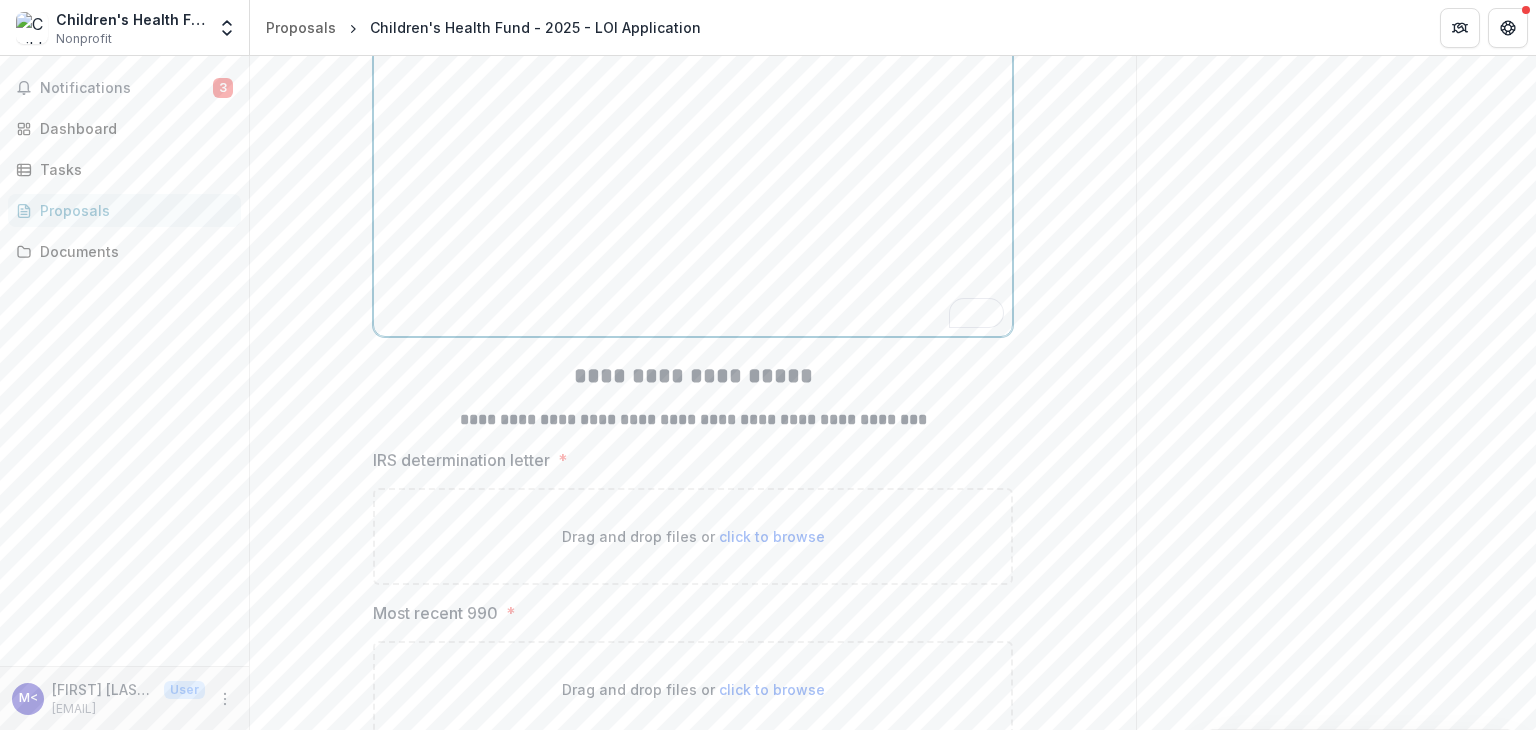 scroll, scrollTop: 14678, scrollLeft: 0, axis: vertical 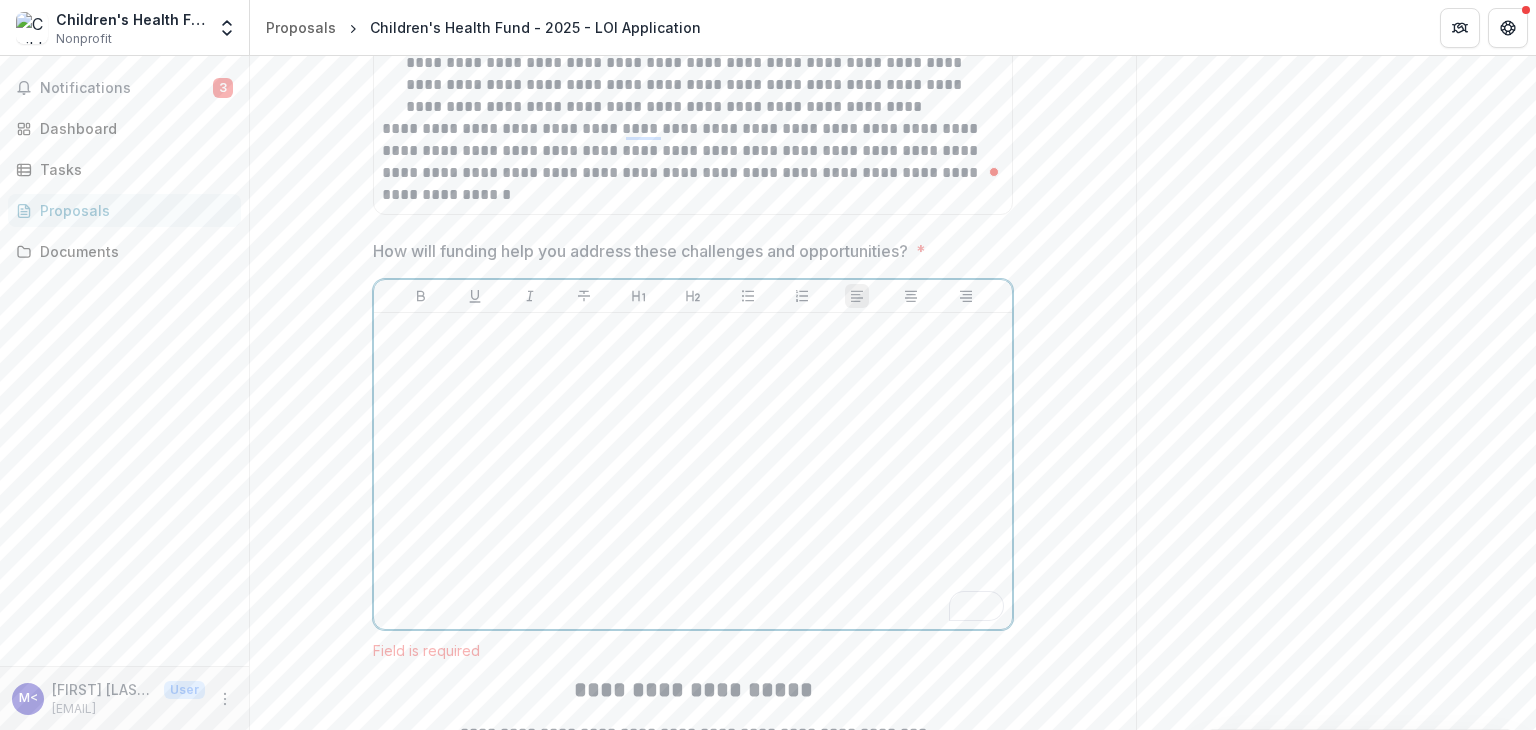 click at bounding box center [693, 471] 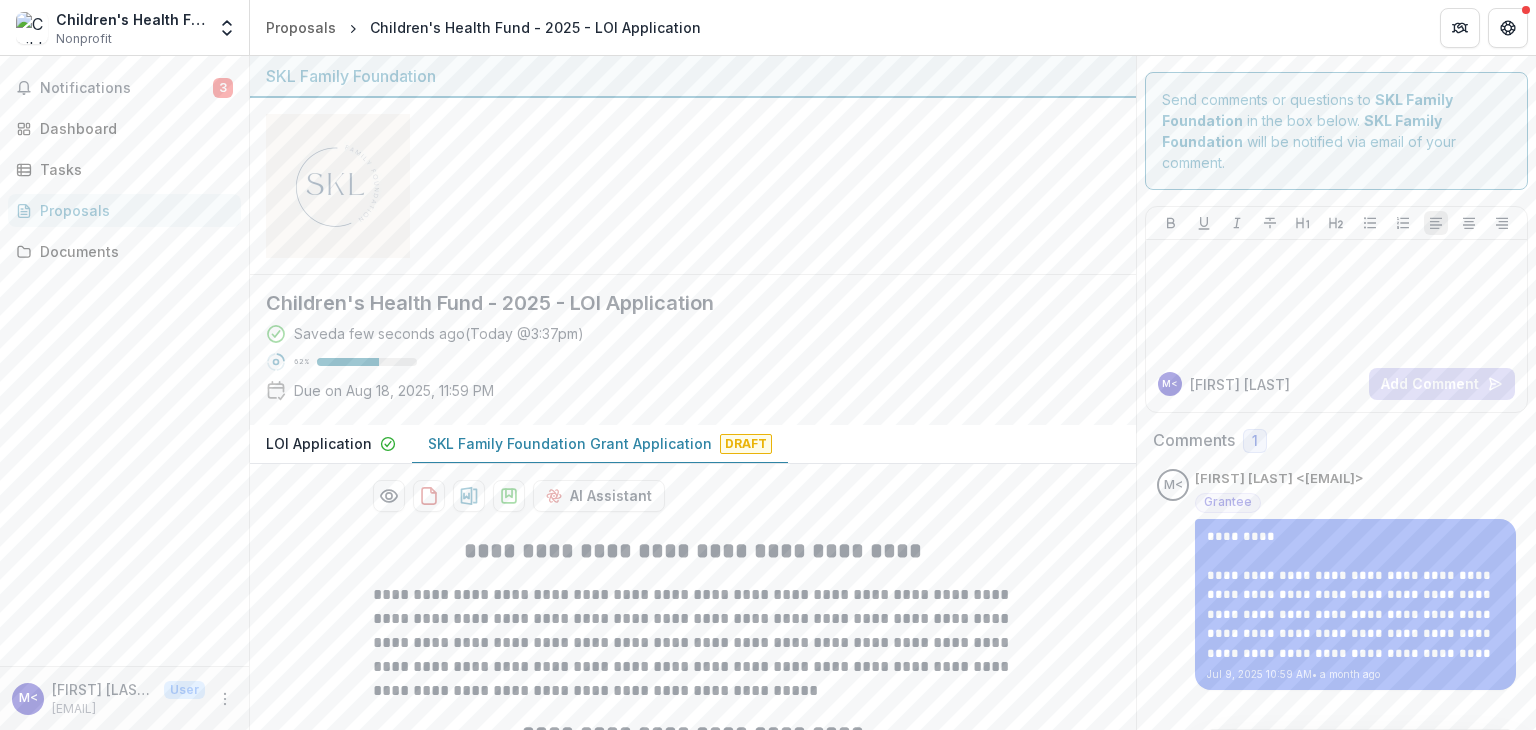 scroll, scrollTop: 0, scrollLeft: 0, axis: both 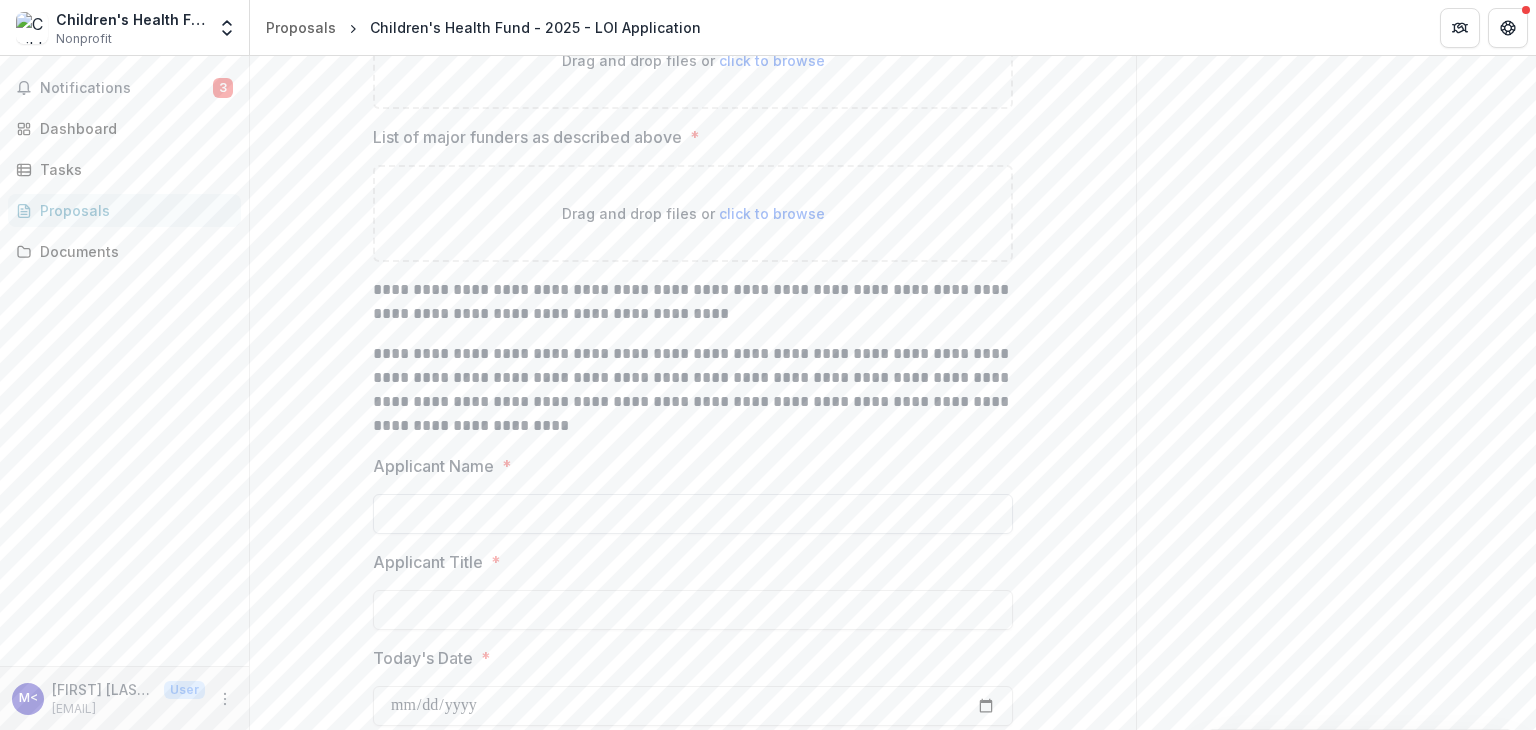 click on "Applicant Name *" at bounding box center (693, 514) 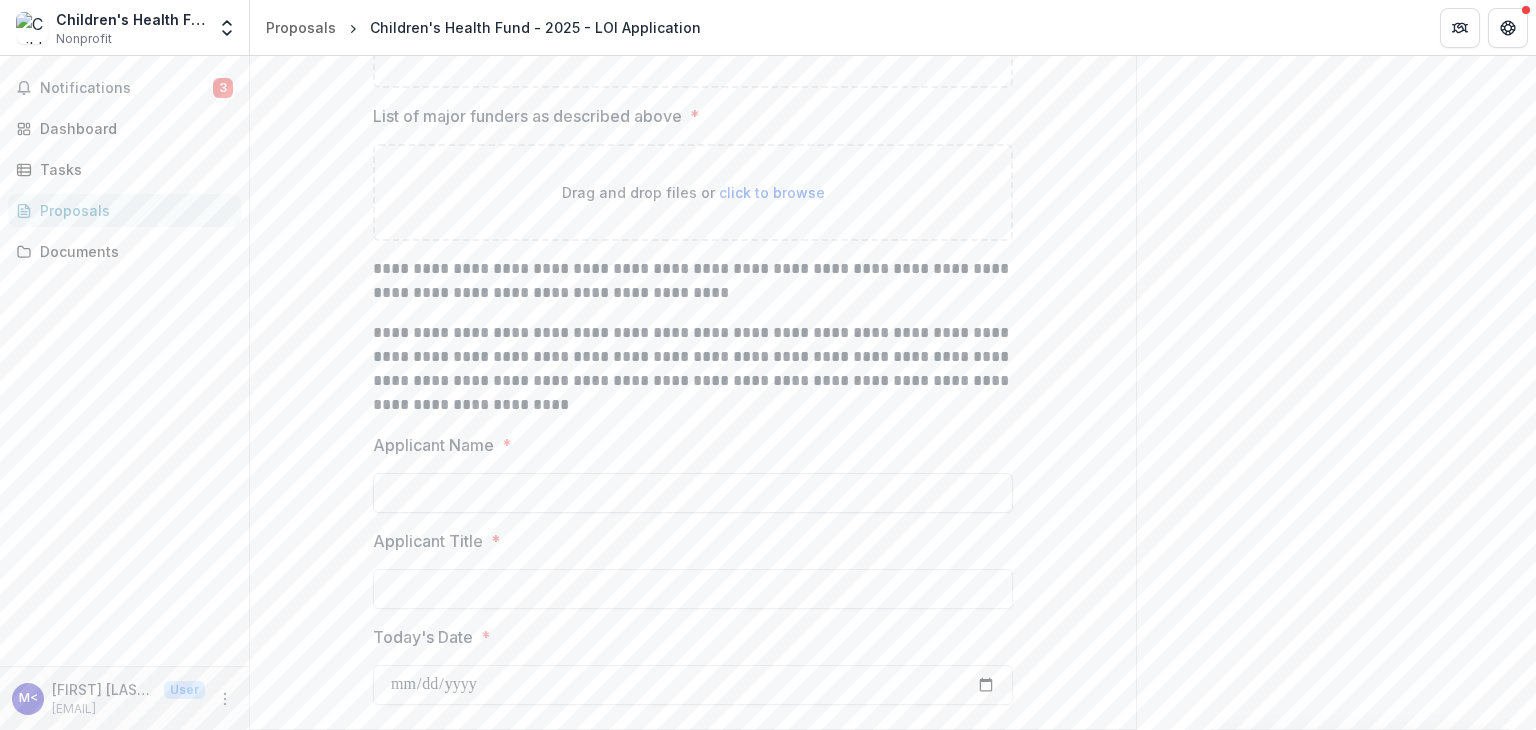 scroll, scrollTop: 16048, scrollLeft: 0, axis: vertical 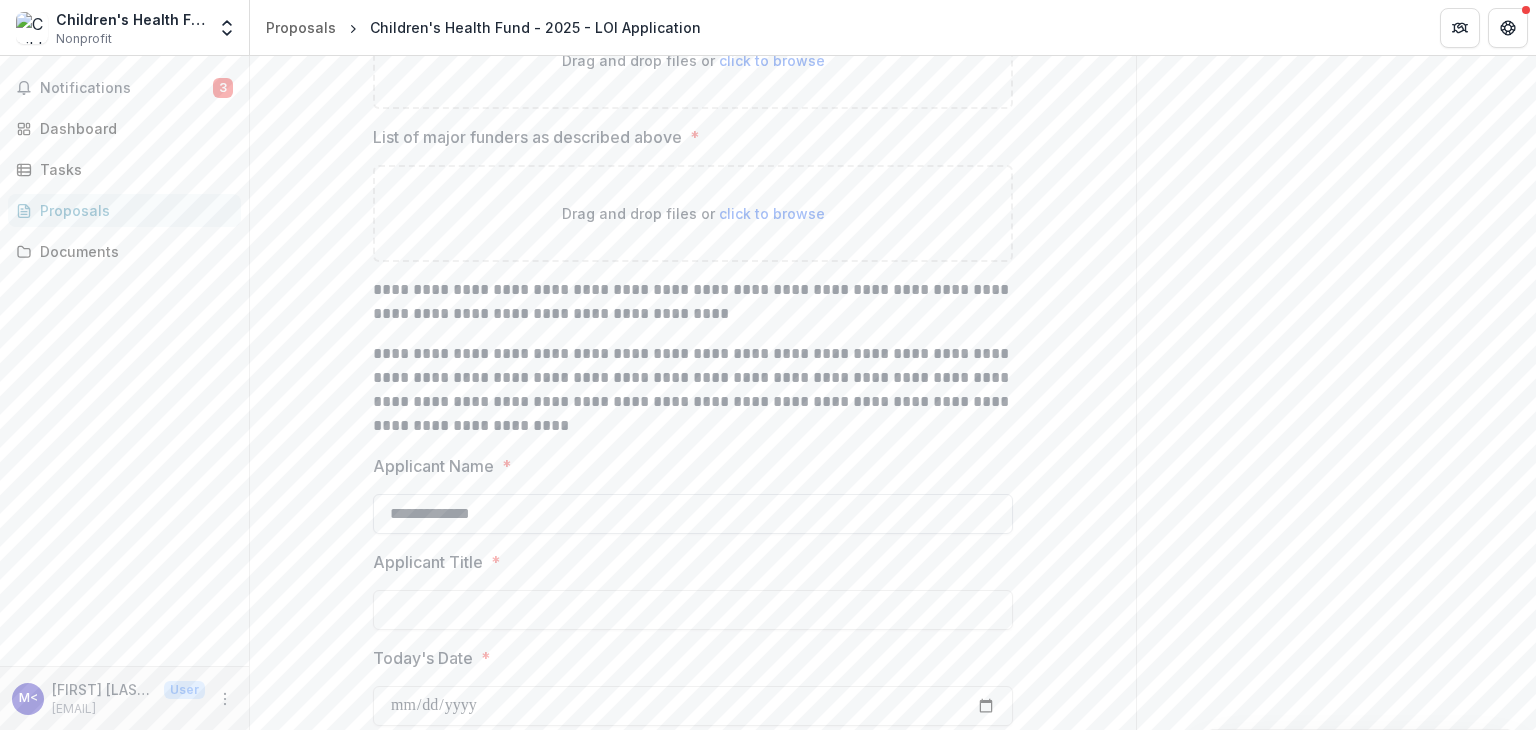 type on "**********" 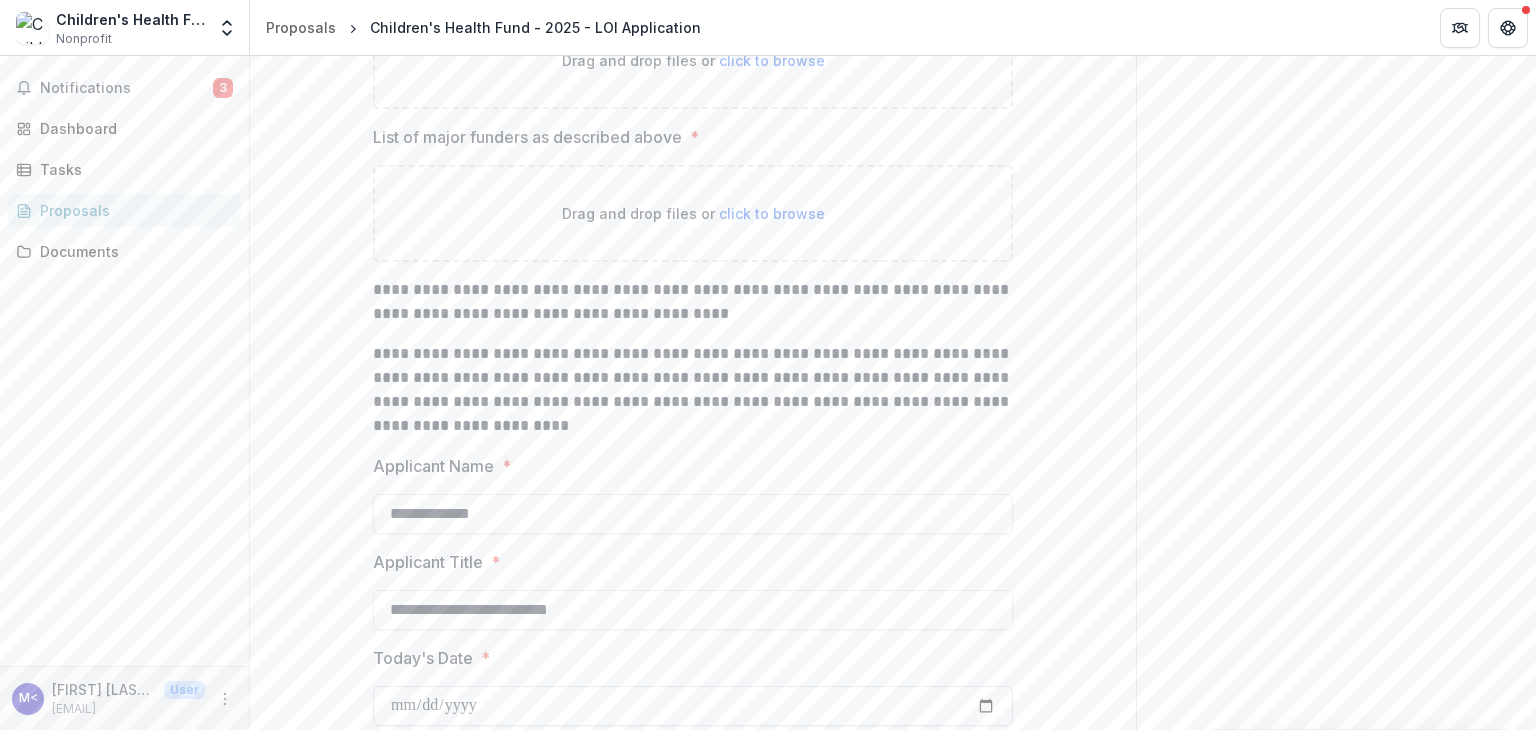 type on "**********" 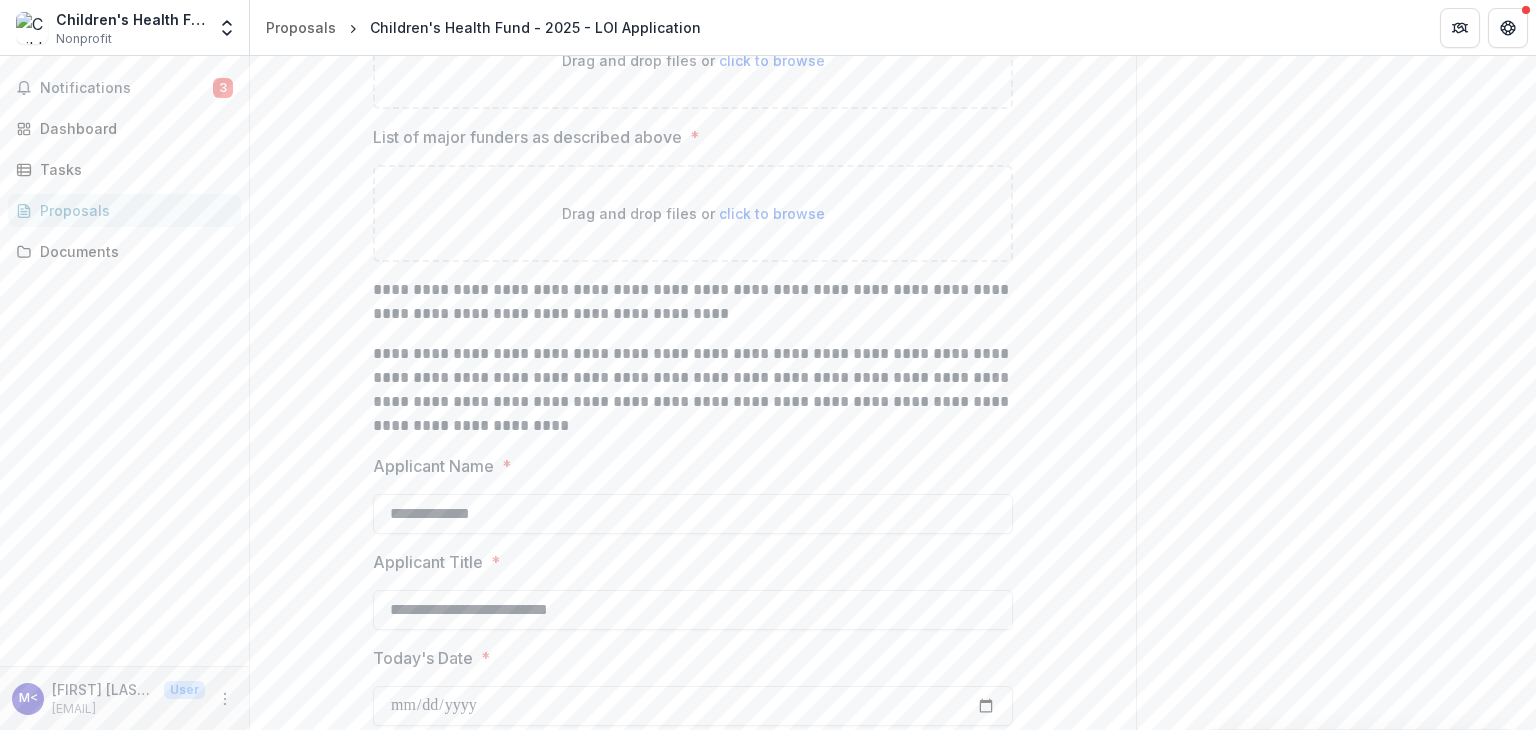 type on "**********" 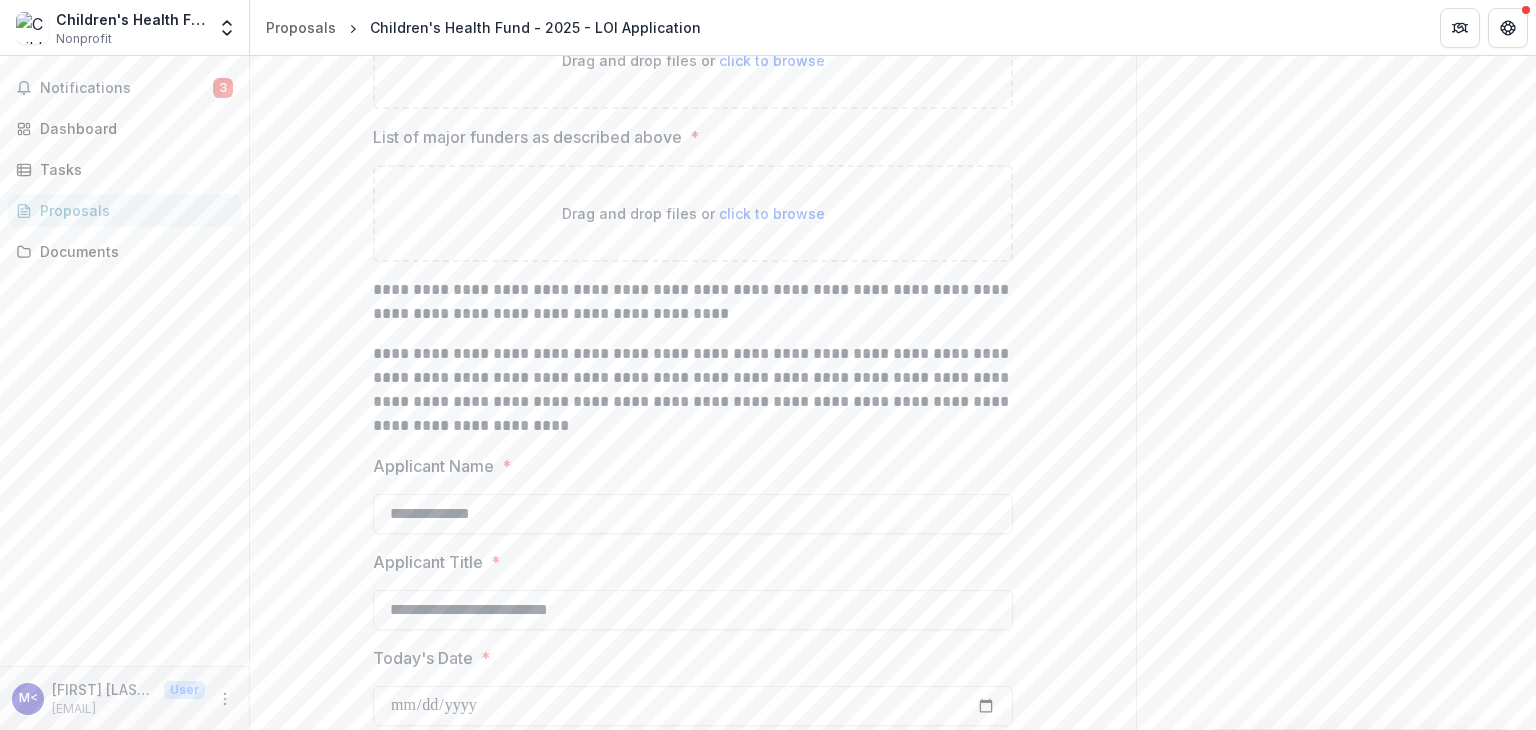 click on "**********" at bounding box center [693, -7393] 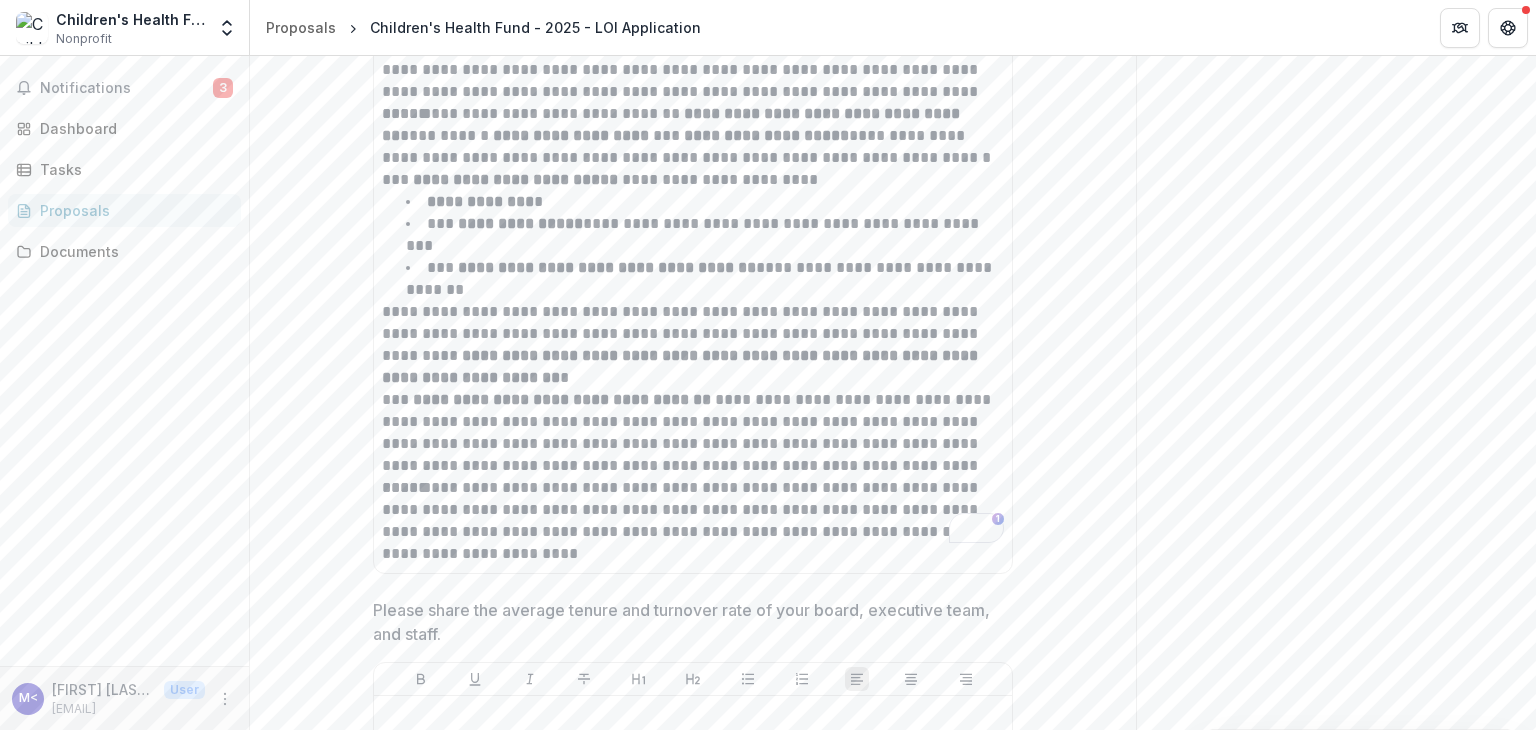 scroll, scrollTop: 11048, scrollLeft: 0, axis: vertical 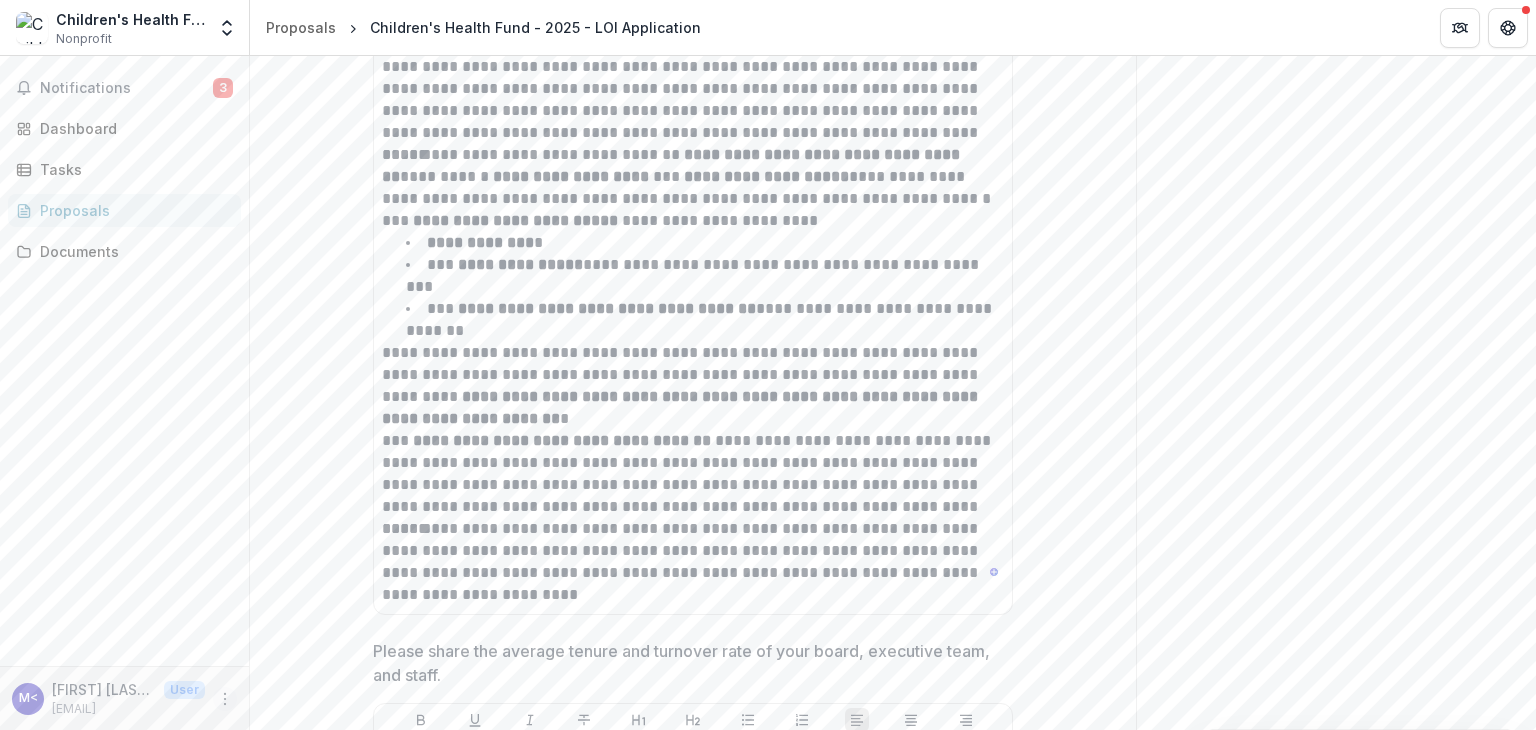 click at bounding box center (225, 699) 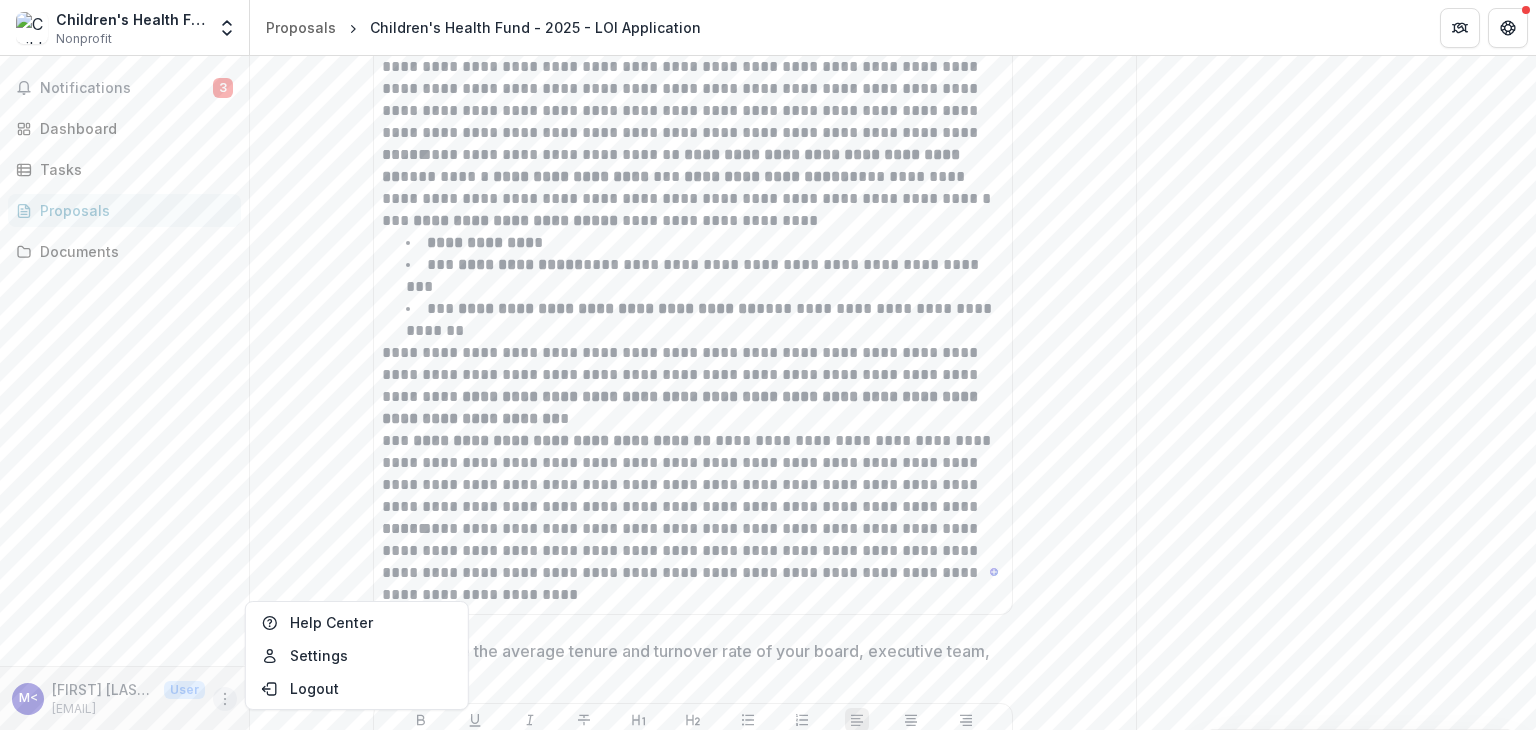 click on "Notifications 3 Dashboard Tasks Proposals Documents" at bounding box center [124, 361] 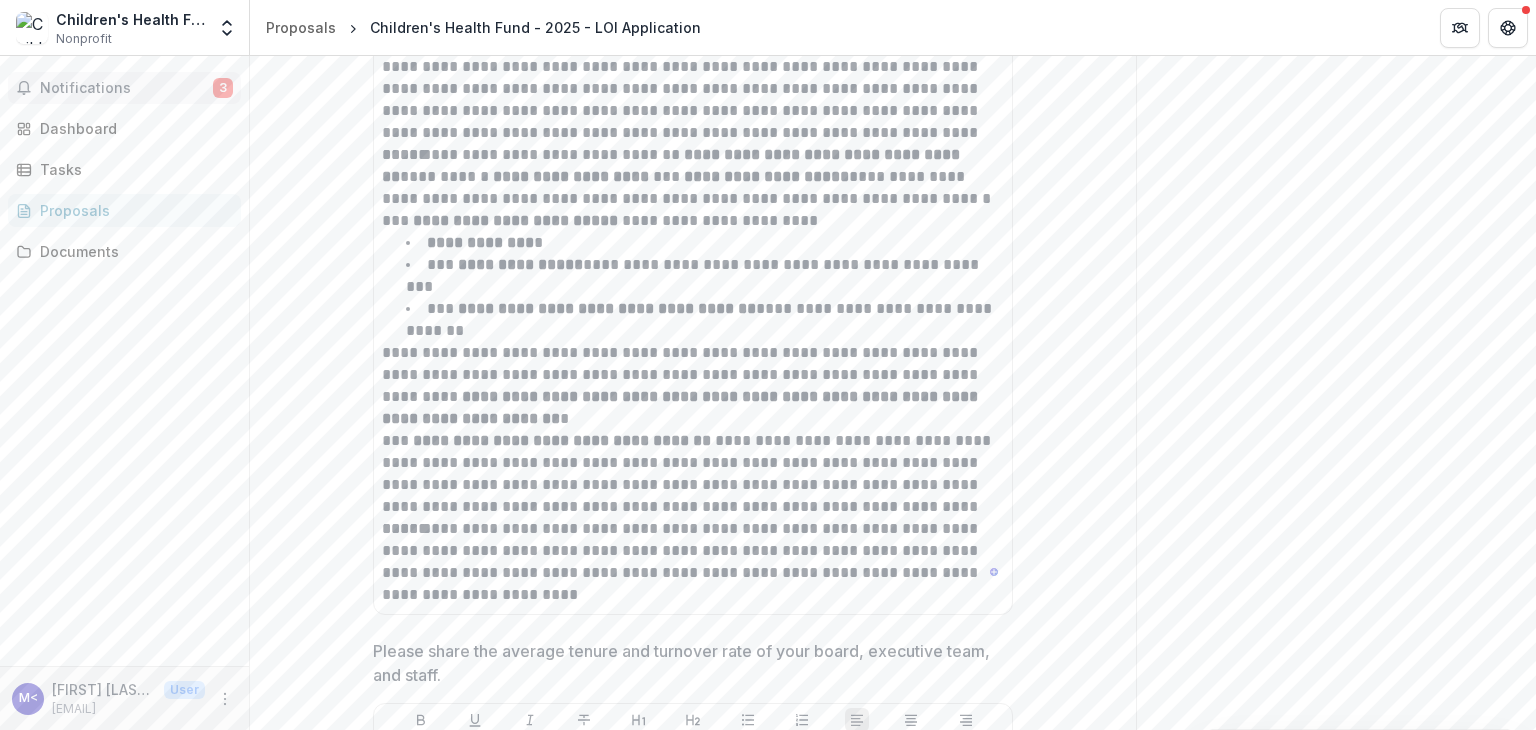 click on "Notifications" at bounding box center (126, 88) 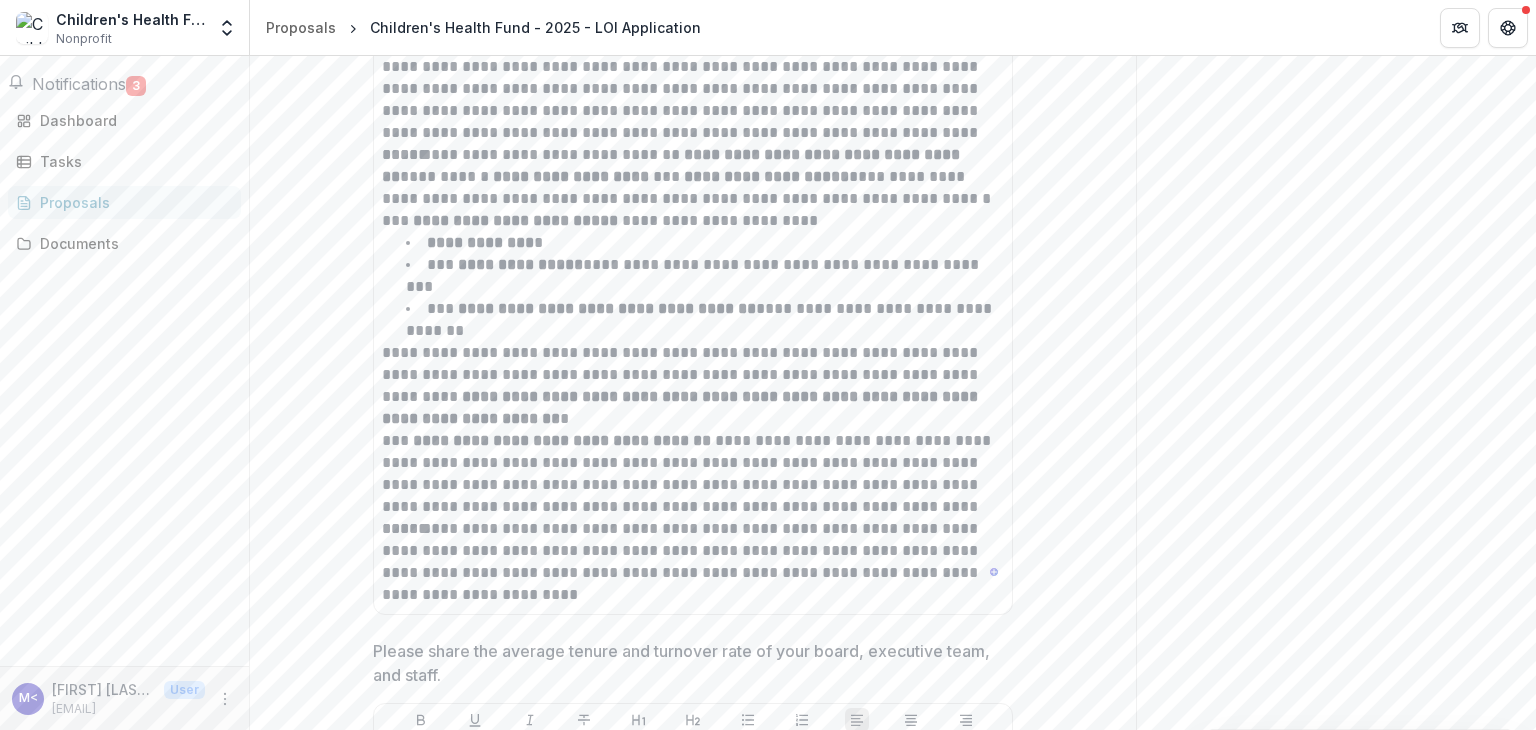 click on "Notifications 3 Unread   3 Archived k kristen  changed the deadline of   Children's Health Fund - 2025 - LOI Application  to   08/18/2025 Jul 23, 2025, 12:40 PM k kristen changed  Children's Health Fund - 2025 - LOI Application  from   LOI Approved Invite to Complete Application Jul 23, 2025, 12:40 PM k kristen  changed the deadline of   Children's Health Fund - 2025 - LOI Application  to   08/18/2025 Jul 11, 2025, 9:34 AM Mark all as read k kristen  changed the deadline of   Children's Health Fund - 2025 - LOI Application  to   08/18/2025 Jul 23, 2025, 12:40 PM k kristen changed  Children's Health Fund - 2025 - LOI Application  from   LOI Approved Invite to Complete Application Jul 23, 2025, 12:40 PM M< Maisel Mazier <mmazier@chfund.org> changed  Children's Health Fund - 2025 - LOI Application  from   Invite to Submit LOI LOI Submitted Jul 15, 2025, 10:25 AM k kristen  changed the deadline of   Children's Health Fund - 2025 - LOI Application  to   08/18/2025 Jul 11, 2025, 9:34 AM M< added a comment to  . k" at bounding box center [124, 361] 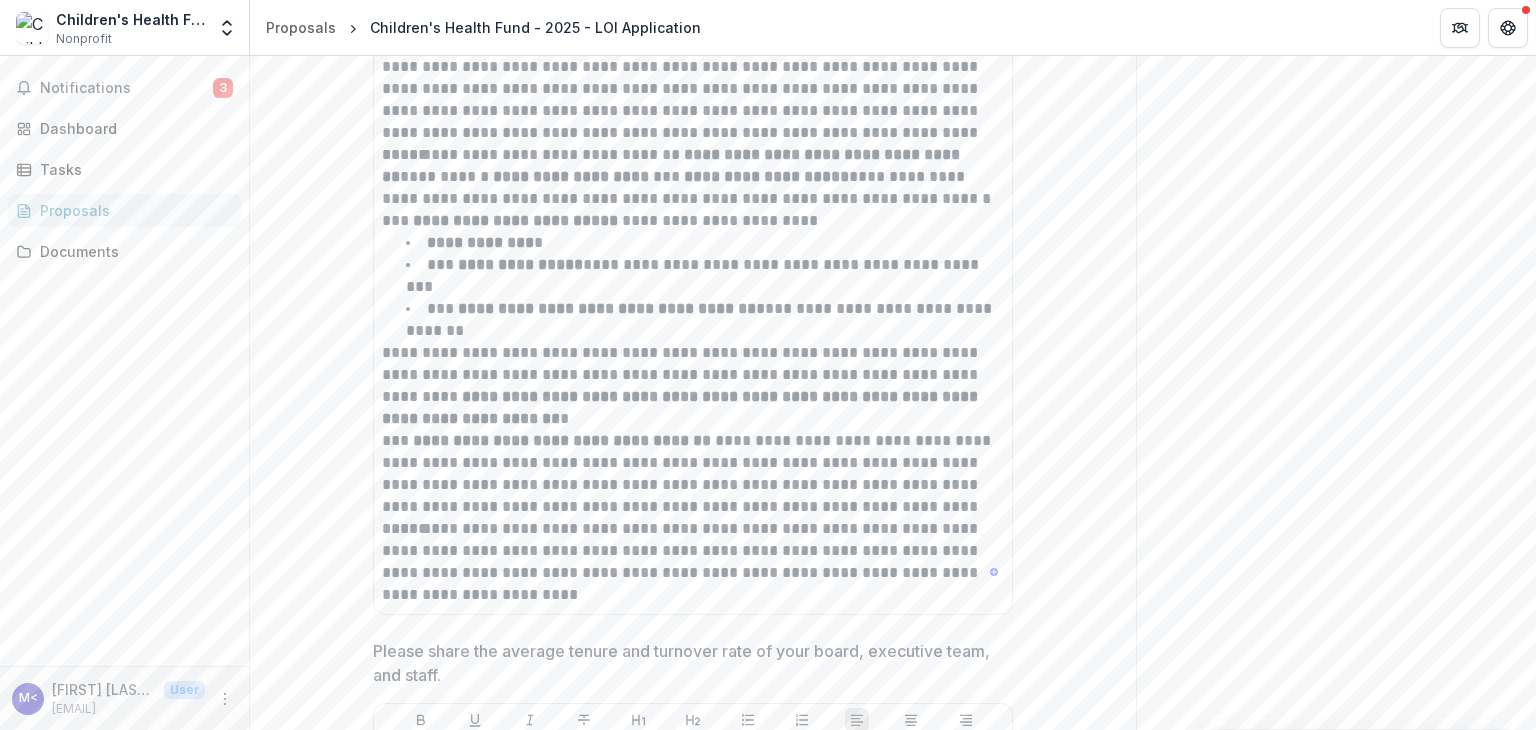 click on "**********" at bounding box center [1336, -2589] 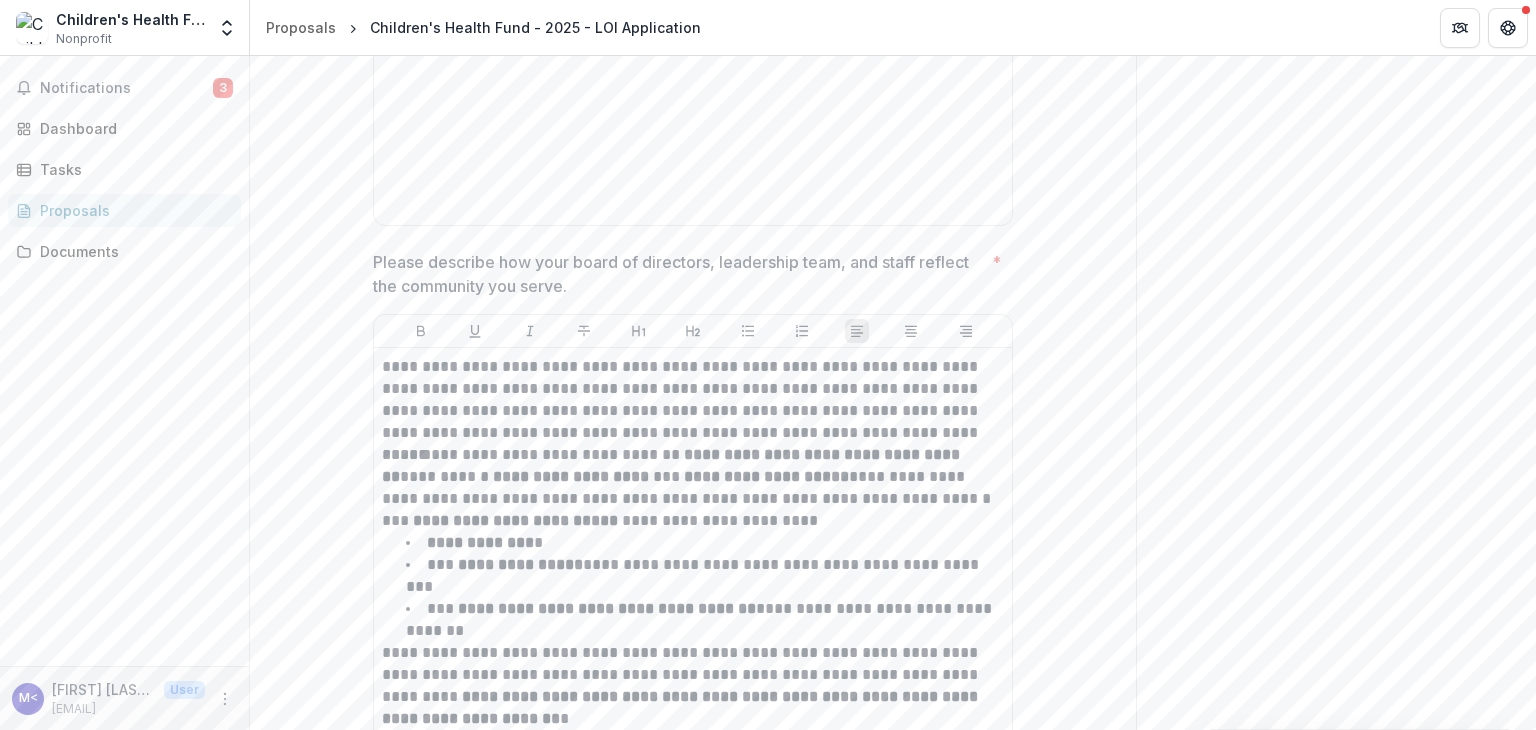scroll, scrollTop: 10348, scrollLeft: 0, axis: vertical 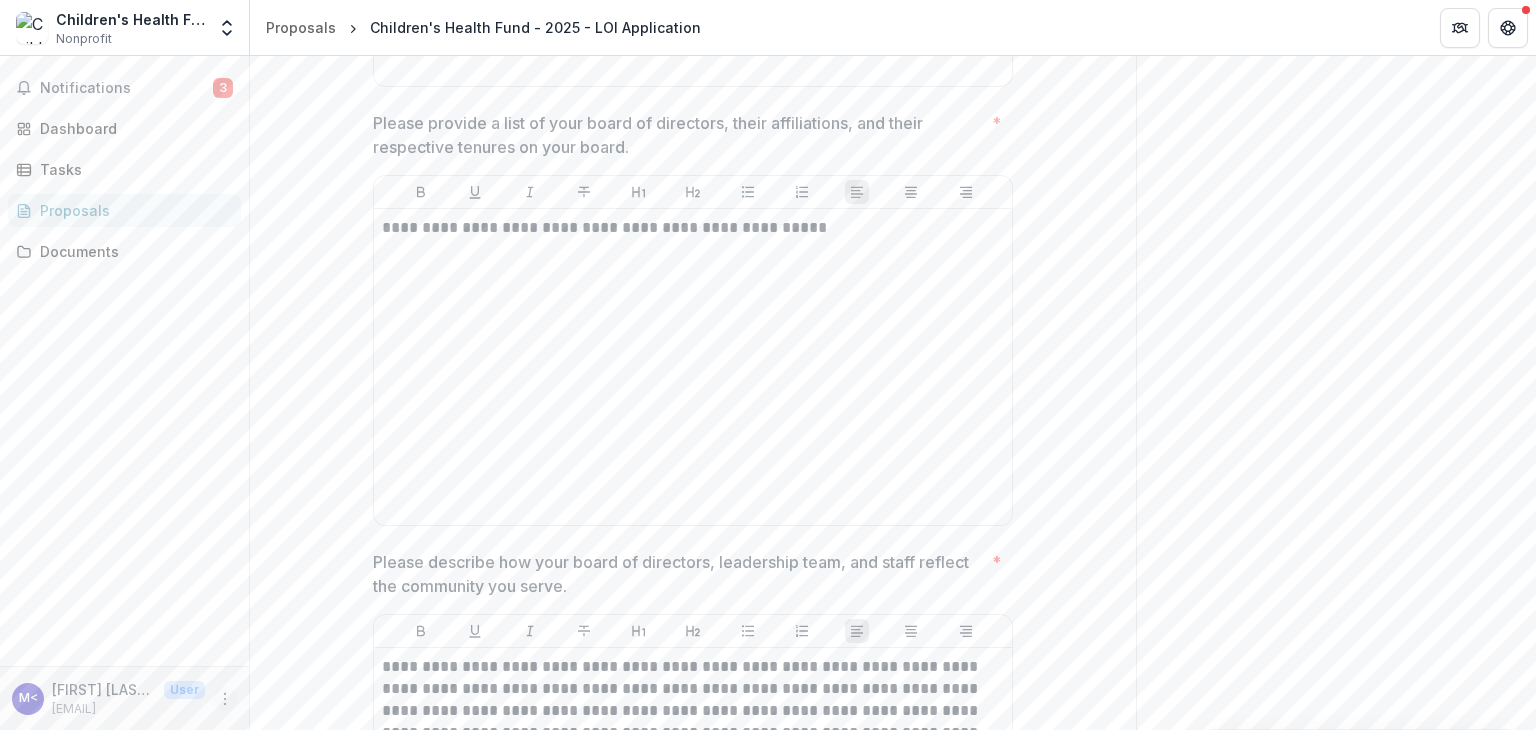 click 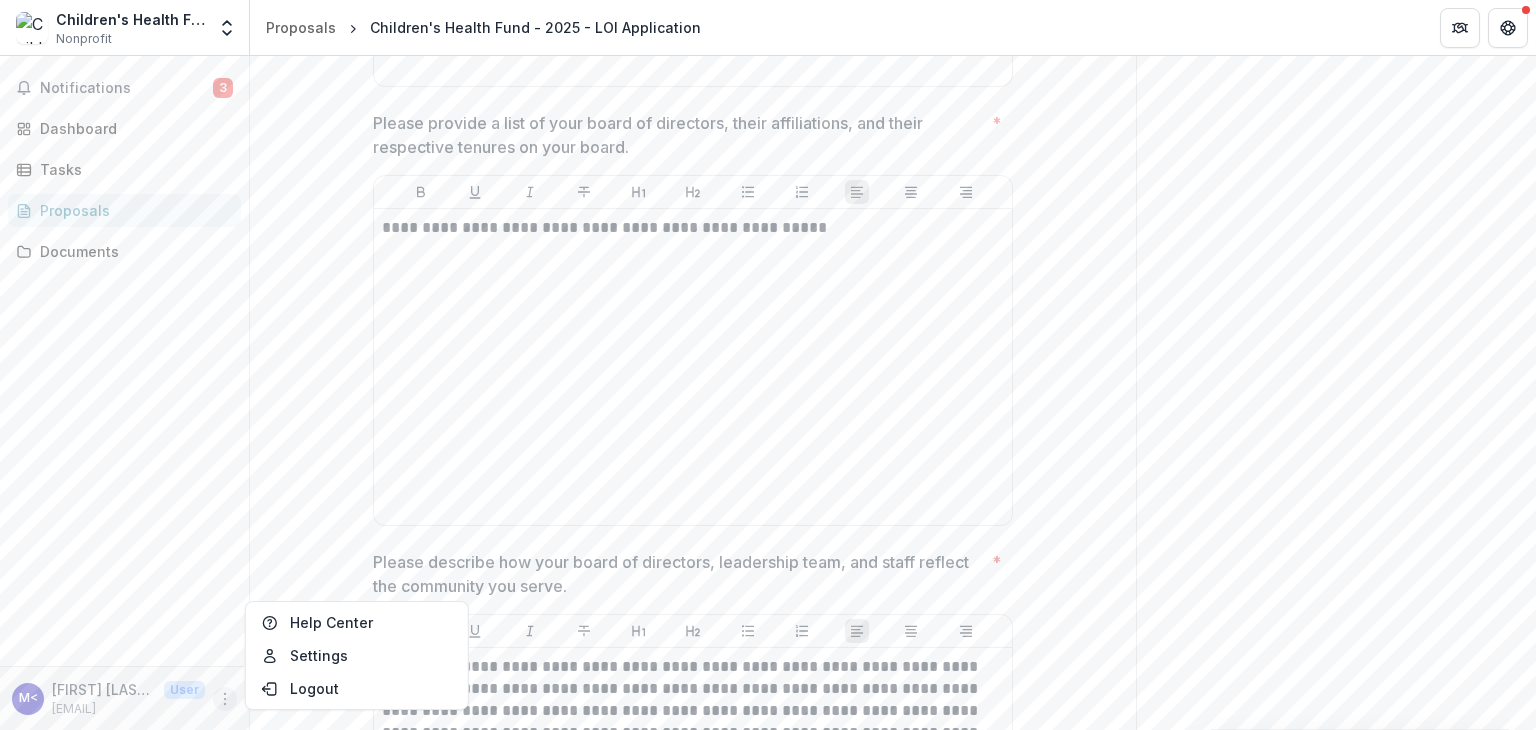 click on "Notifications 3 Dashboard Tasks Proposals Documents" at bounding box center [124, 361] 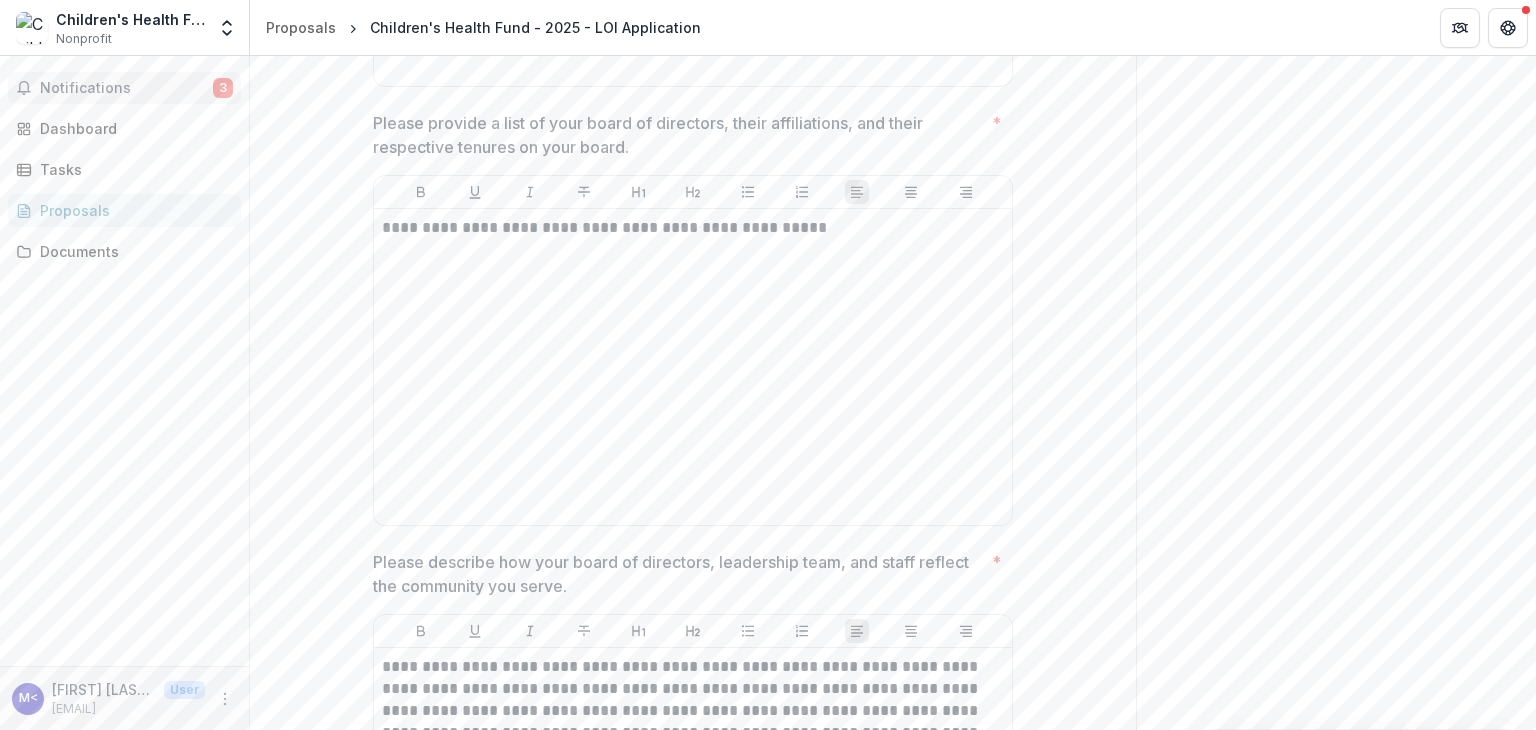 click on "Notifications" at bounding box center [126, 88] 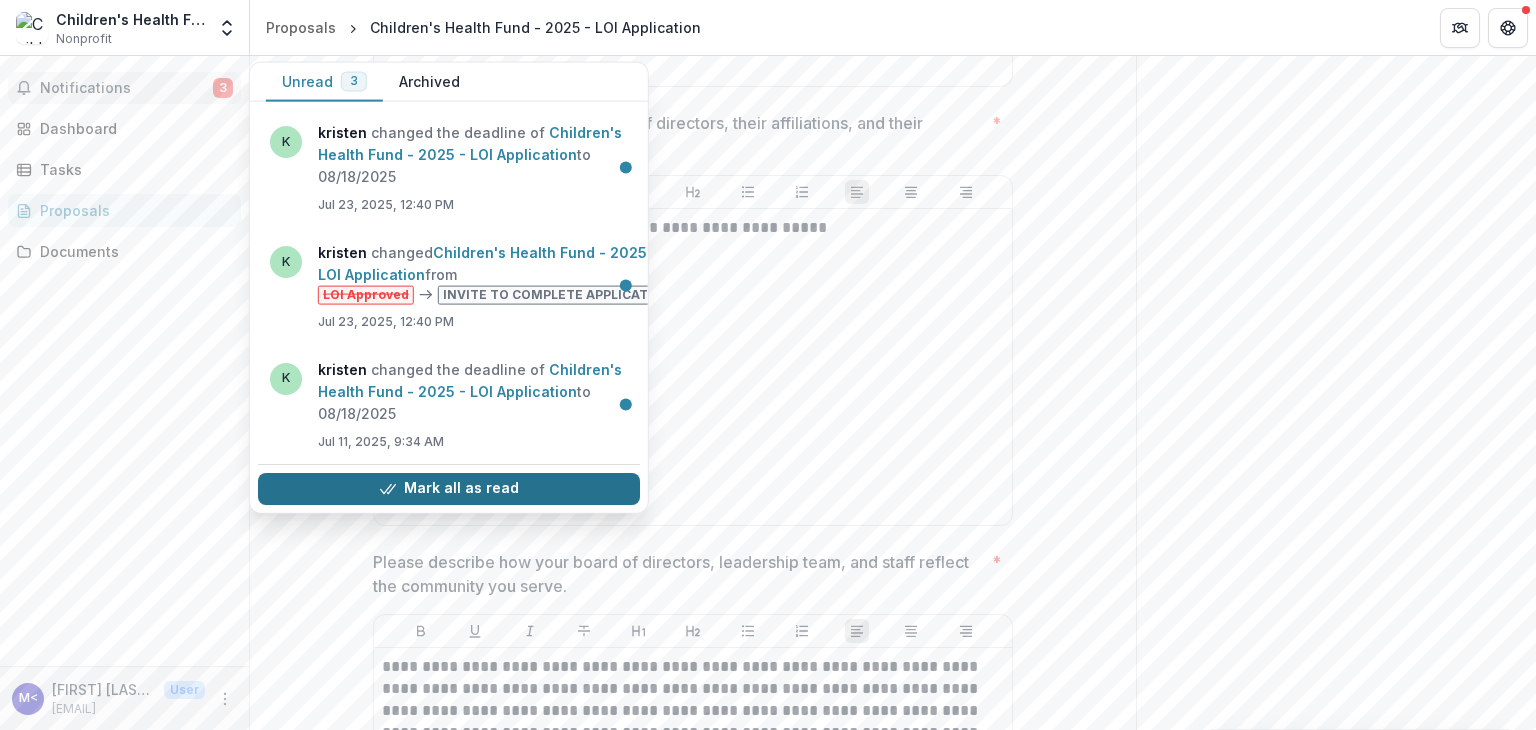 click on "Mark all as read" at bounding box center [449, 489] 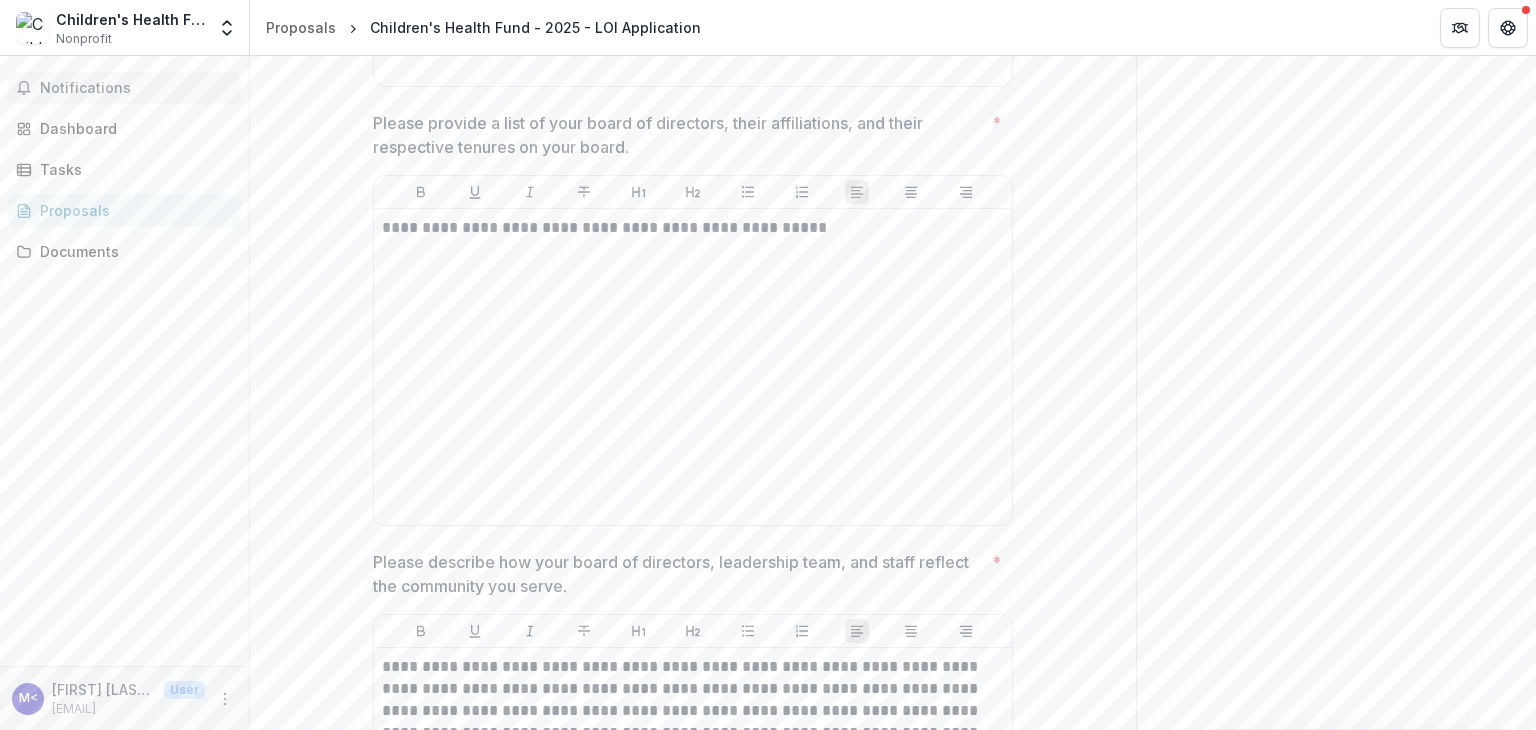 click on "Notifications Unread   0 Archived You don't have any unread notifications We'll notify you about important updates and any time you're mentioned on Temelio. k kristen  changed the deadline of   Children's Health Fund - 2025 - LOI Application  to   08/18/2025 Jul 23, 2025, 12:40 PM k kristen changed  Children's Health Fund - 2025 - LOI Application  from   LOI Approved Invite to Complete Application Jul 23, 2025, 12:40 PM M< Maisel Mazier <mmazier@chfund.org> changed  Children's Health Fund - 2025 - LOI Application  from   Invite to Submit LOI LOI Submitted Jul 15, 2025, 10:25 AM k kristen  changed the deadline of   Children's Health Fund - 2025 - LOI Application  to   08/18/2025 Jul 11, 2025, 9:34 AM M< Maisel Mazier <mmazier@chfund.org> added a comment to  Children's Health Fund - 2025 - LOI Application . Jul 09, 2025, 10:59 AM k kristen  created submission   Children's Health Fund - 2025 - LOI Application Jul 08, 2025, 12:08 PM Dashboard Tasks Proposals Documents" at bounding box center (124, 361) 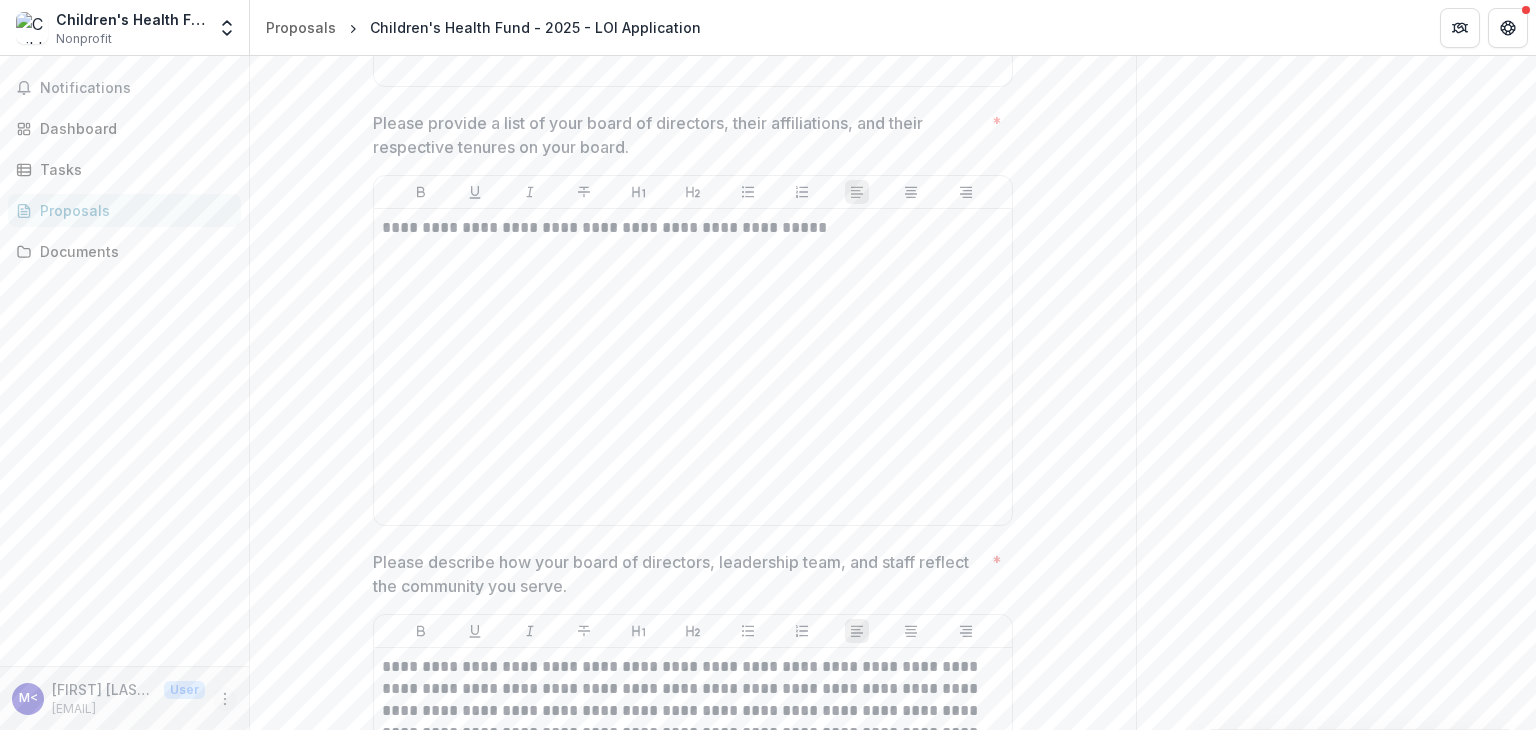 click 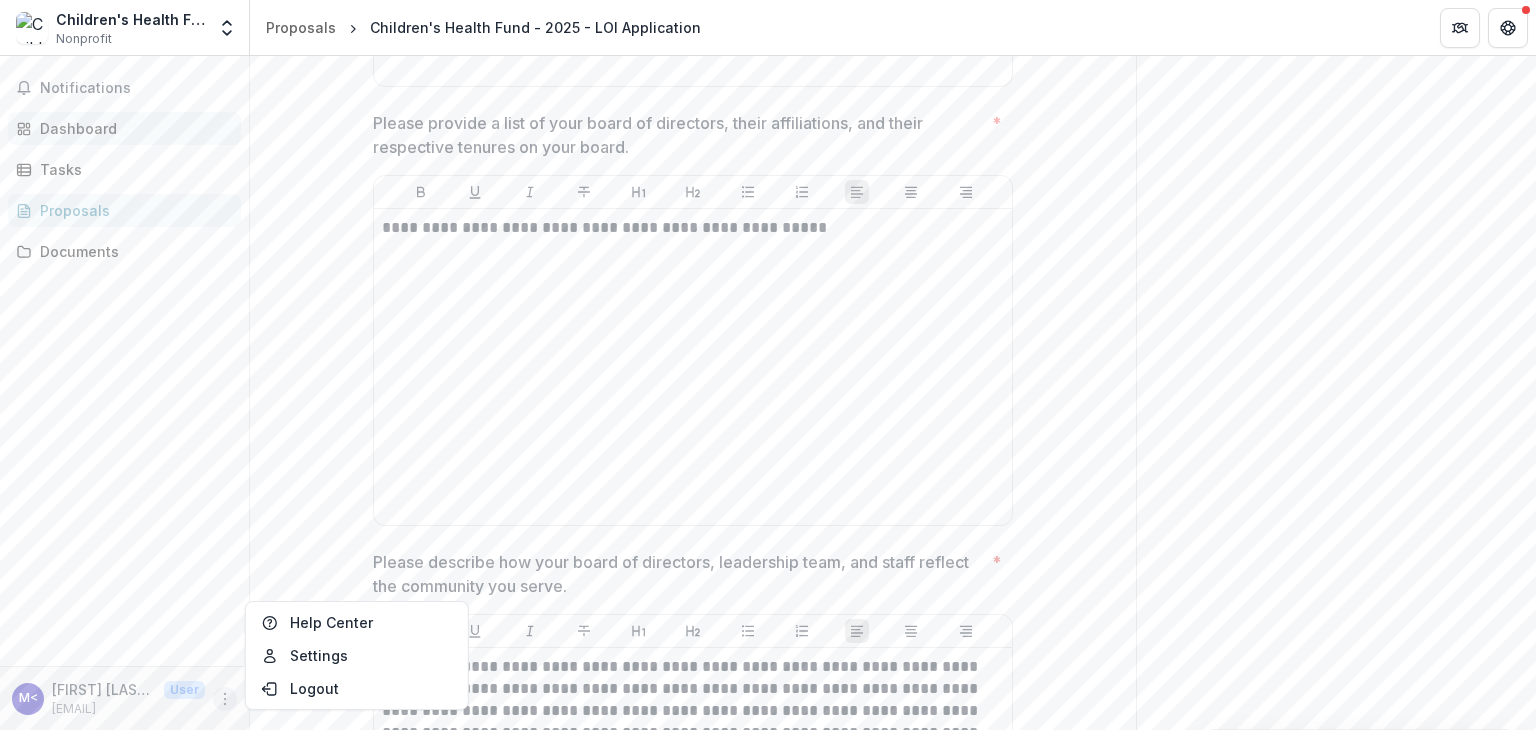 click on "Dashboard" at bounding box center [132, 128] 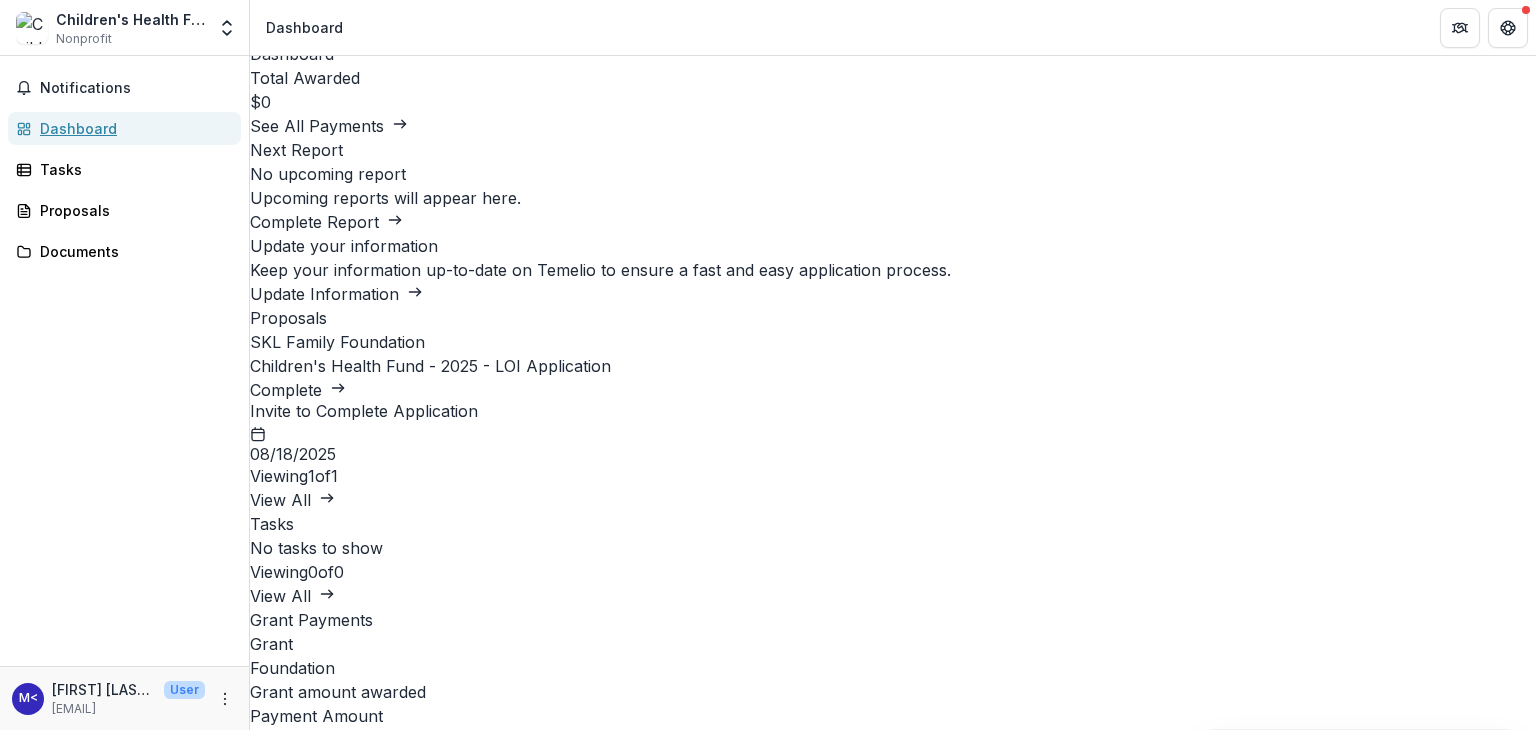 scroll, scrollTop: 0, scrollLeft: 0, axis: both 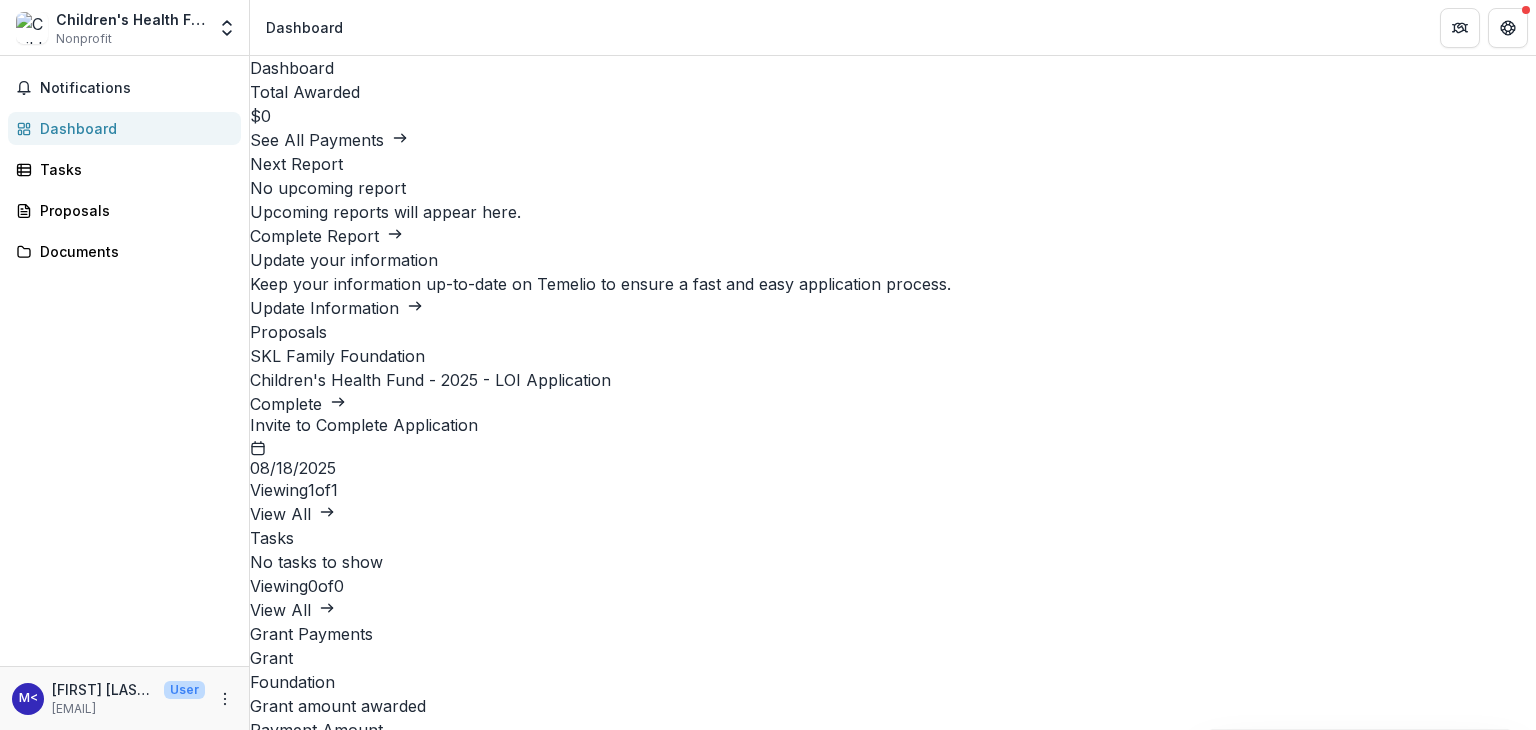 click on "Complete" at bounding box center (298, 404) 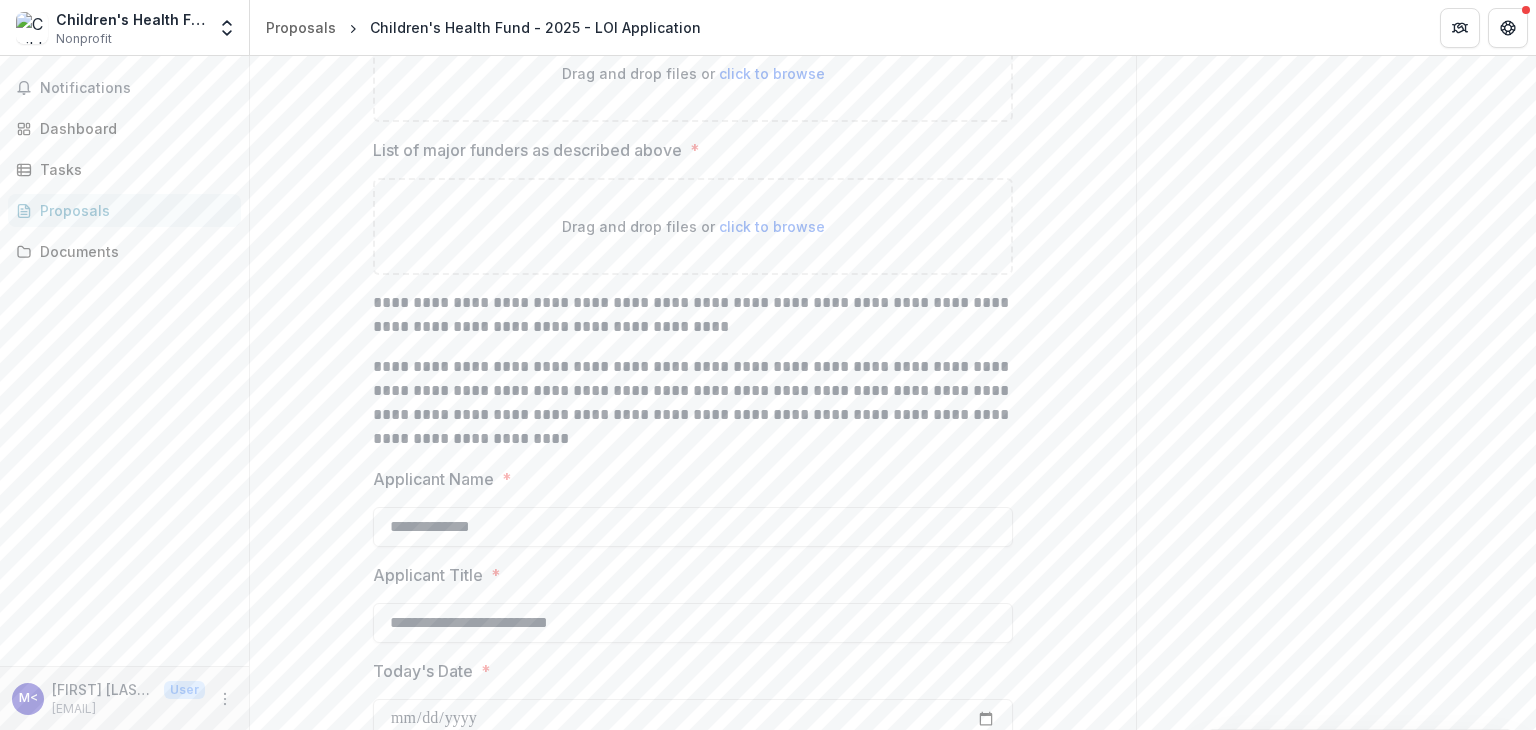 scroll, scrollTop: 16048, scrollLeft: 0, axis: vertical 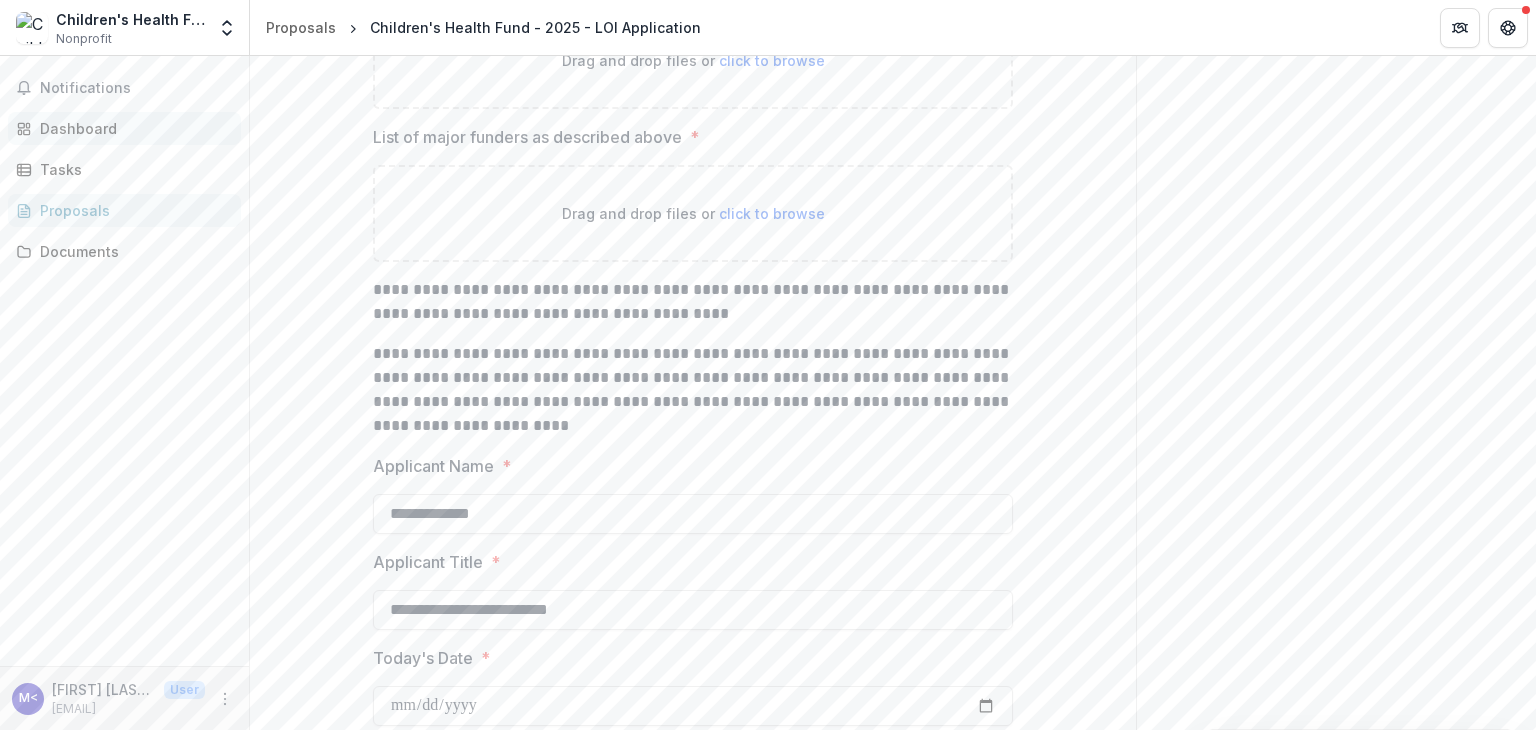 click on "Dashboard" at bounding box center (132, 128) 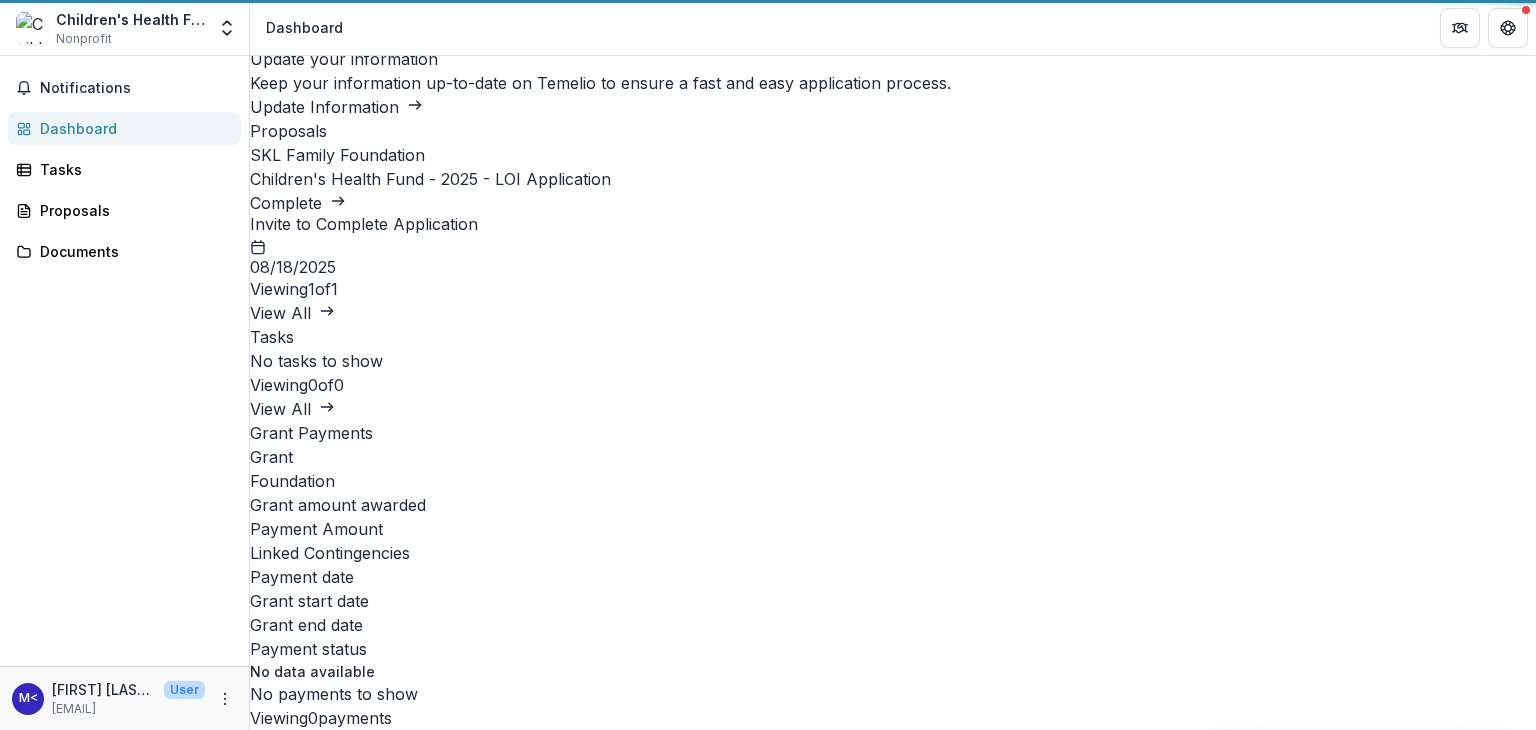 scroll, scrollTop: 540, scrollLeft: 0, axis: vertical 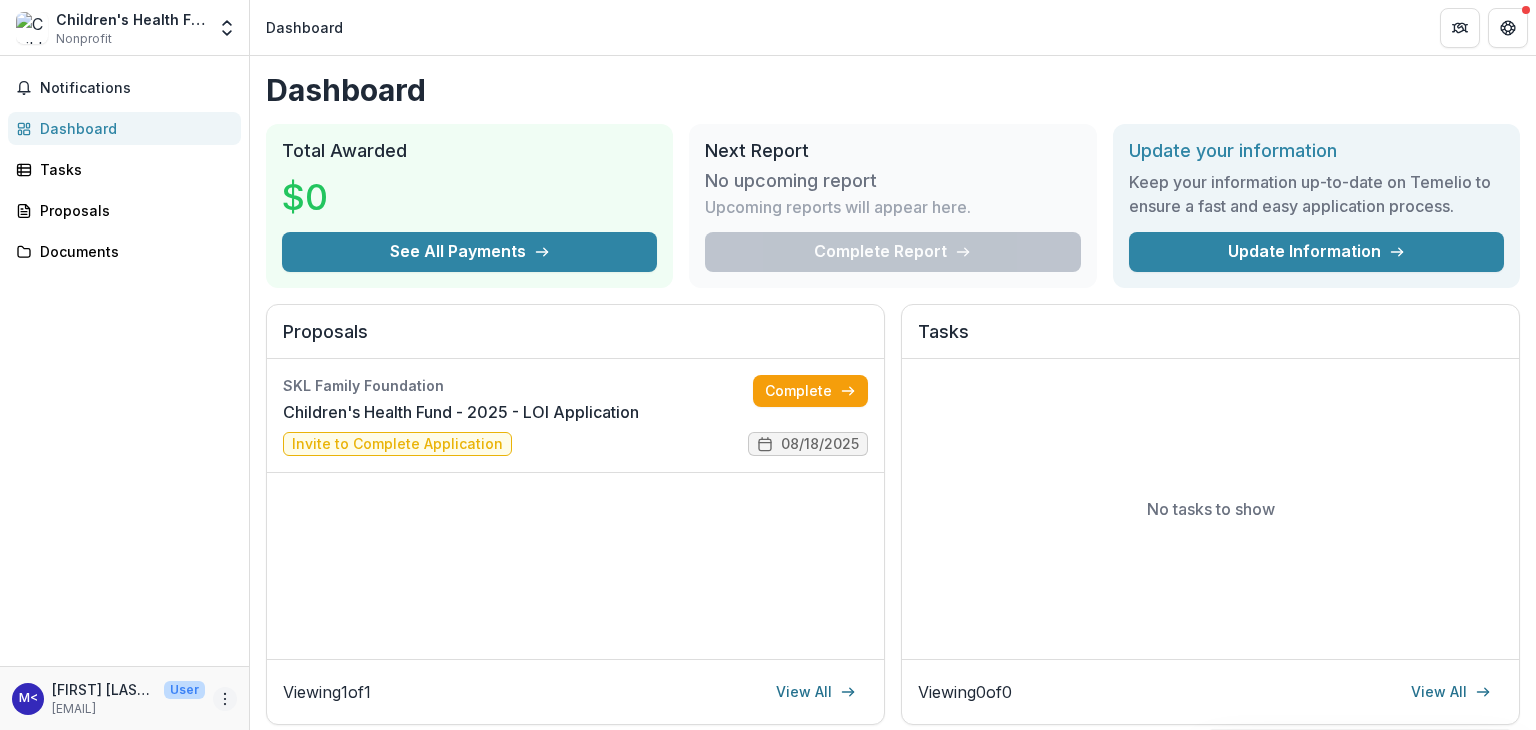 click 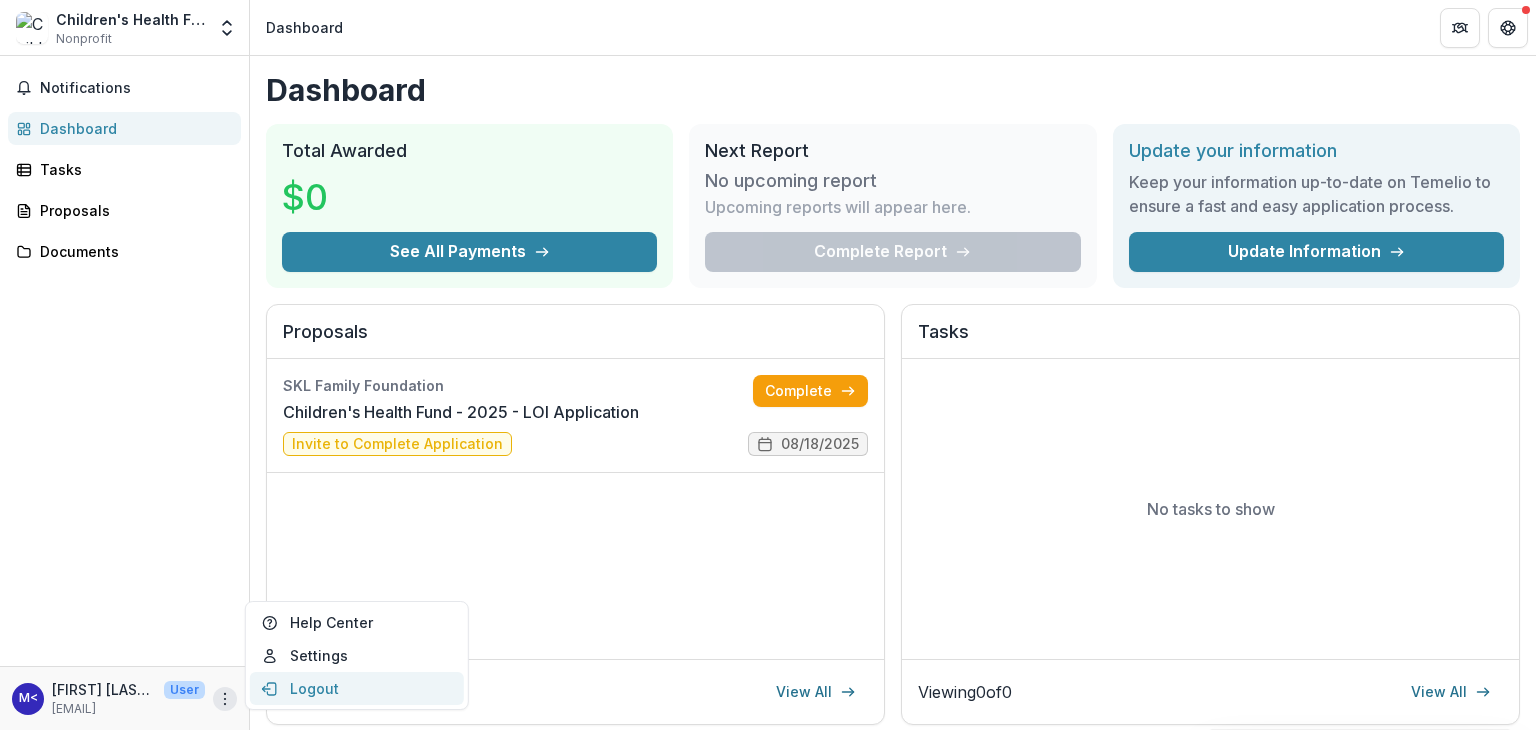 click on "Logout" at bounding box center [357, 688] 